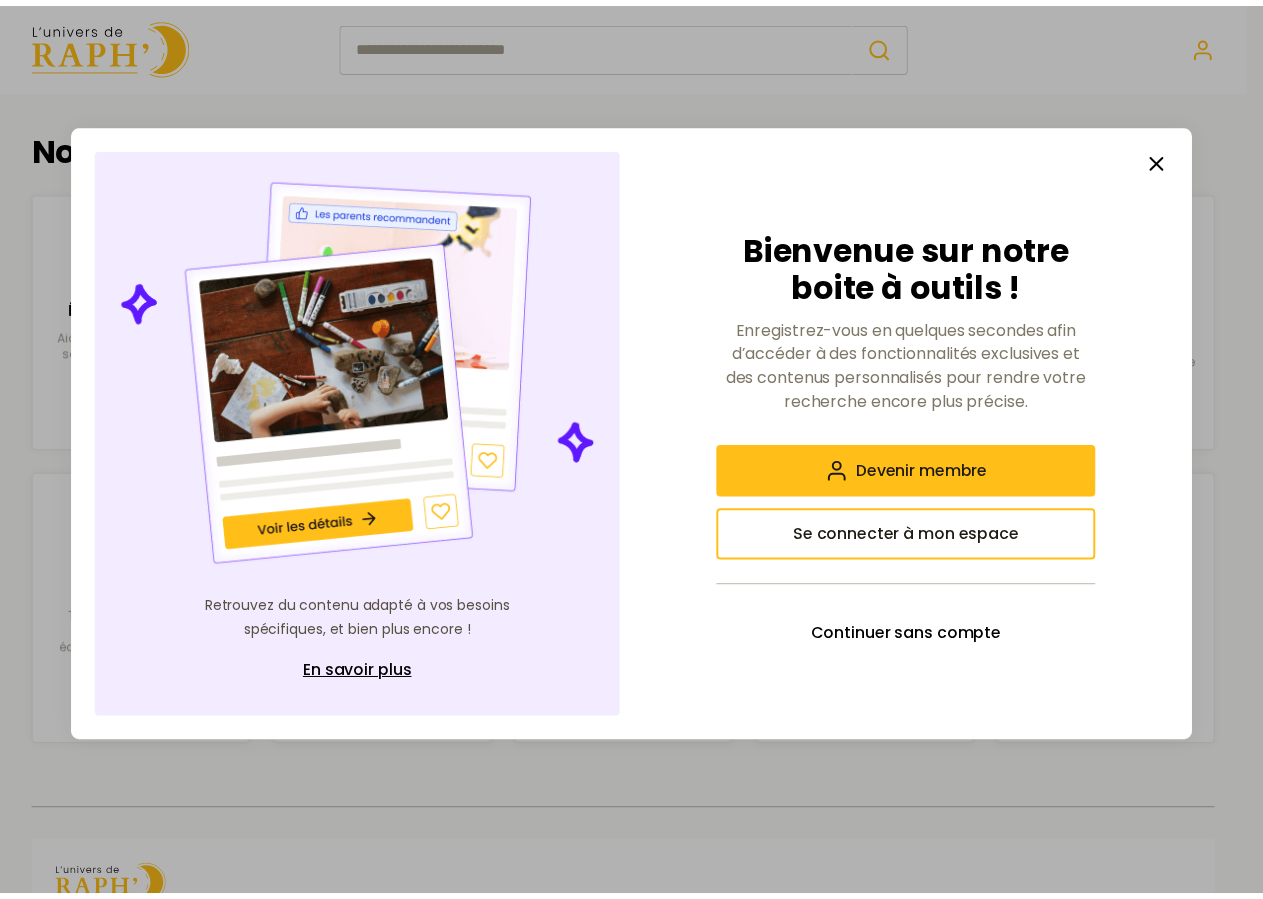 scroll, scrollTop: 0, scrollLeft: 0, axis: both 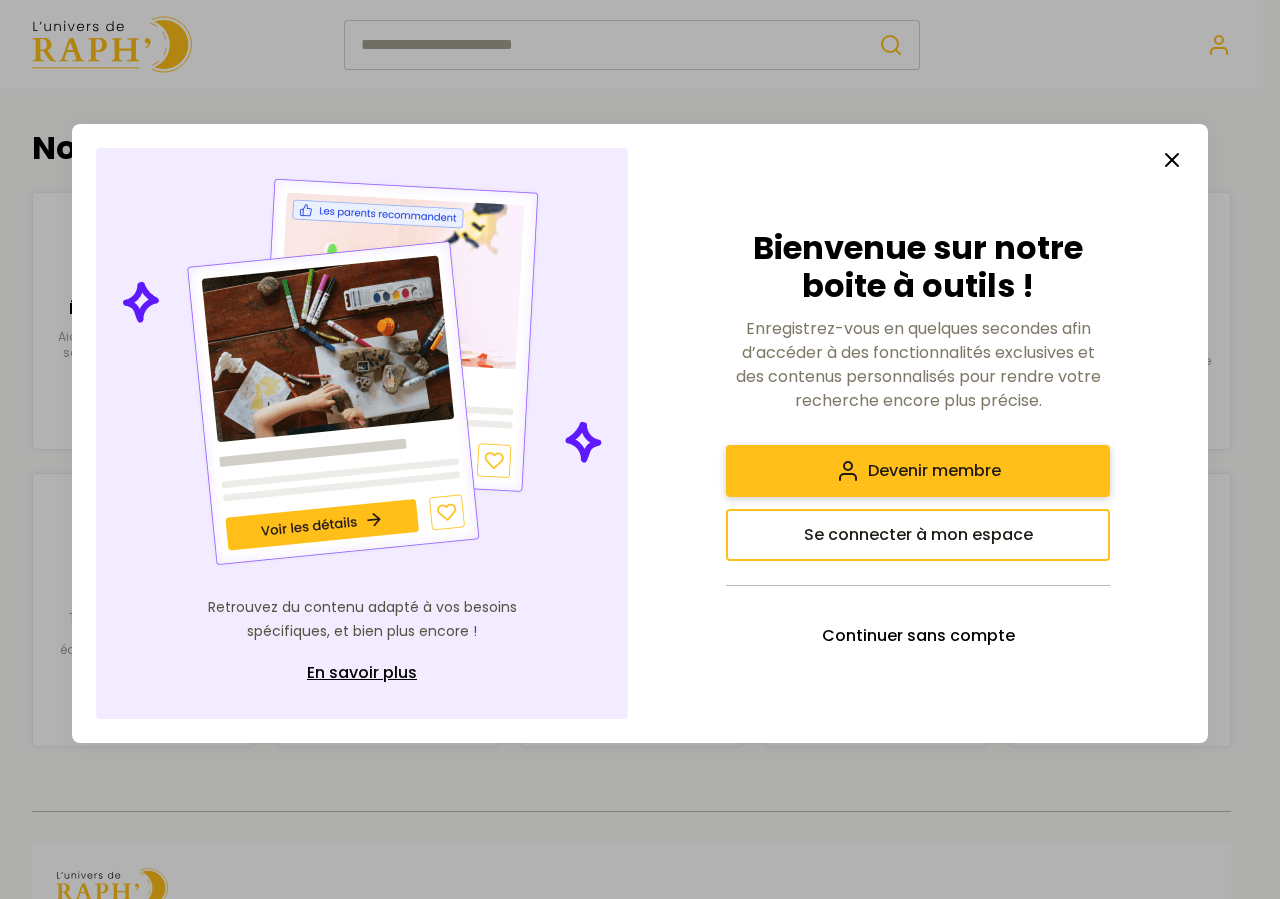 click on "Devenir membre" at bounding box center [934, 471] 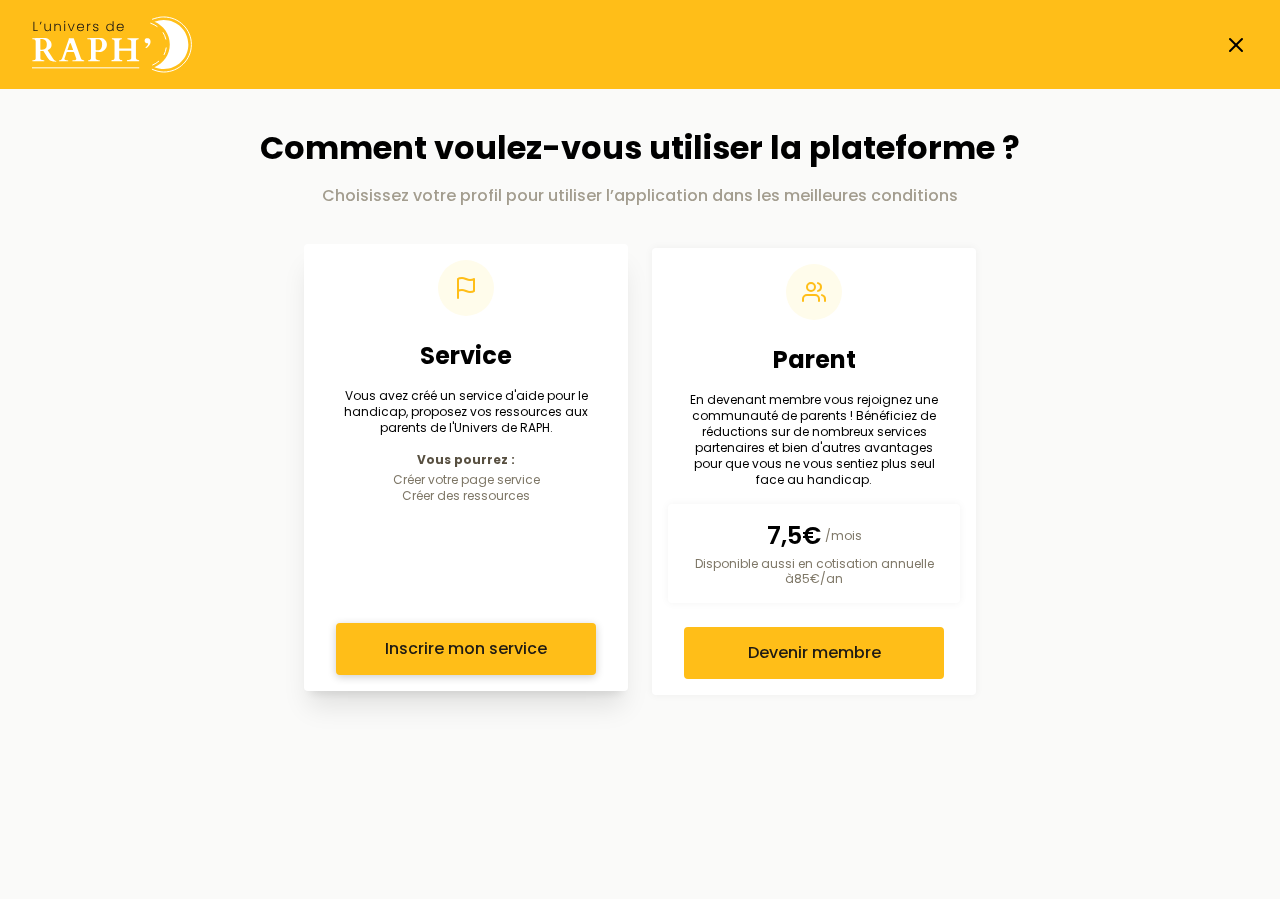 click on "Inscrire mon service" at bounding box center [466, 649] 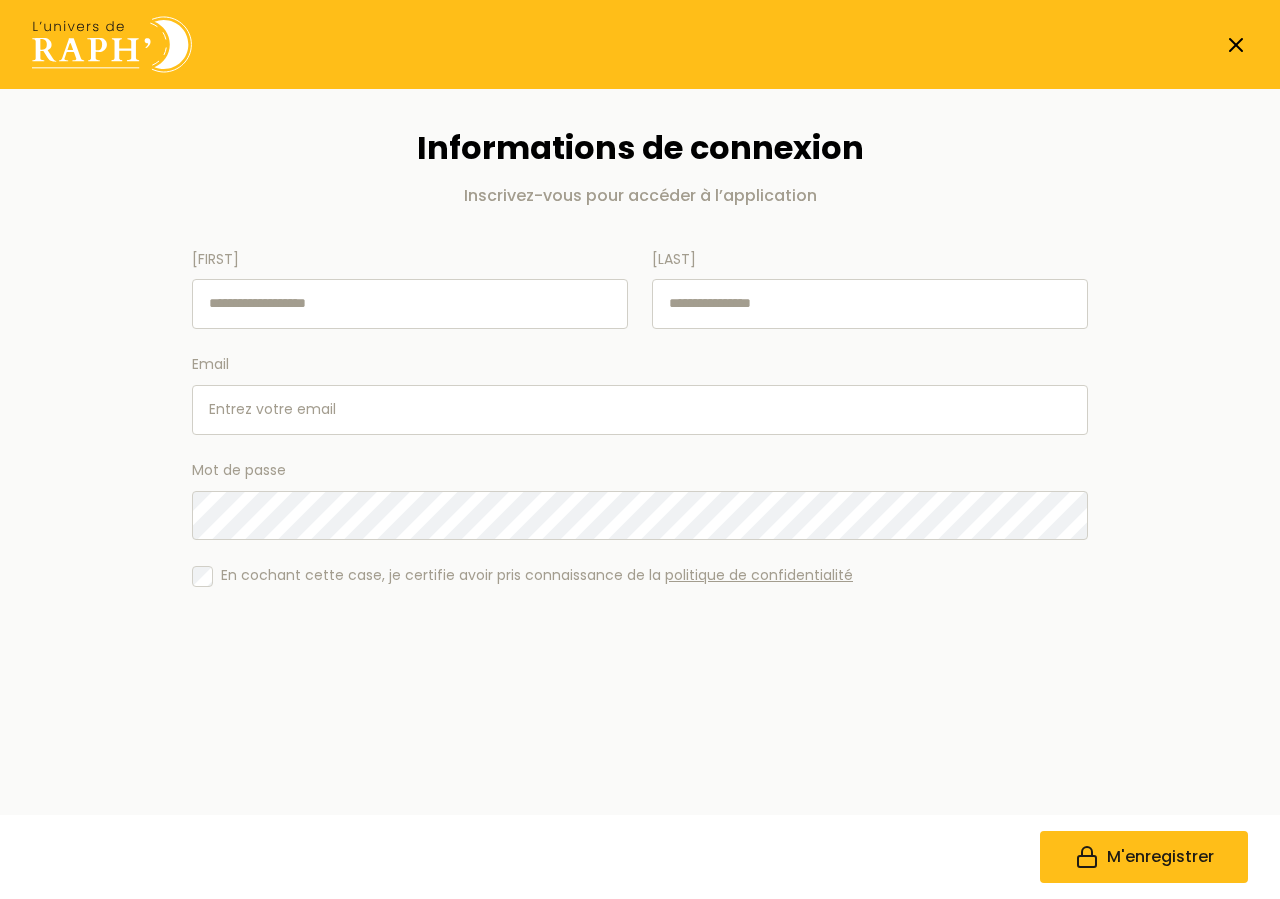 click on "[FIRST]" at bounding box center (410, 304) 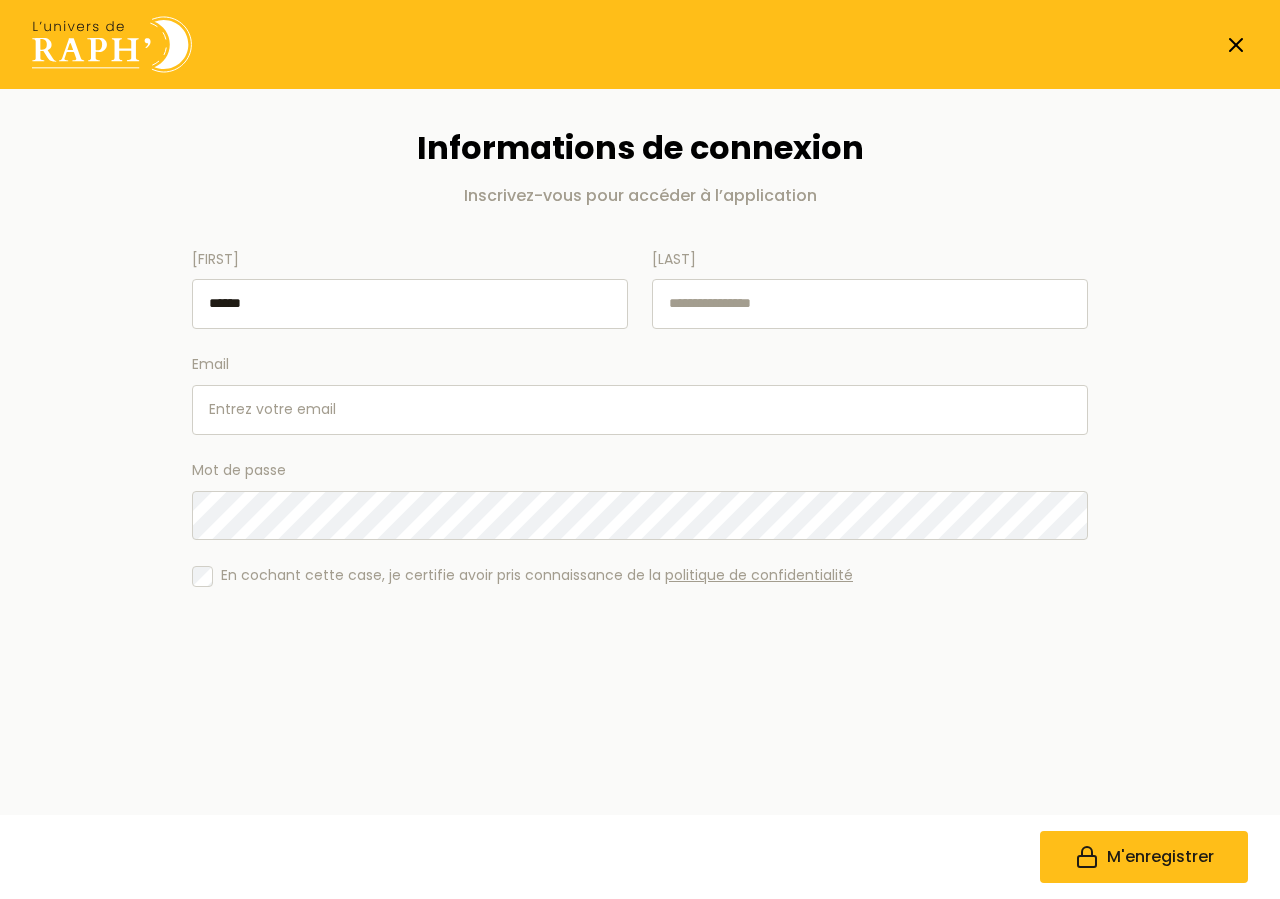 type on "******" 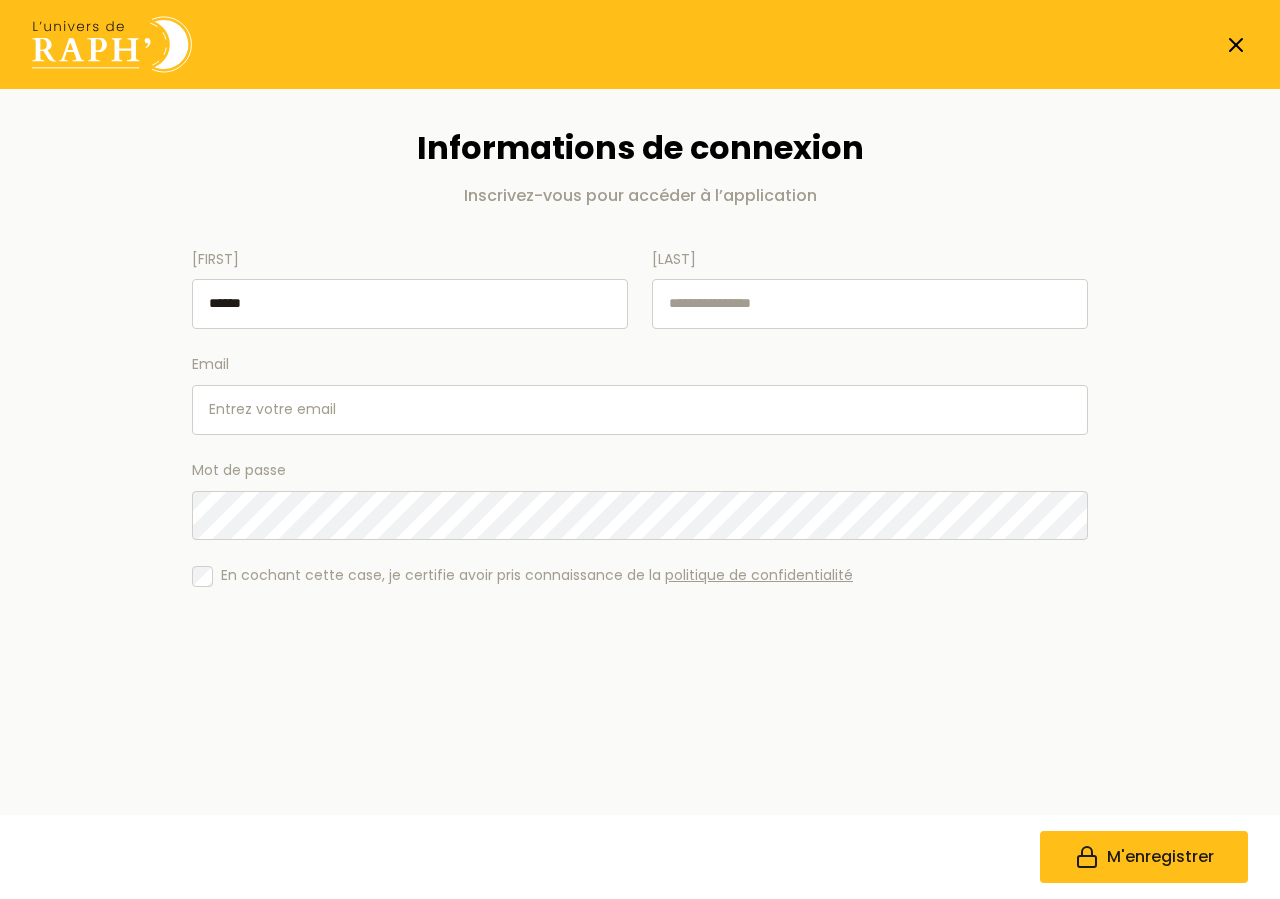 click on "[LAST]" at bounding box center [870, 304] 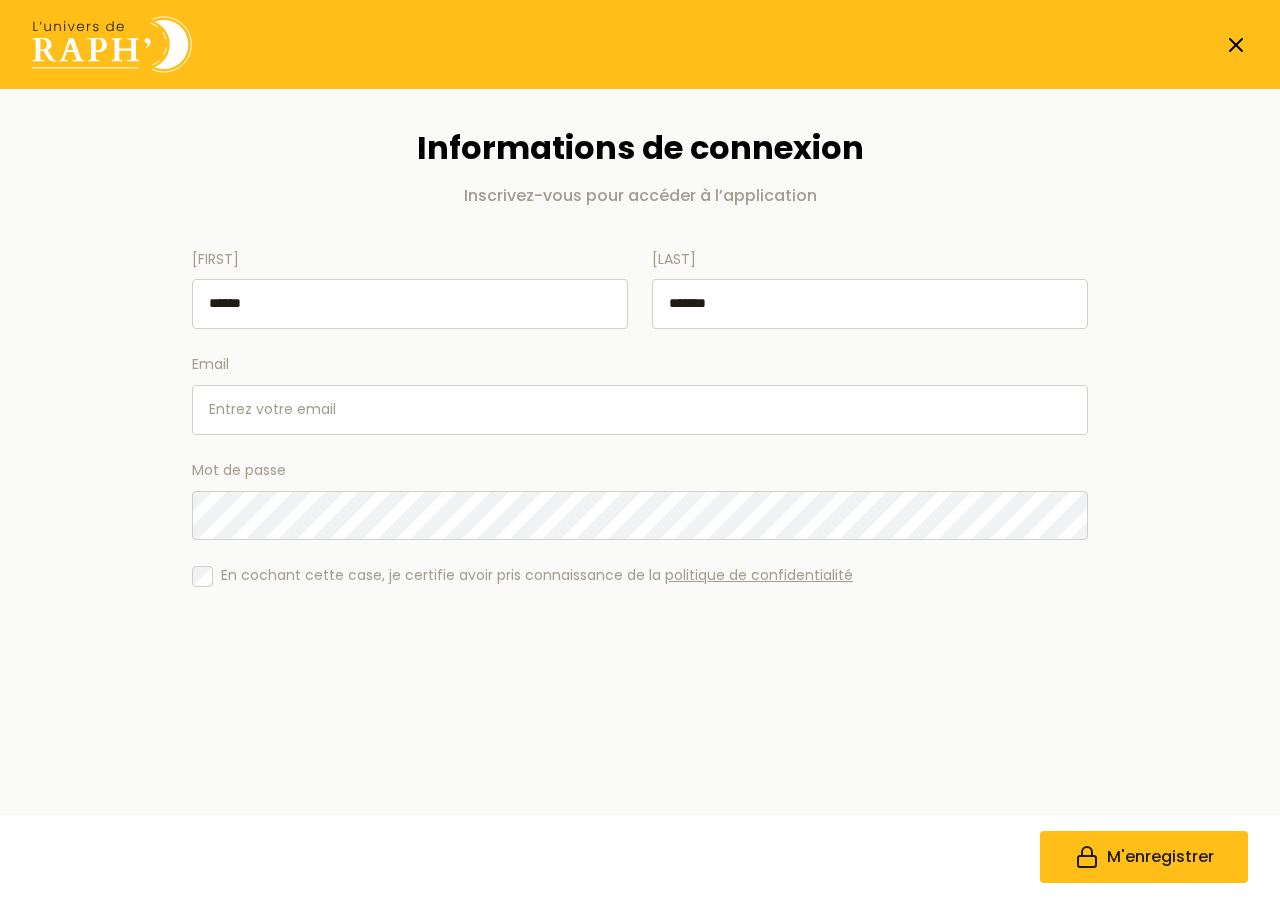 type on "******" 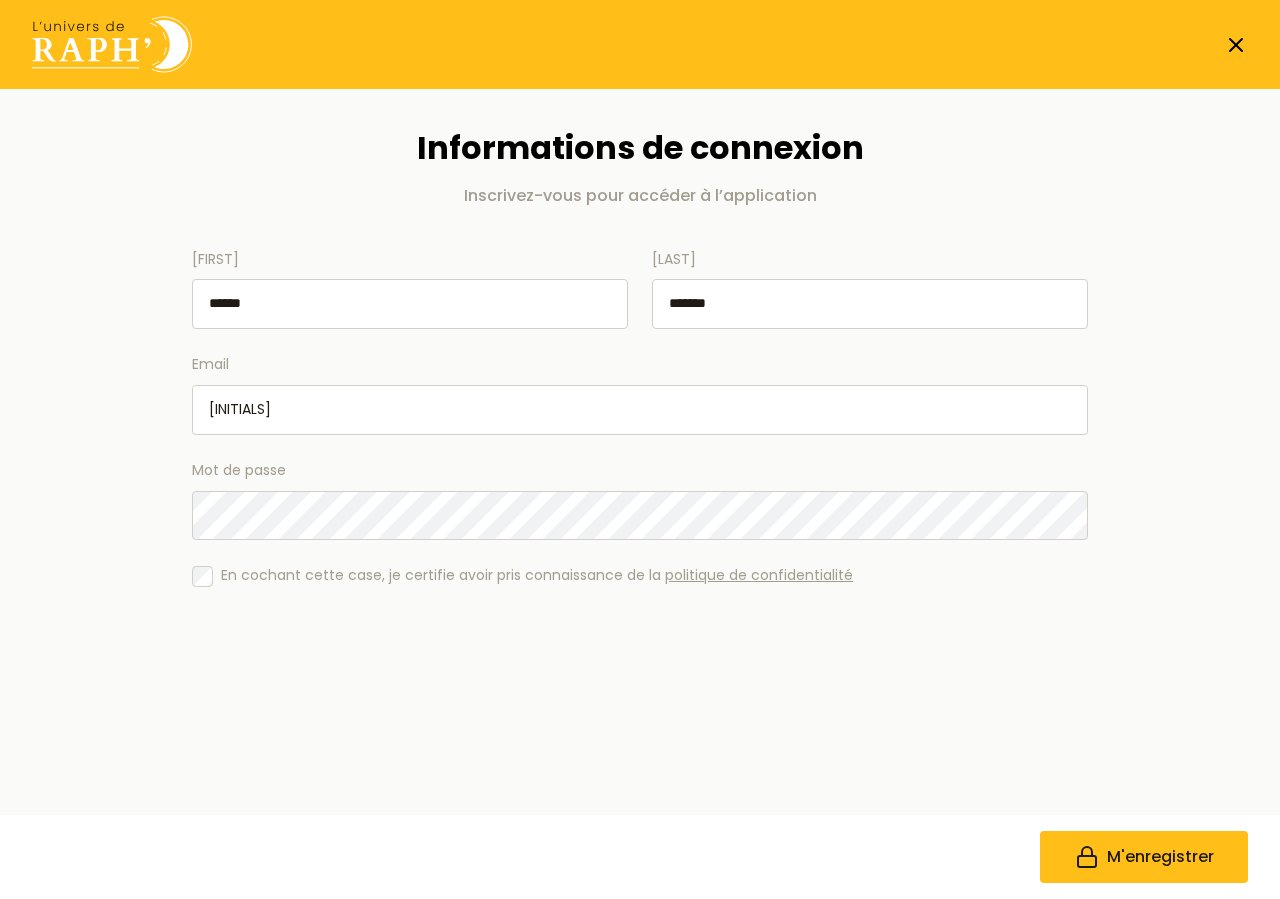 type on "C" 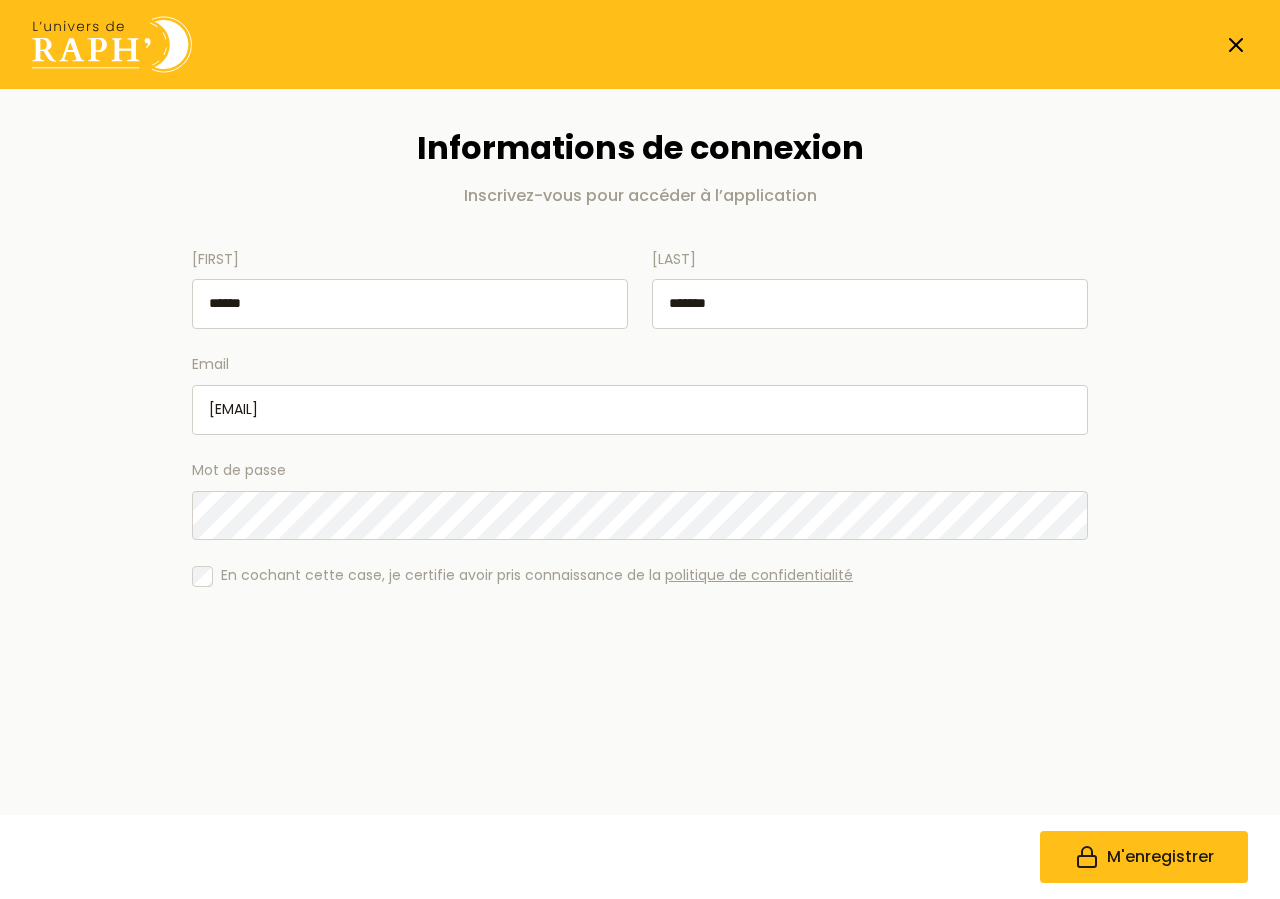 type on "[EMAIL]" 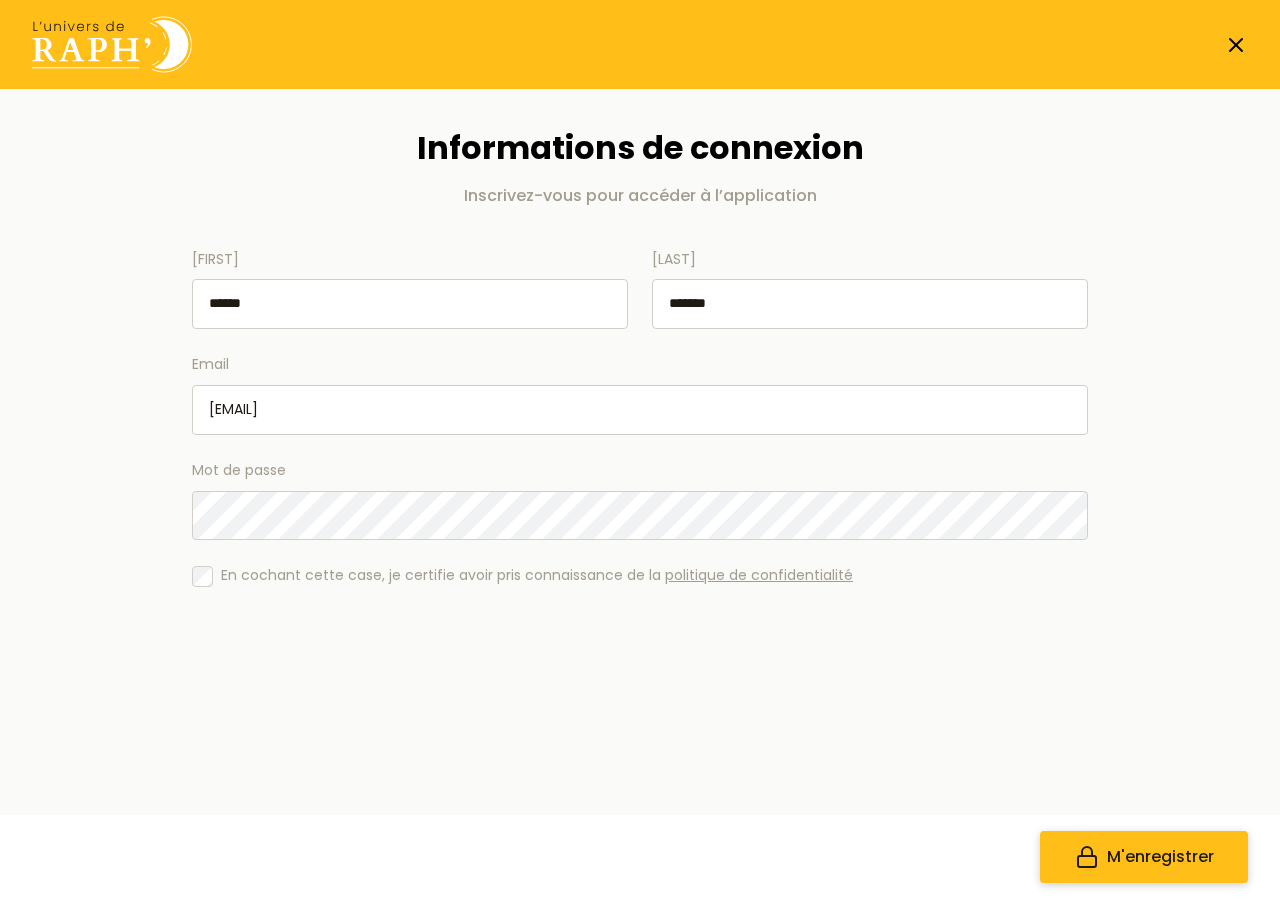 click on "M'enregistrer" at bounding box center (1160, 857) 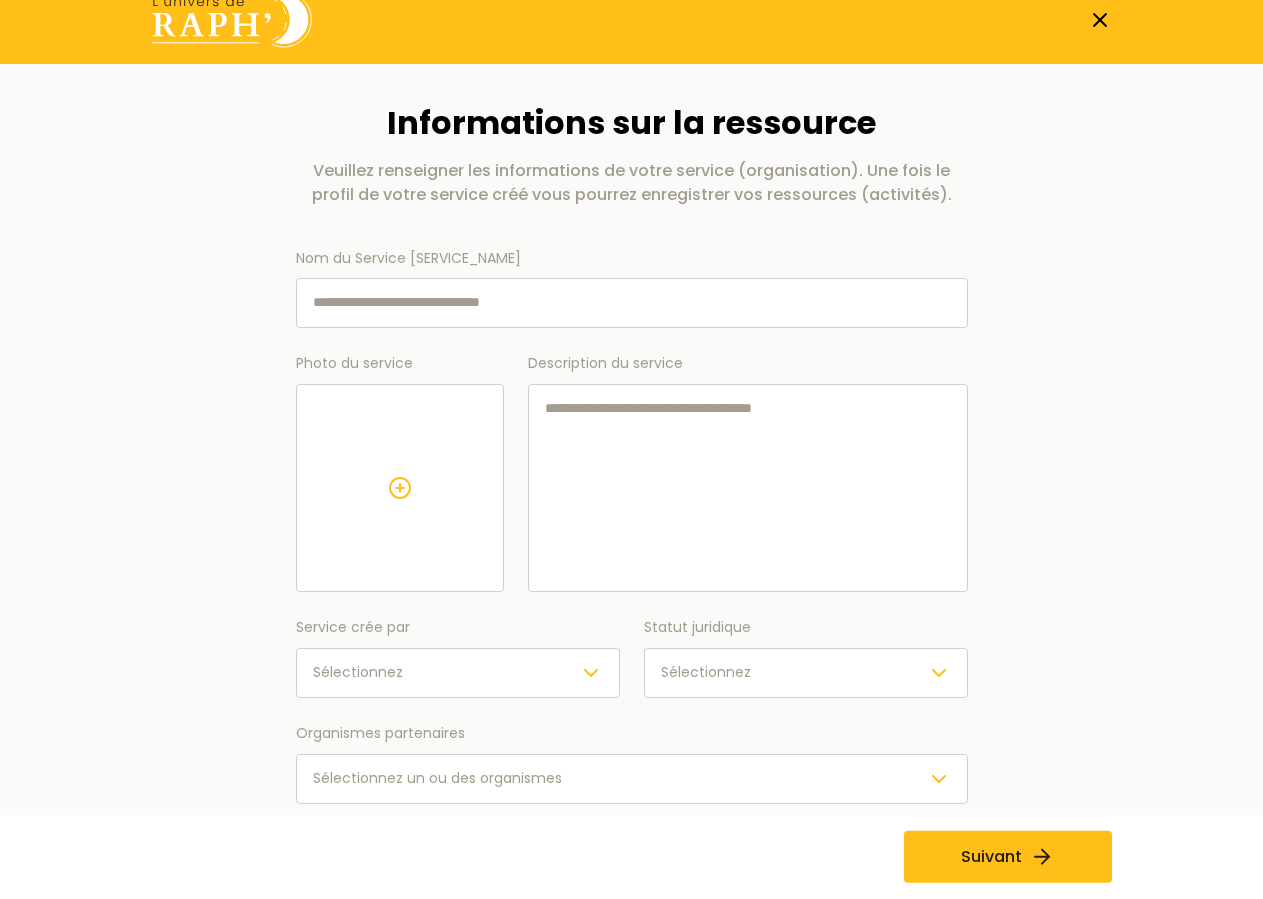 scroll, scrollTop: 0, scrollLeft: 0, axis: both 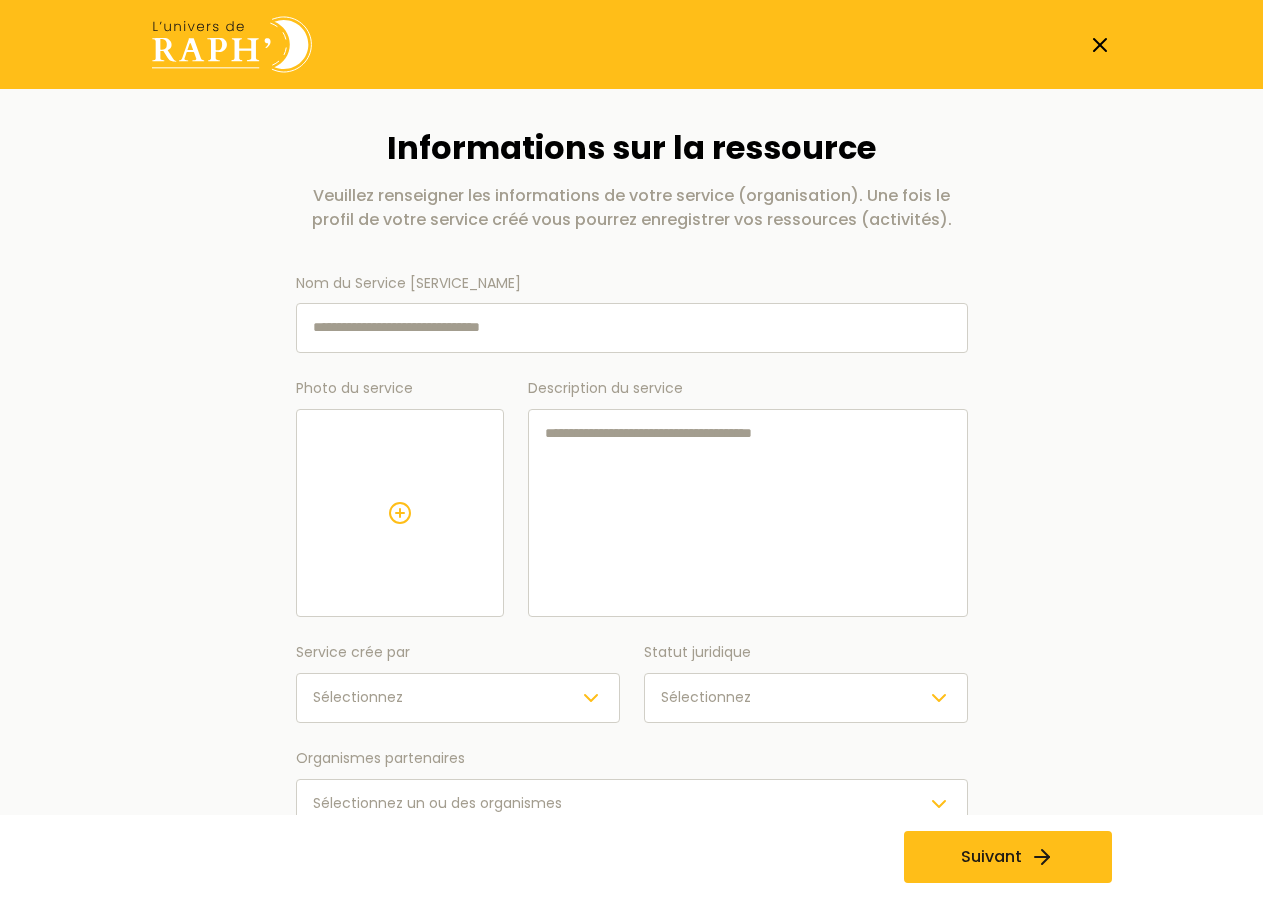 click on "Nom du Service [SERVICE_NAME]" at bounding box center [632, 328] 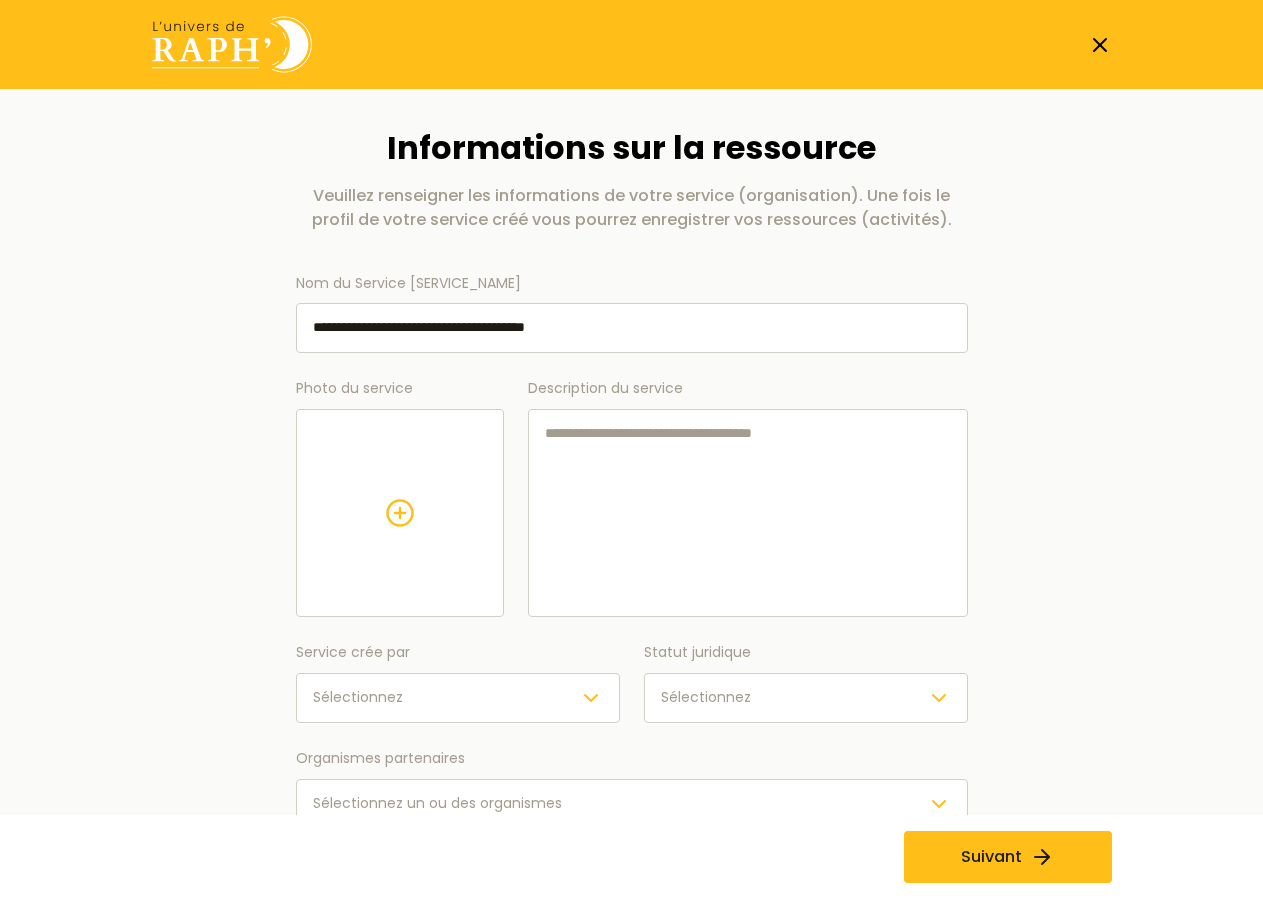 type on "**********" 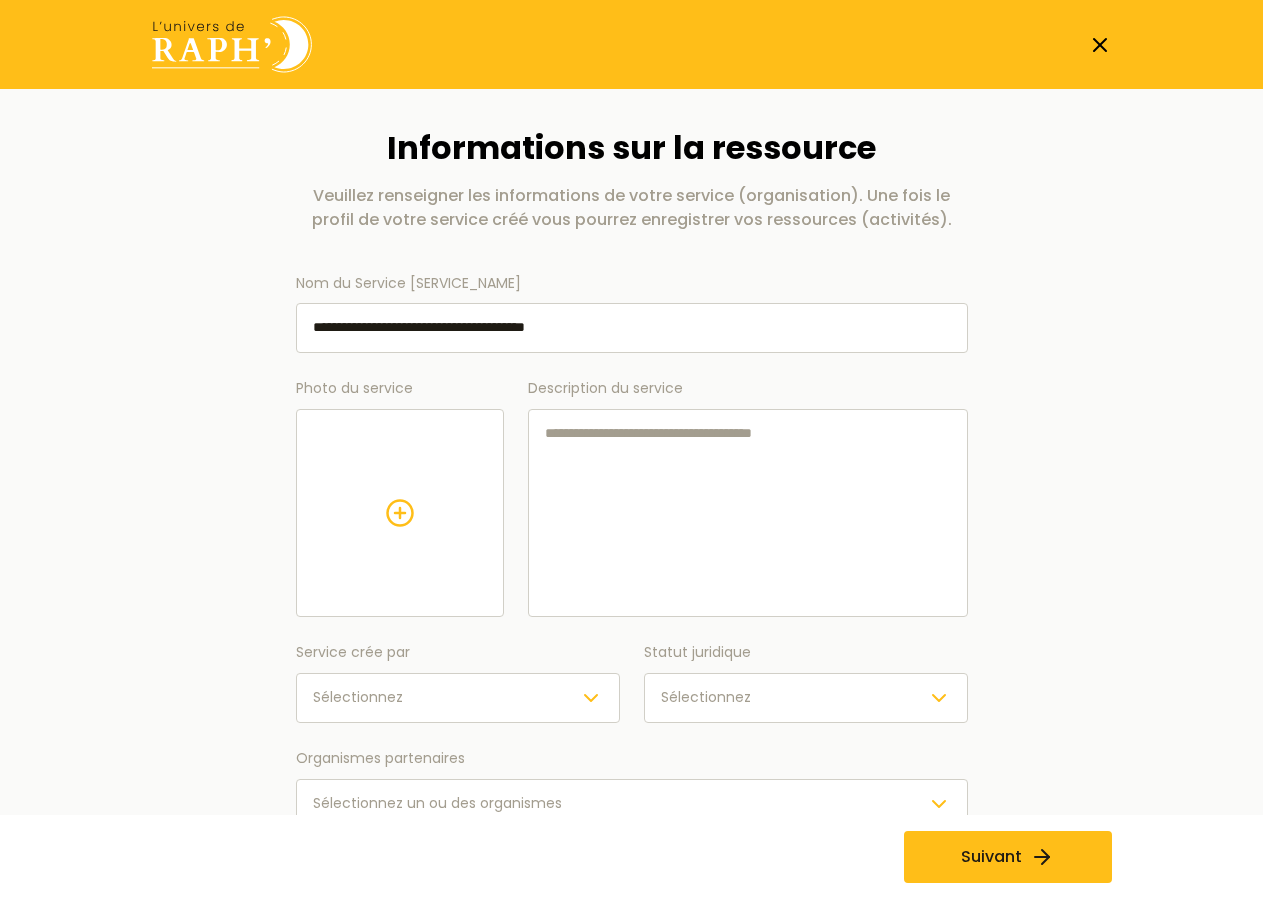 click 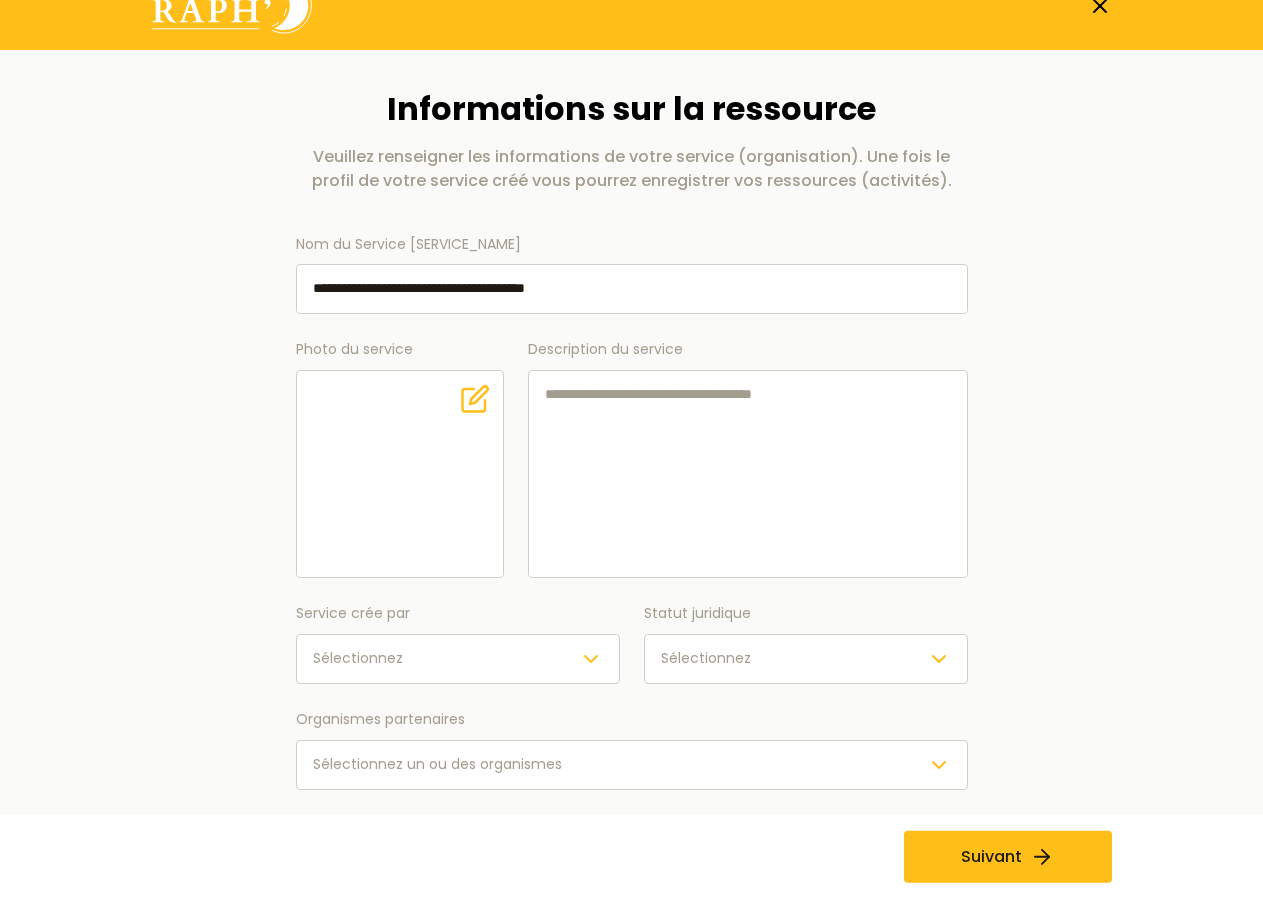 scroll, scrollTop: 0, scrollLeft: 0, axis: both 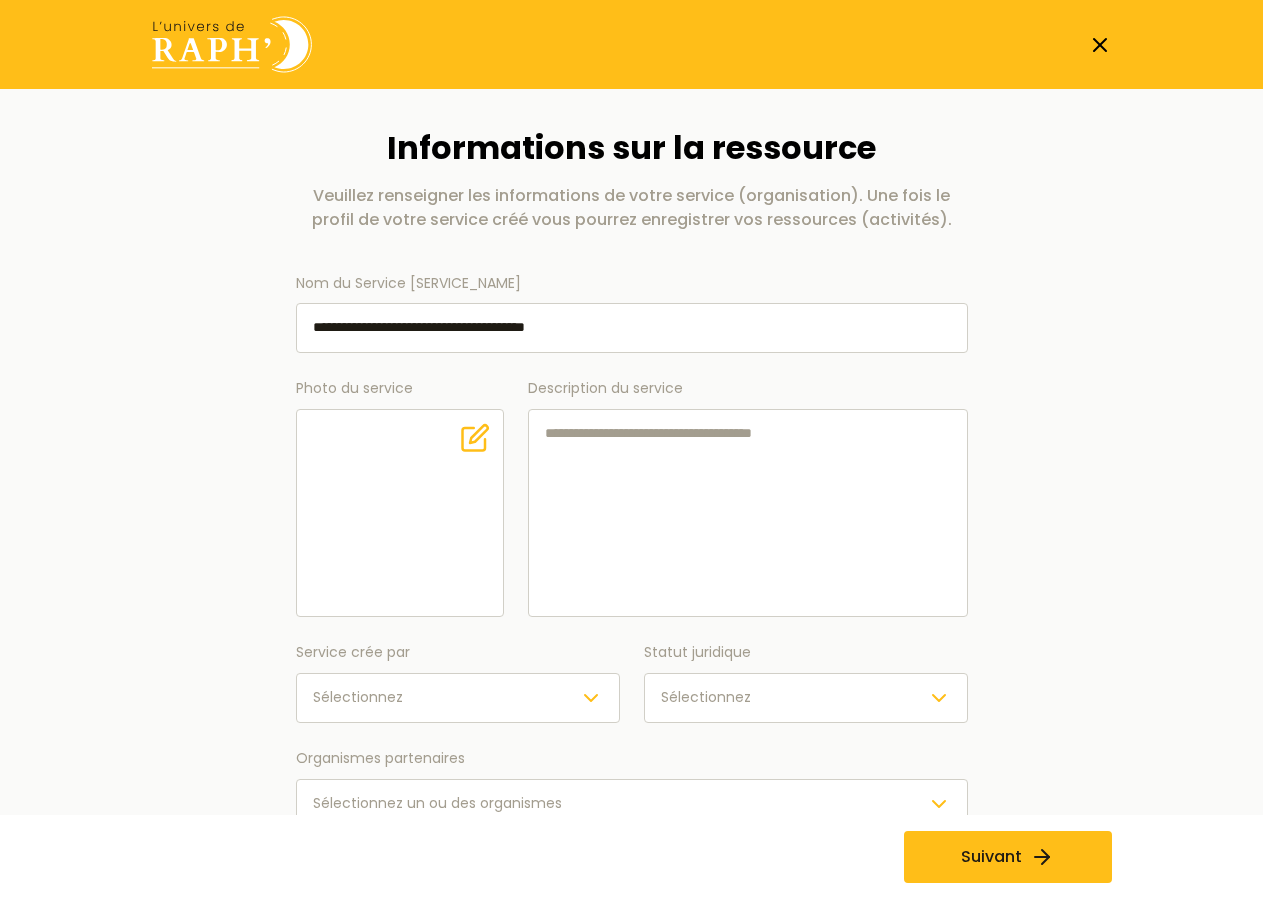 click 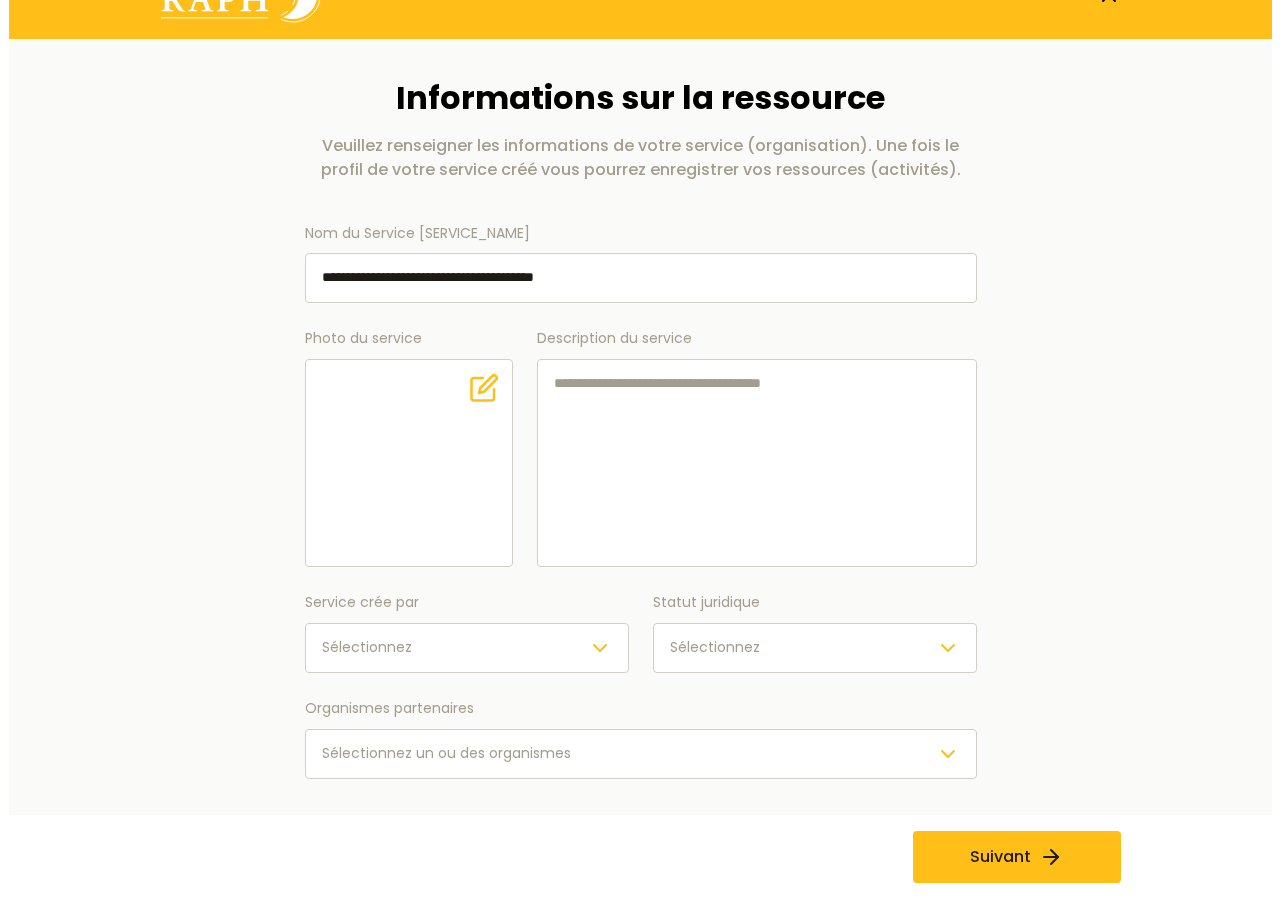 scroll, scrollTop: 82, scrollLeft: 0, axis: vertical 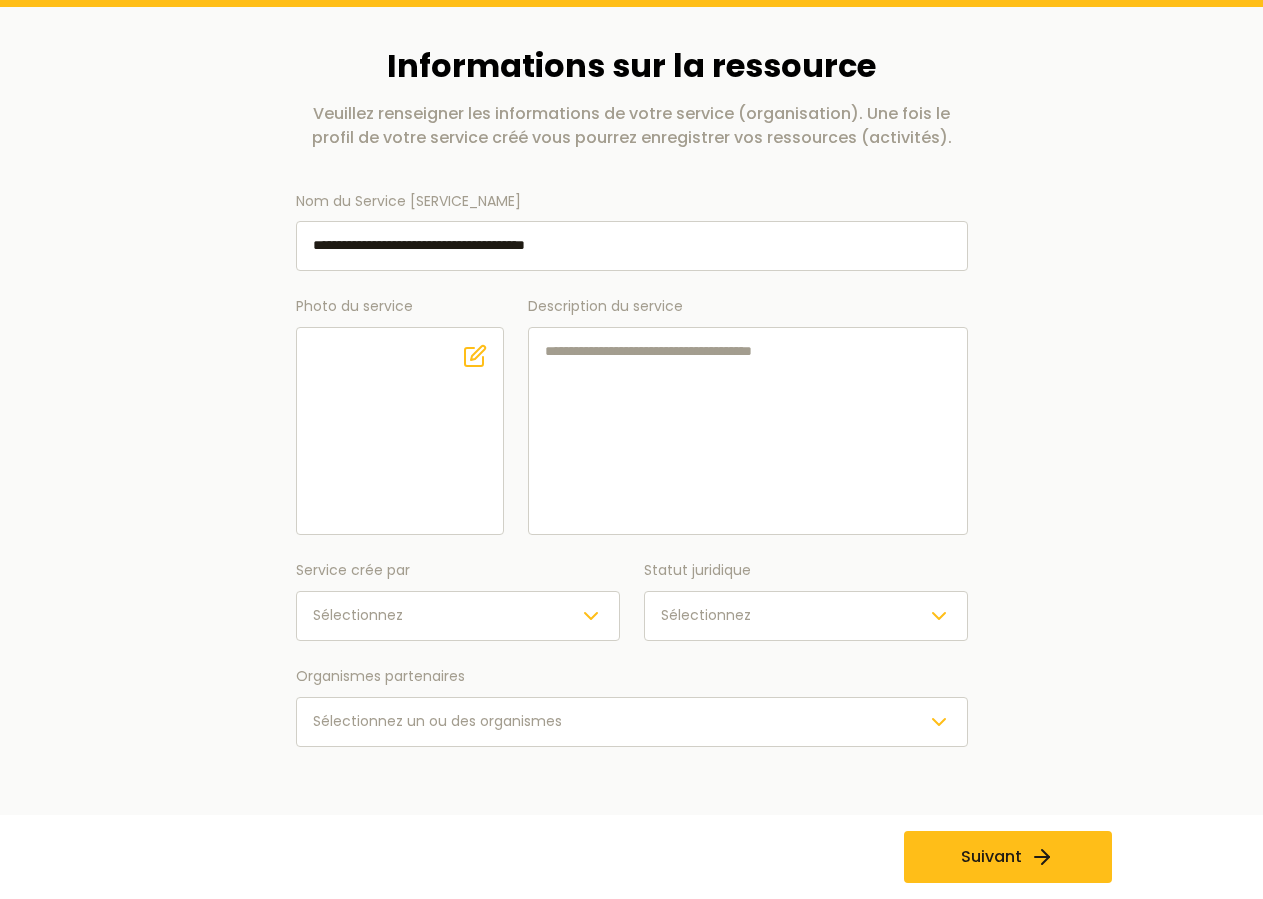 click on "Description du service" at bounding box center (748, 431) 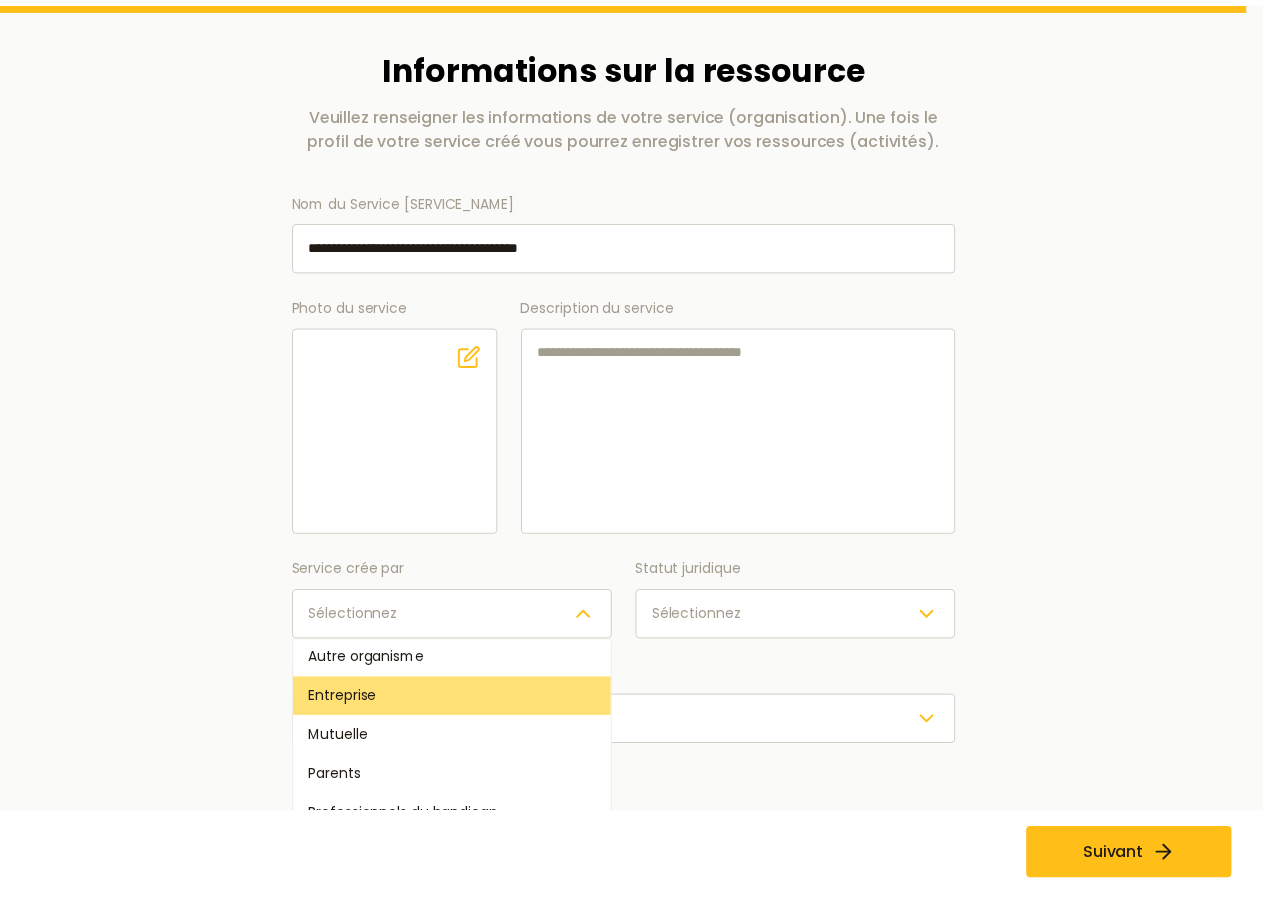scroll, scrollTop: 0, scrollLeft: 0, axis: both 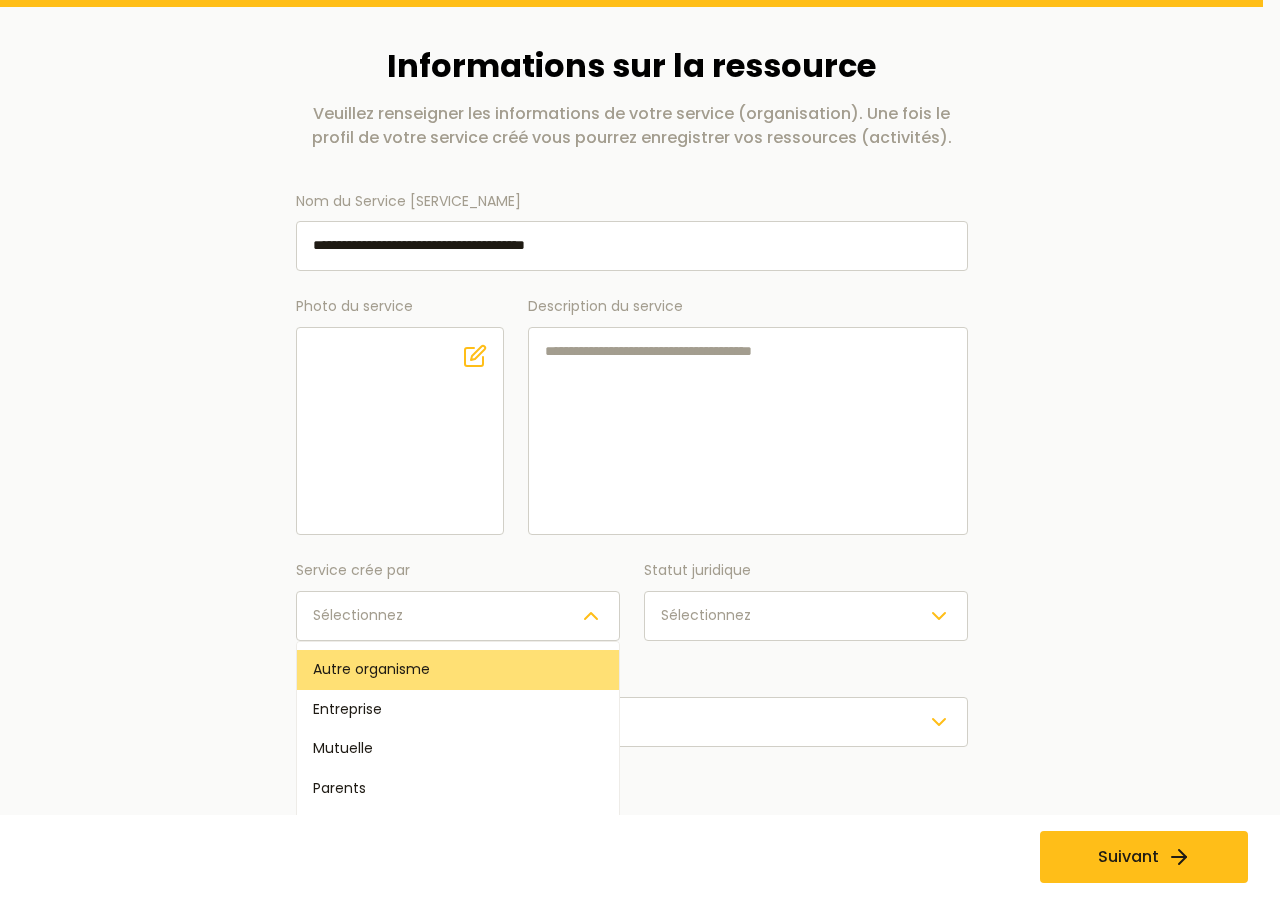 click on "Autre organisme" at bounding box center (371, 669) 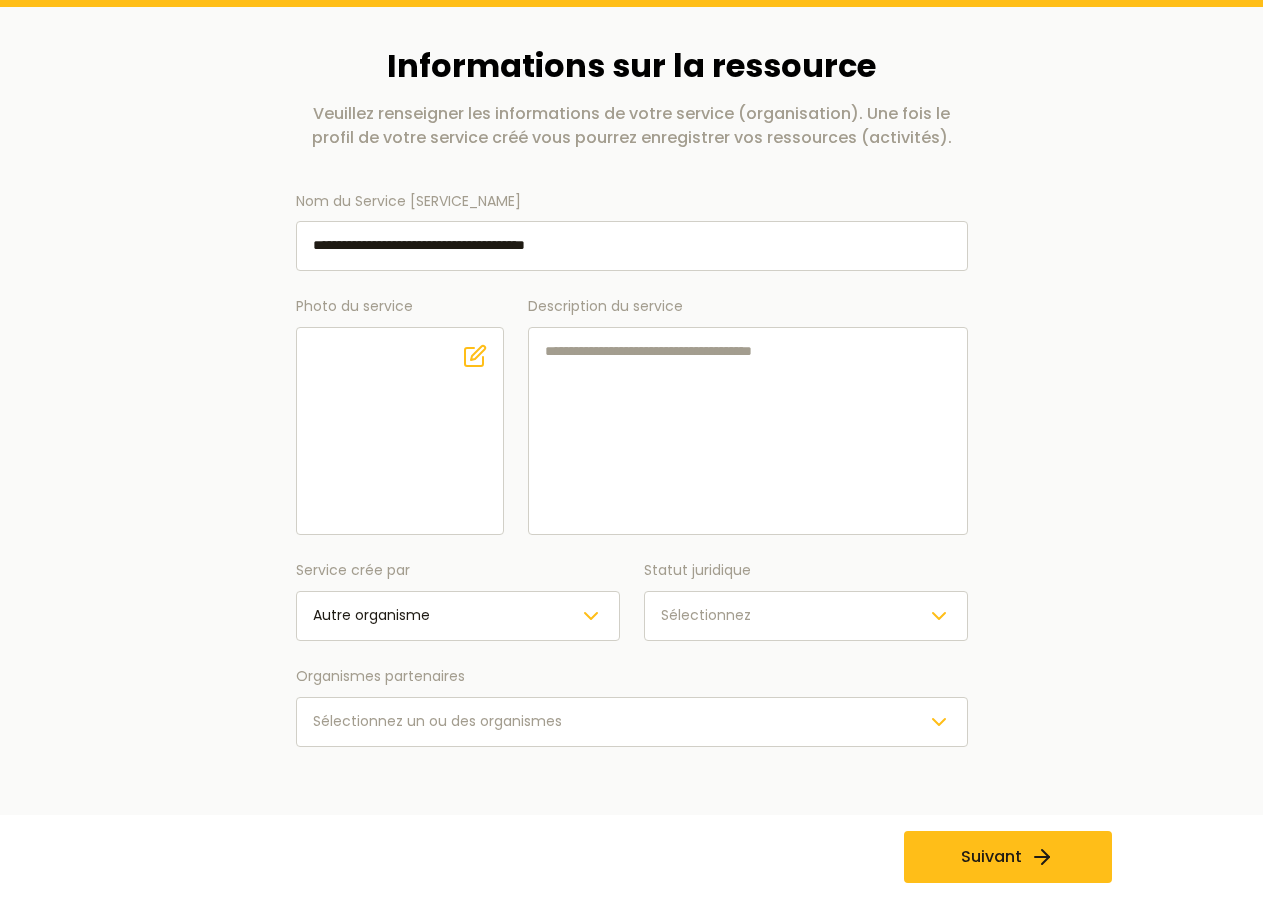 click 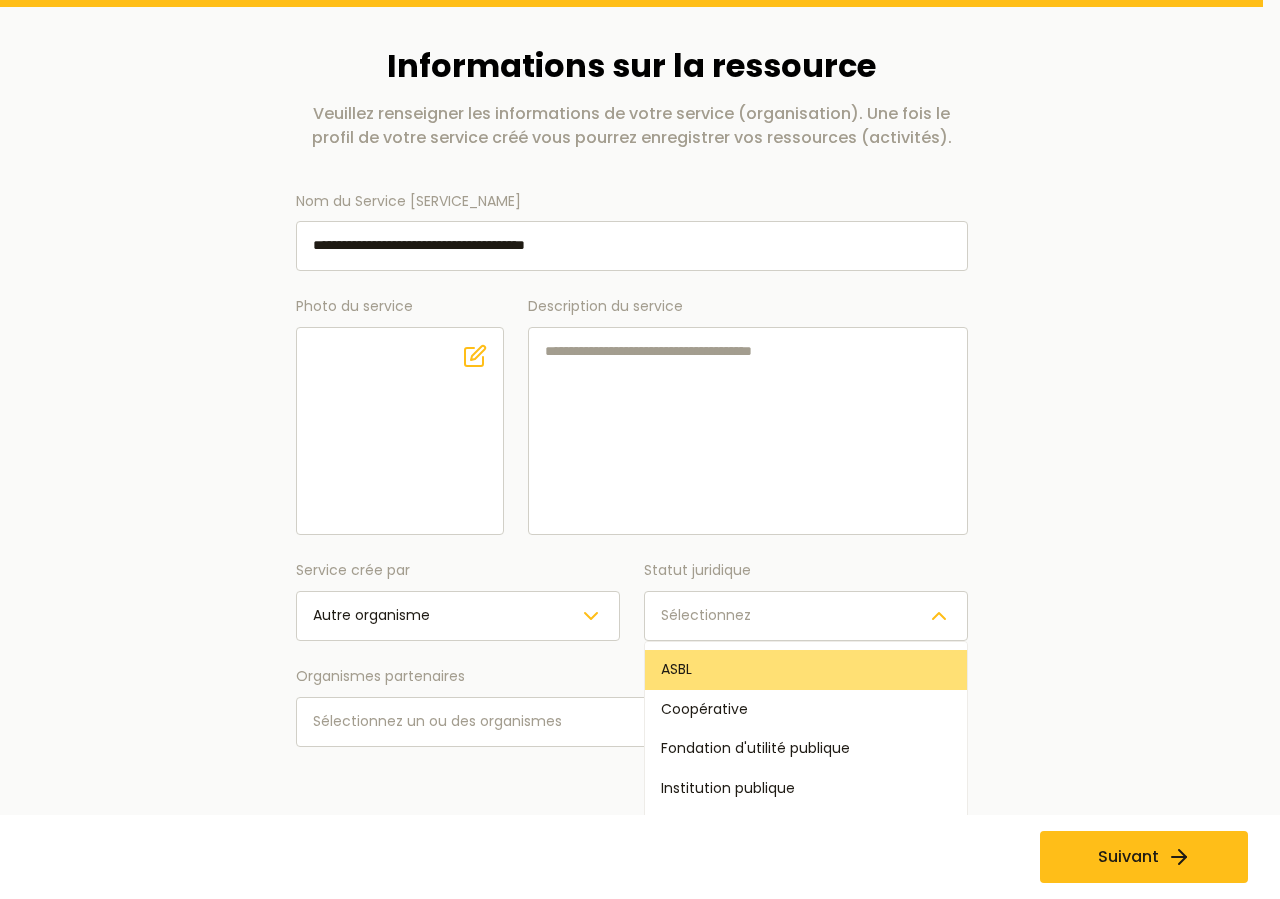 click on "ASBL" at bounding box center (806, 670) 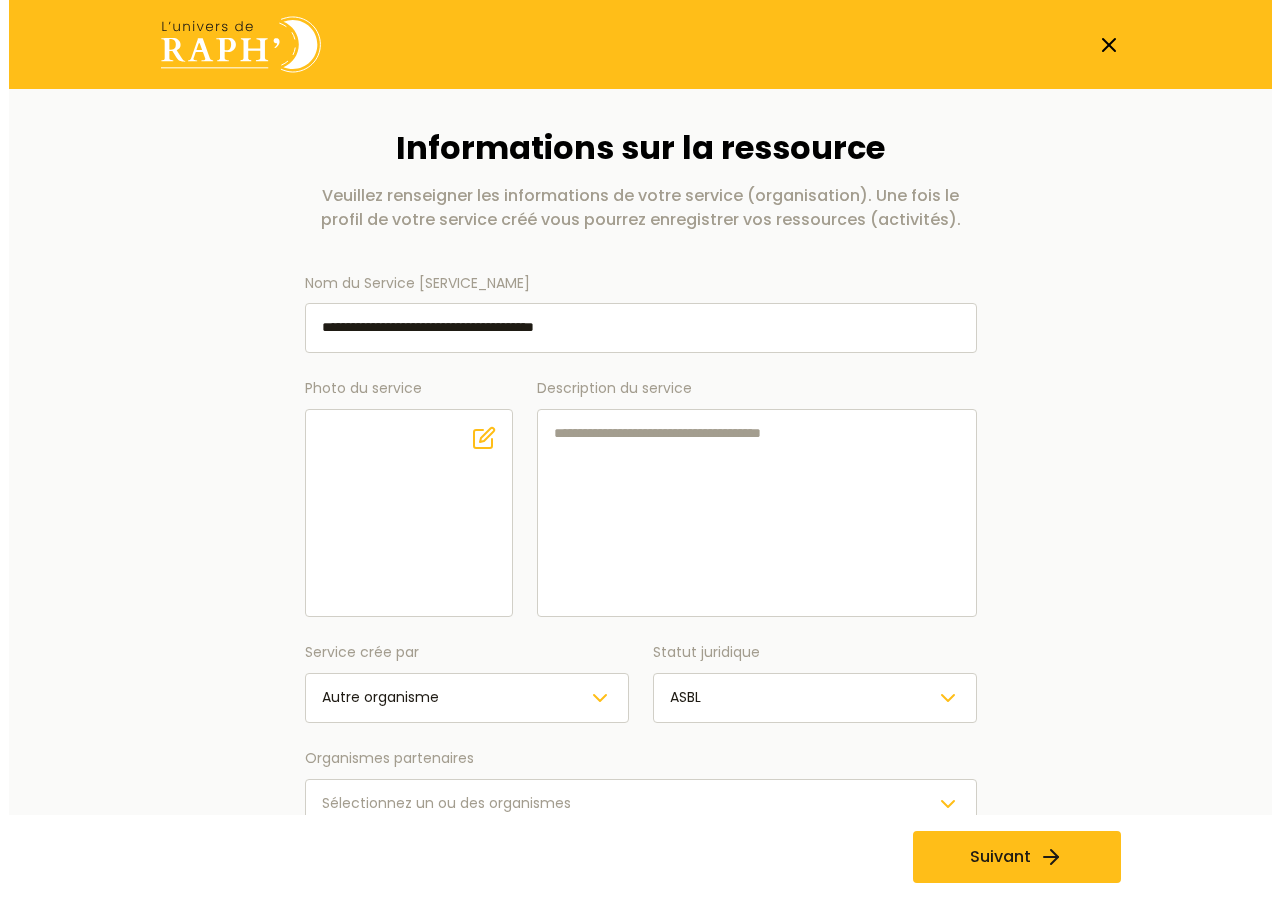 scroll, scrollTop: 82, scrollLeft: 0, axis: vertical 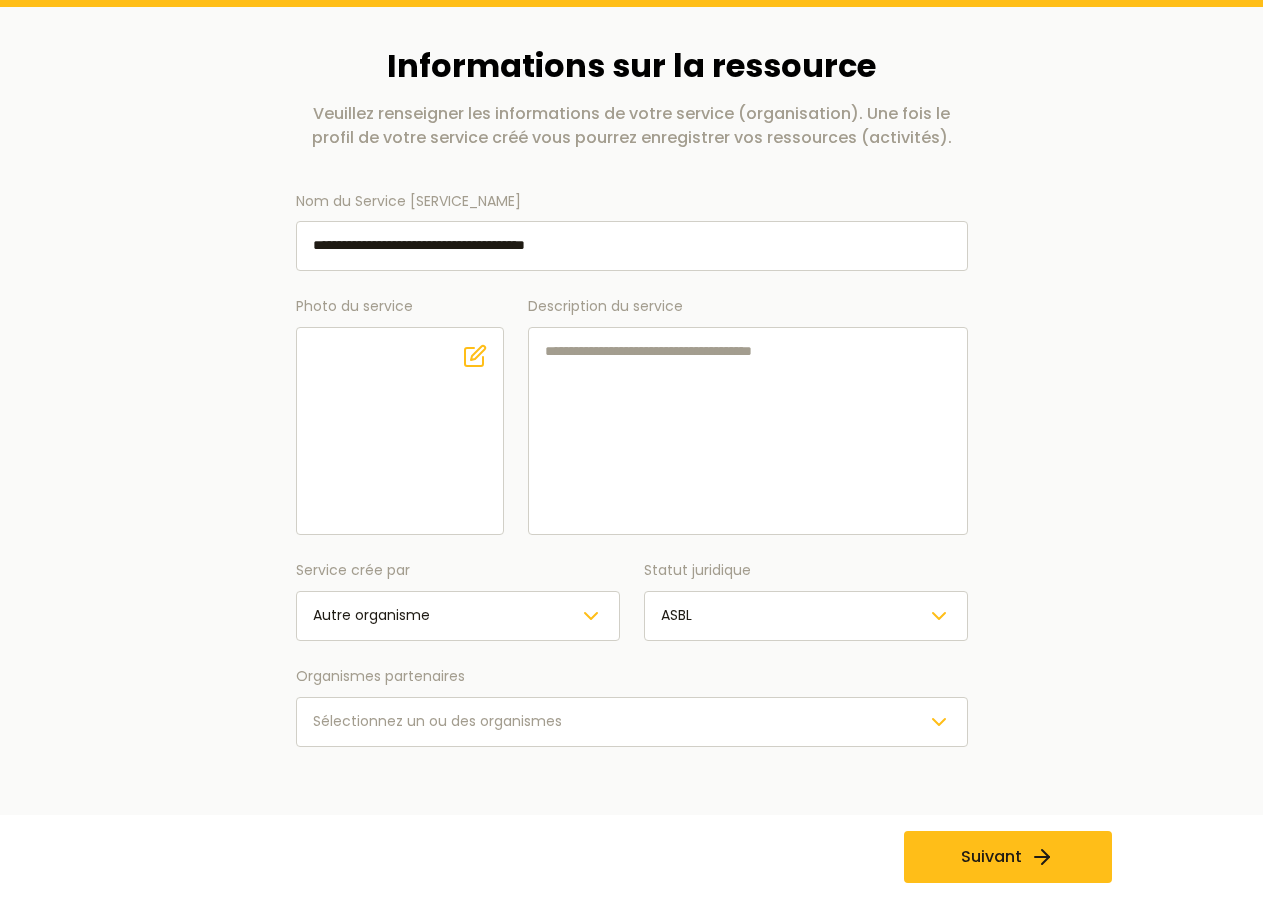 click 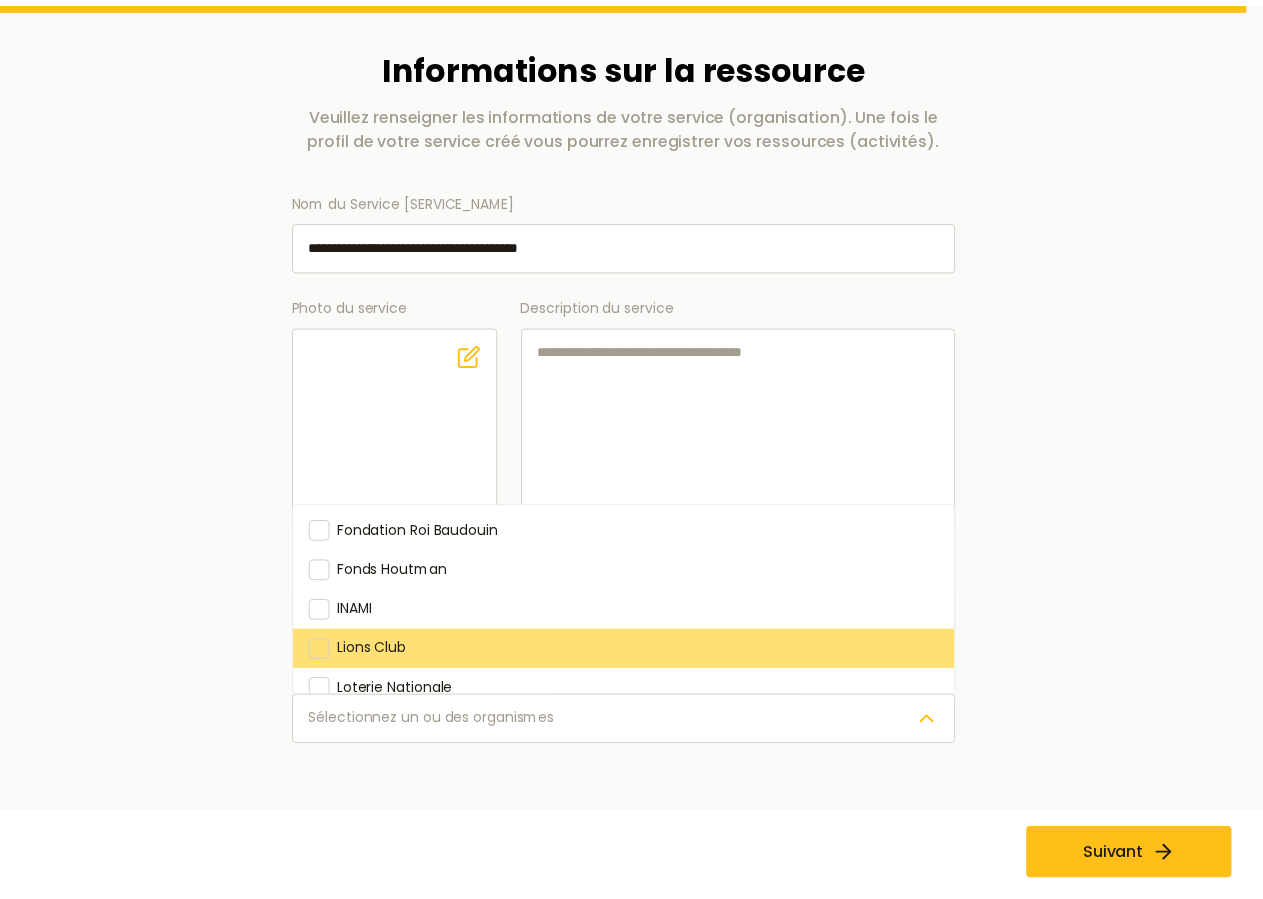 scroll, scrollTop: 0, scrollLeft: 0, axis: both 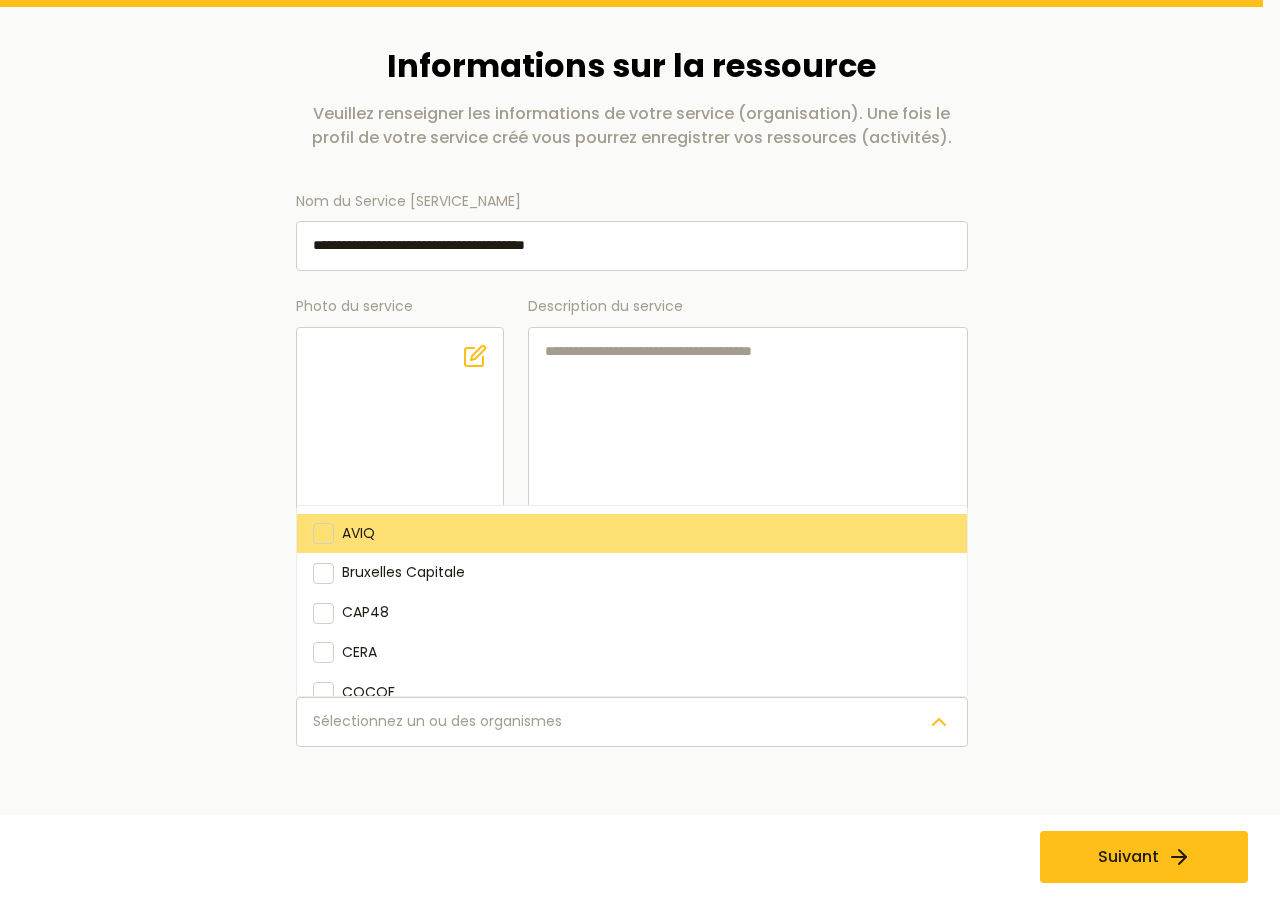 click at bounding box center [323, 533] 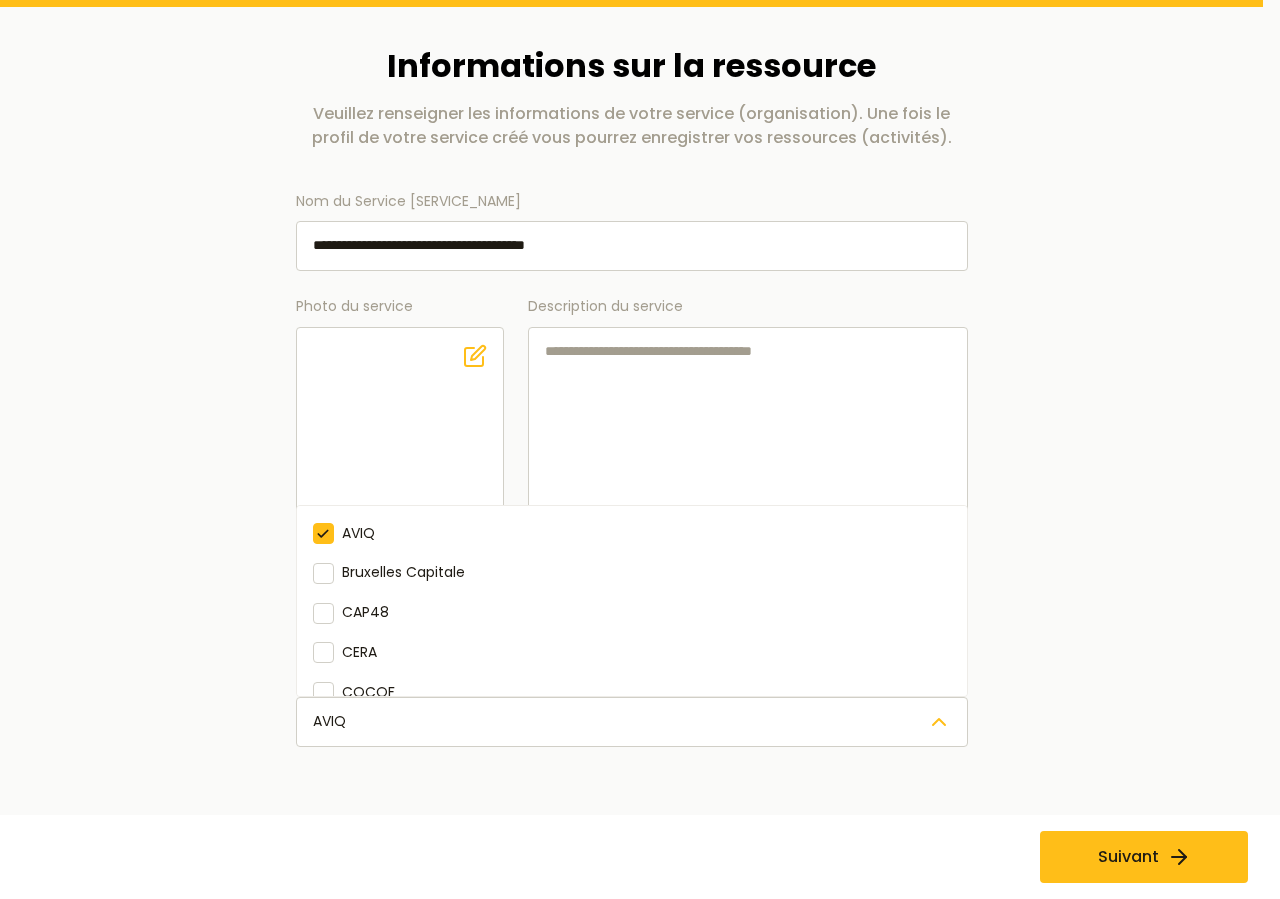 click on "Nom du Service [SERVICE_NAME] Photo du service [SERVICE_PHOTO] Description du service [SERVICE_DESCRIPTION] Service crée par Autre organisme Statut juridique ASBL Organismes partenaires AVIQ AVIQ Bruxelles Capitale CAP48 CERA COCOF CPAS Fédération Wallonie Bruxelles Fondation Portray Fondation Reine Paola Fondation Roi Baudouin Fonds Houtman INAMI Lions Club Loterie Nationale Mutplus Mutualia Mutualité Chrétienne Mutualité Neutre ONE Partenamut PHARE Rotary Securex Solidaris United Fund for Belgium Wallonie Suivant" at bounding box center (632, 524) 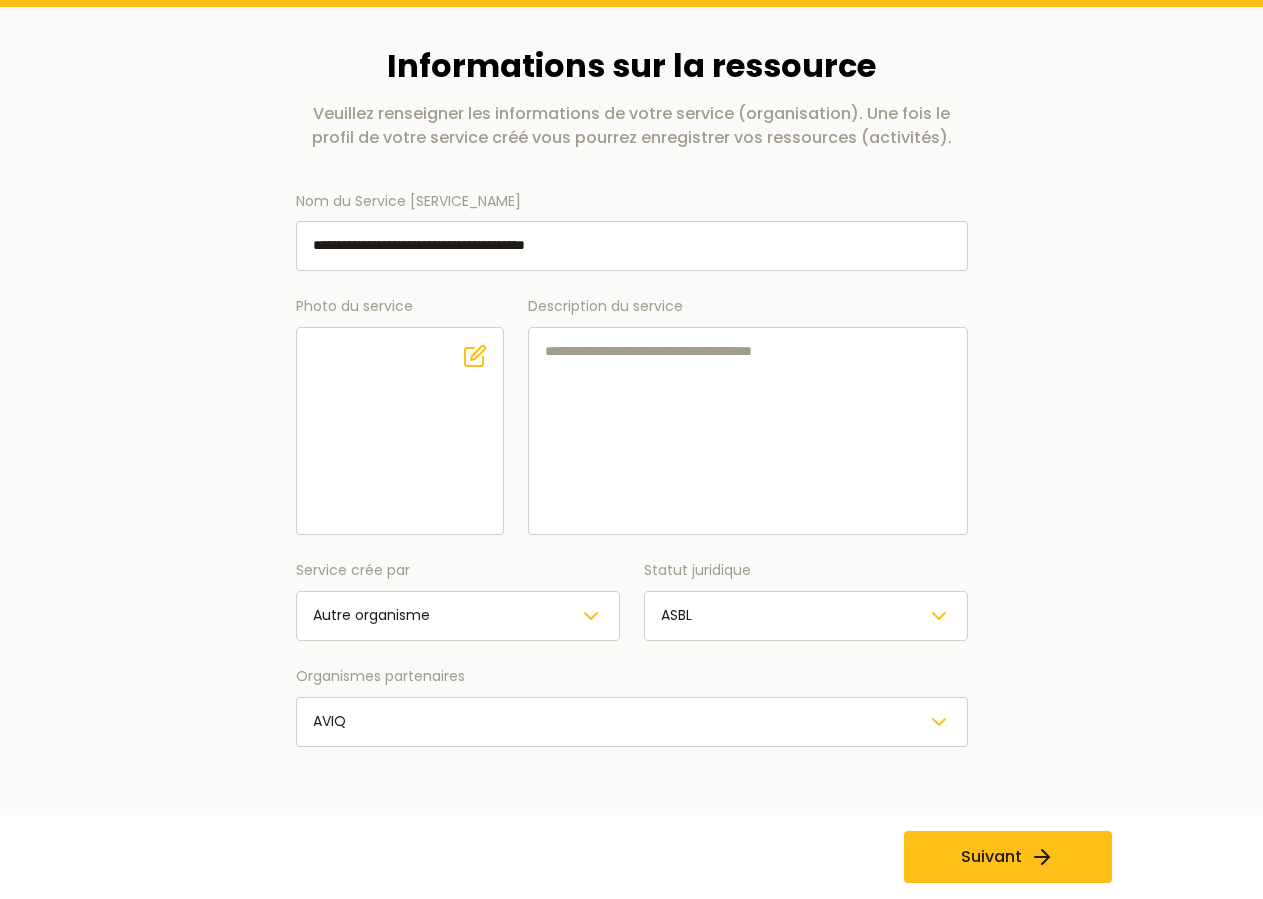 click on "Description du service" at bounding box center [748, 431] 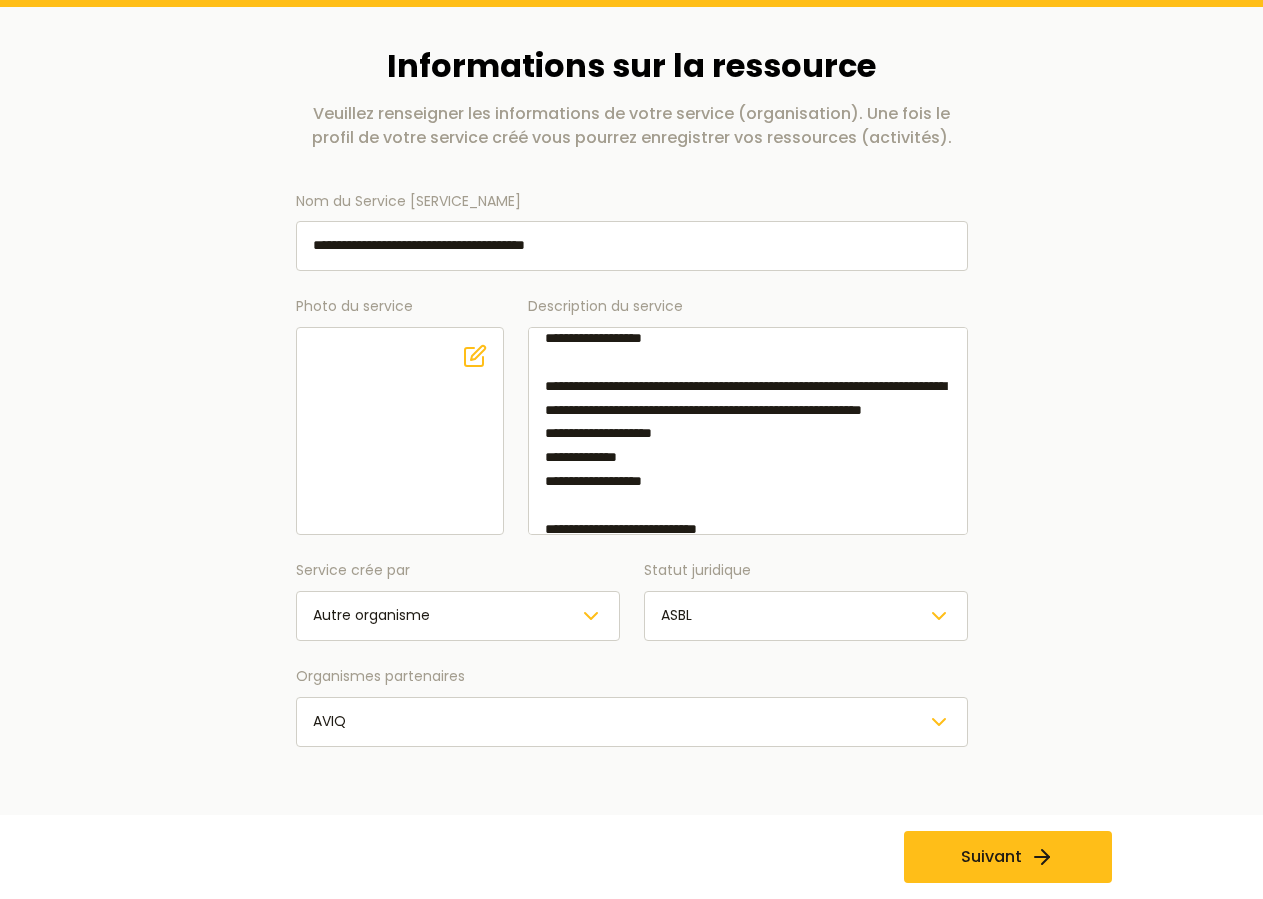 scroll, scrollTop: 0, scrollLeft: 0, axis: both 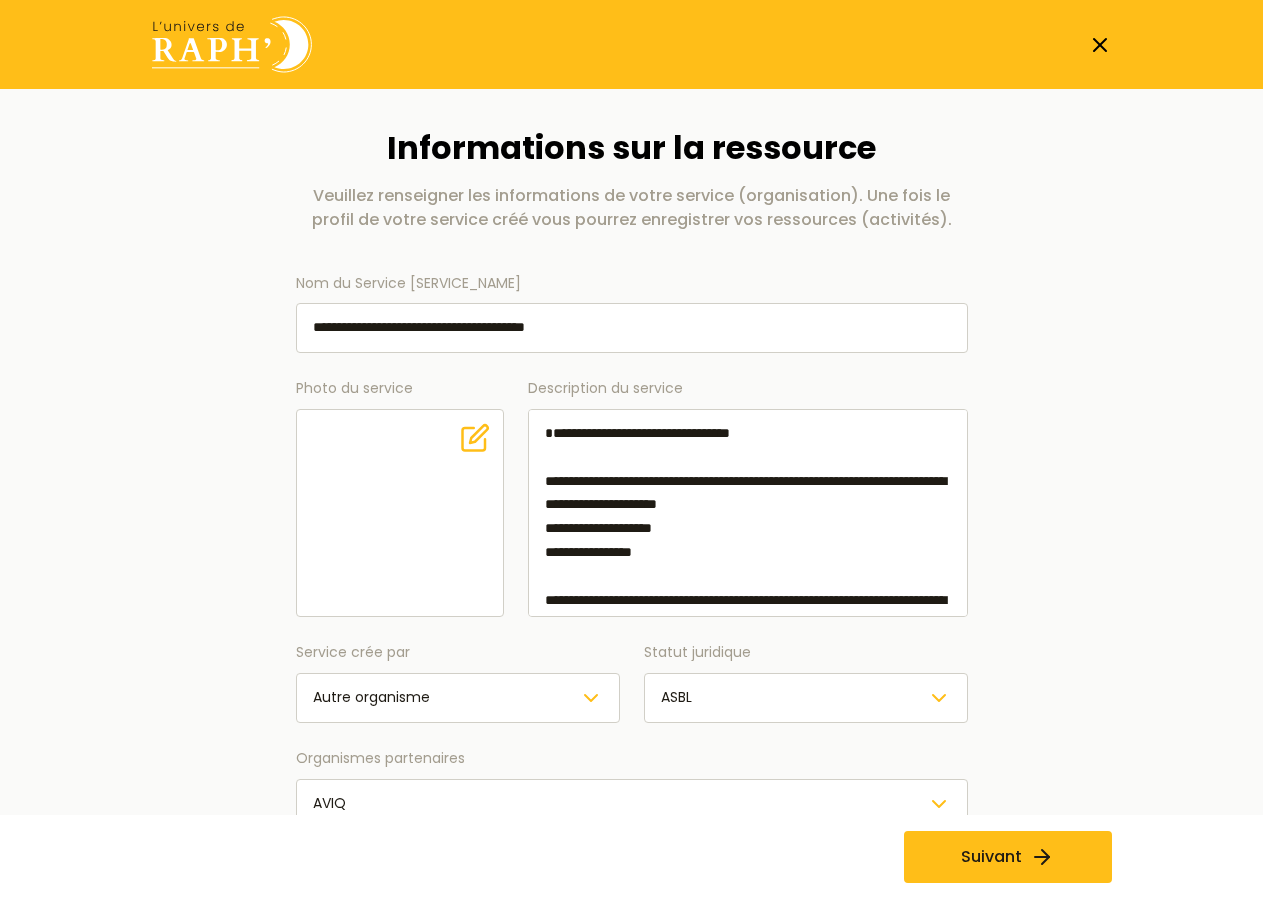 click 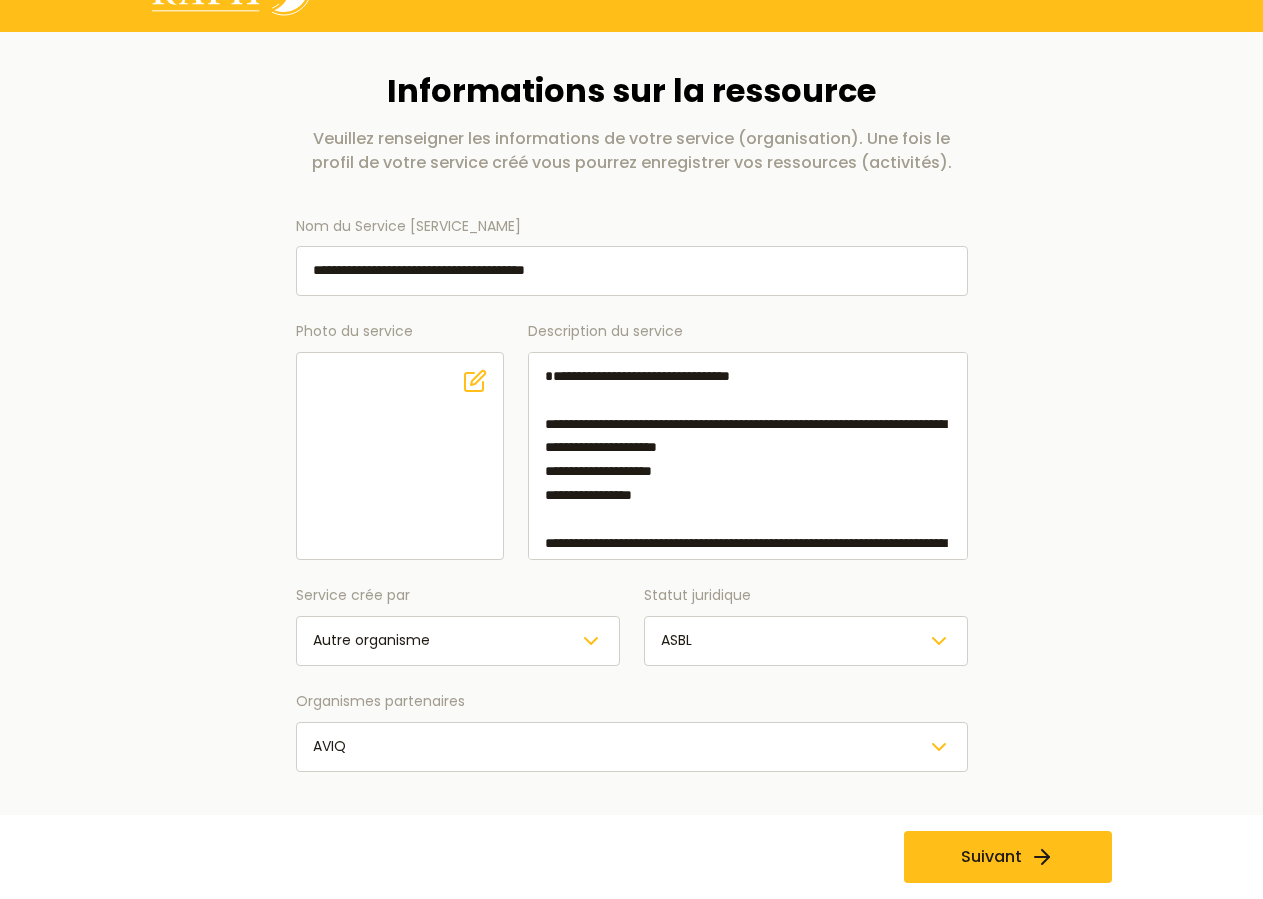 scroll, scrollTop: 82, scrollLeft: 0, axis: vertical 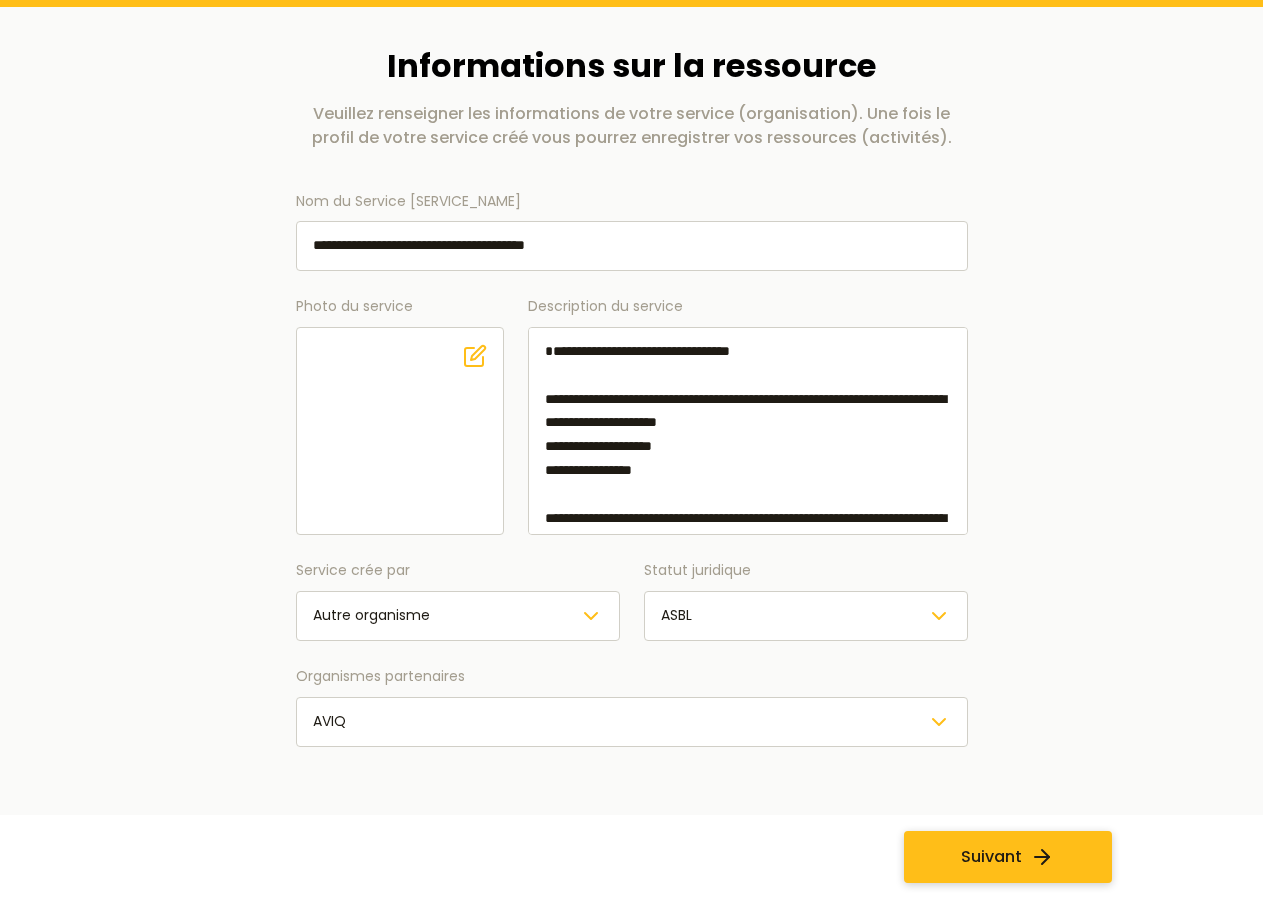 click on "Suivant" at bounding box center (991, 857) 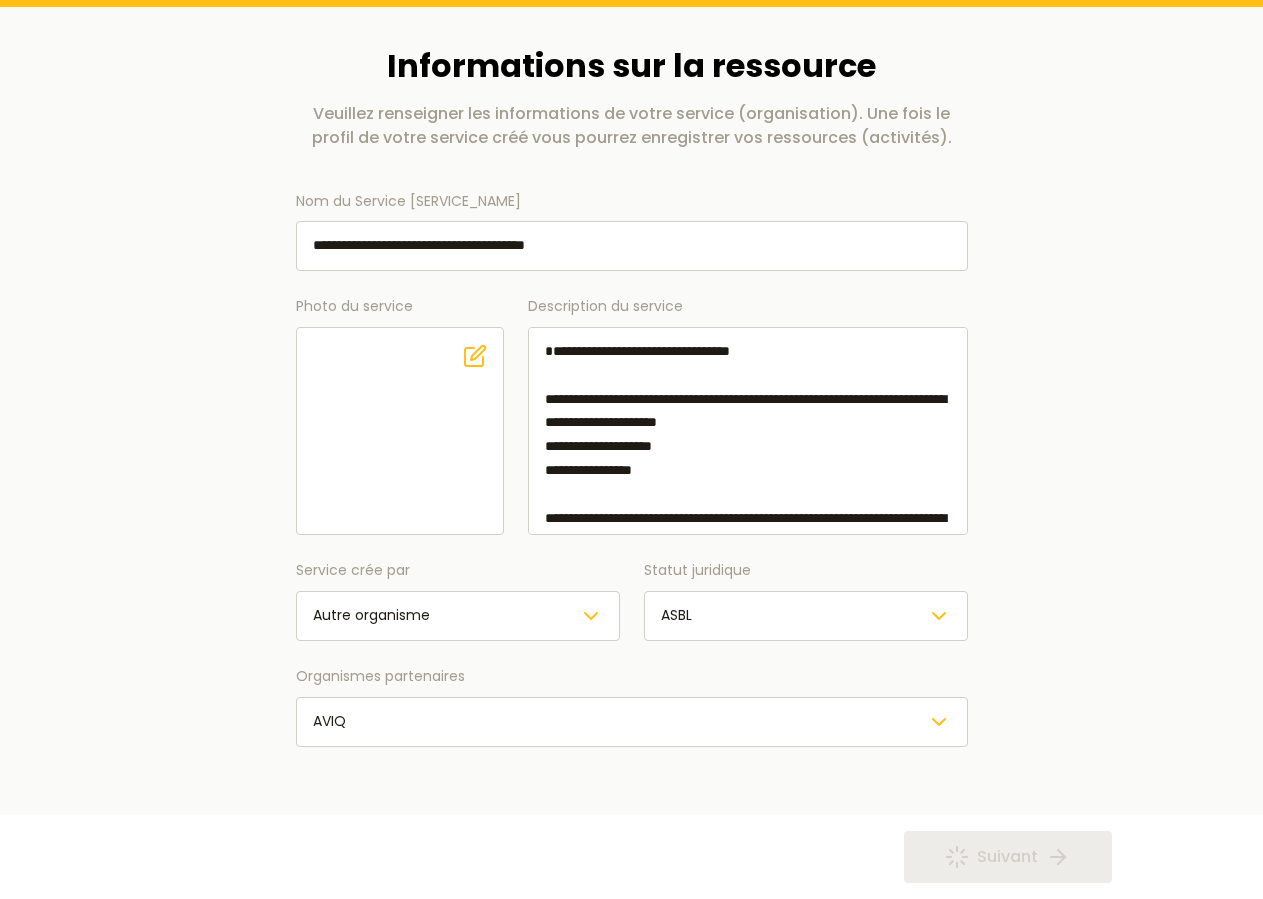 scroll, scrollTop: 1185, scrollLeft: 0, axis: vertical 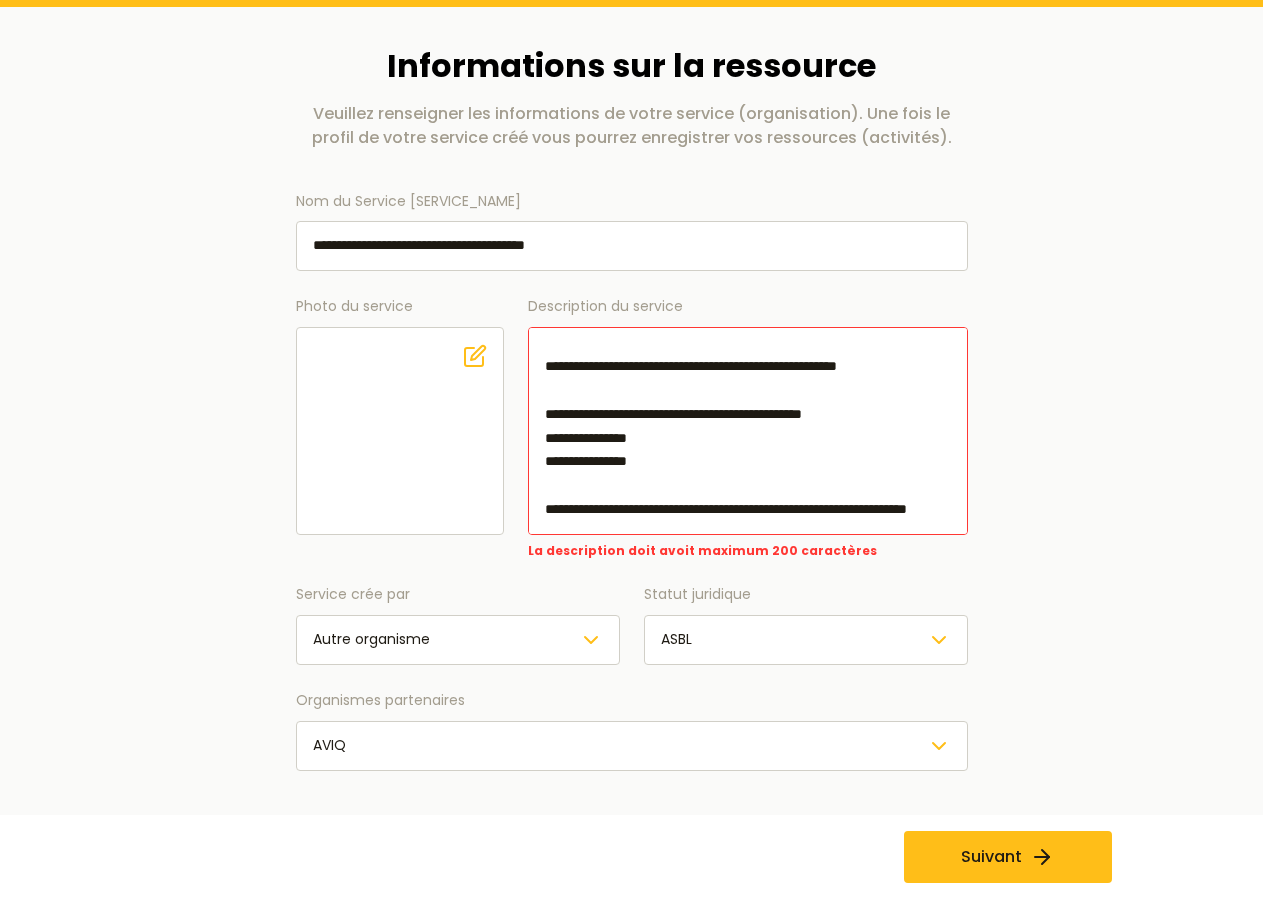 drag, startPoint x: 691, startPoint y: 534, endPoint x: 548, endPoint y: 395, distance: 199.42416 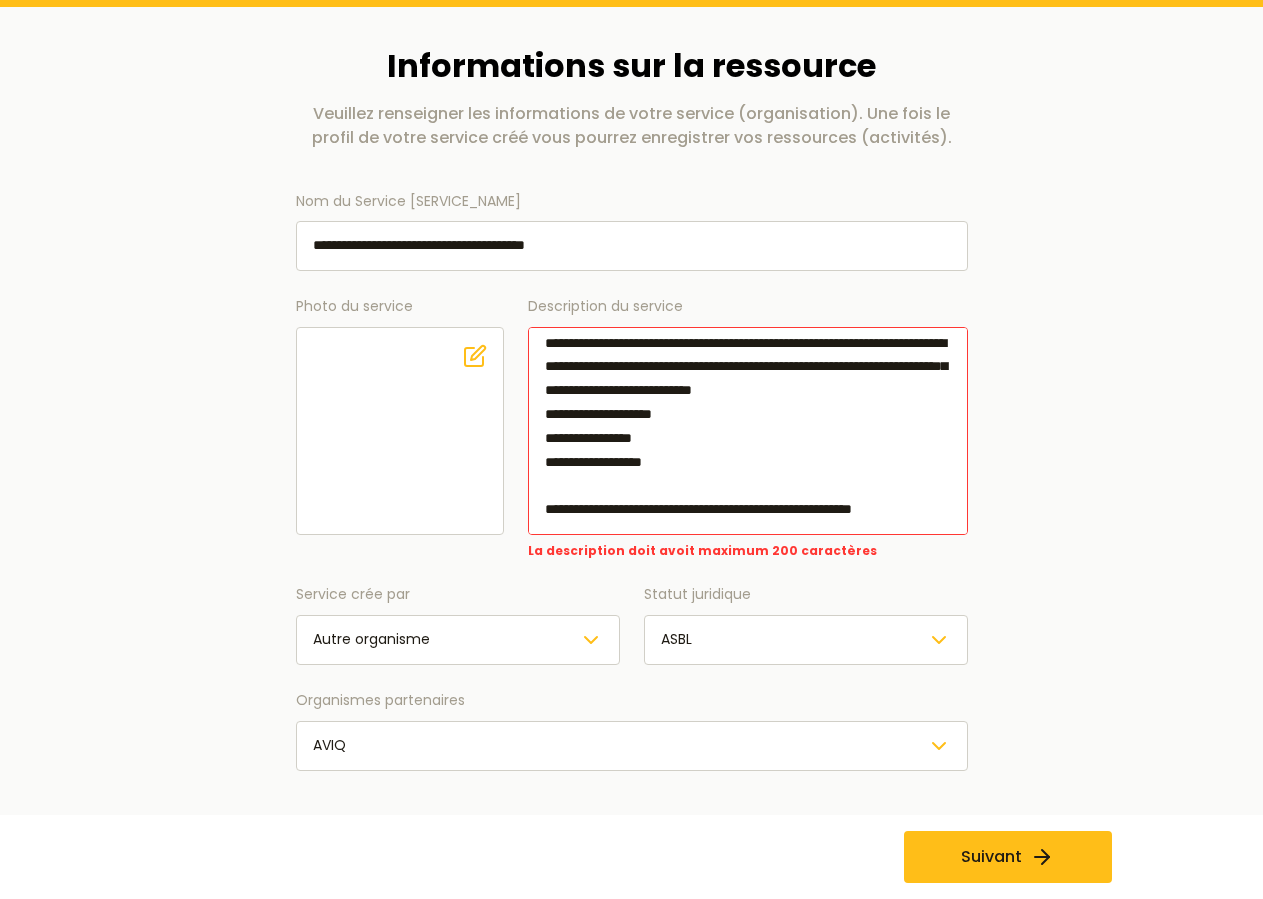 scroll, scrollTop: 719, scrollLeft: 0, axis: vertical 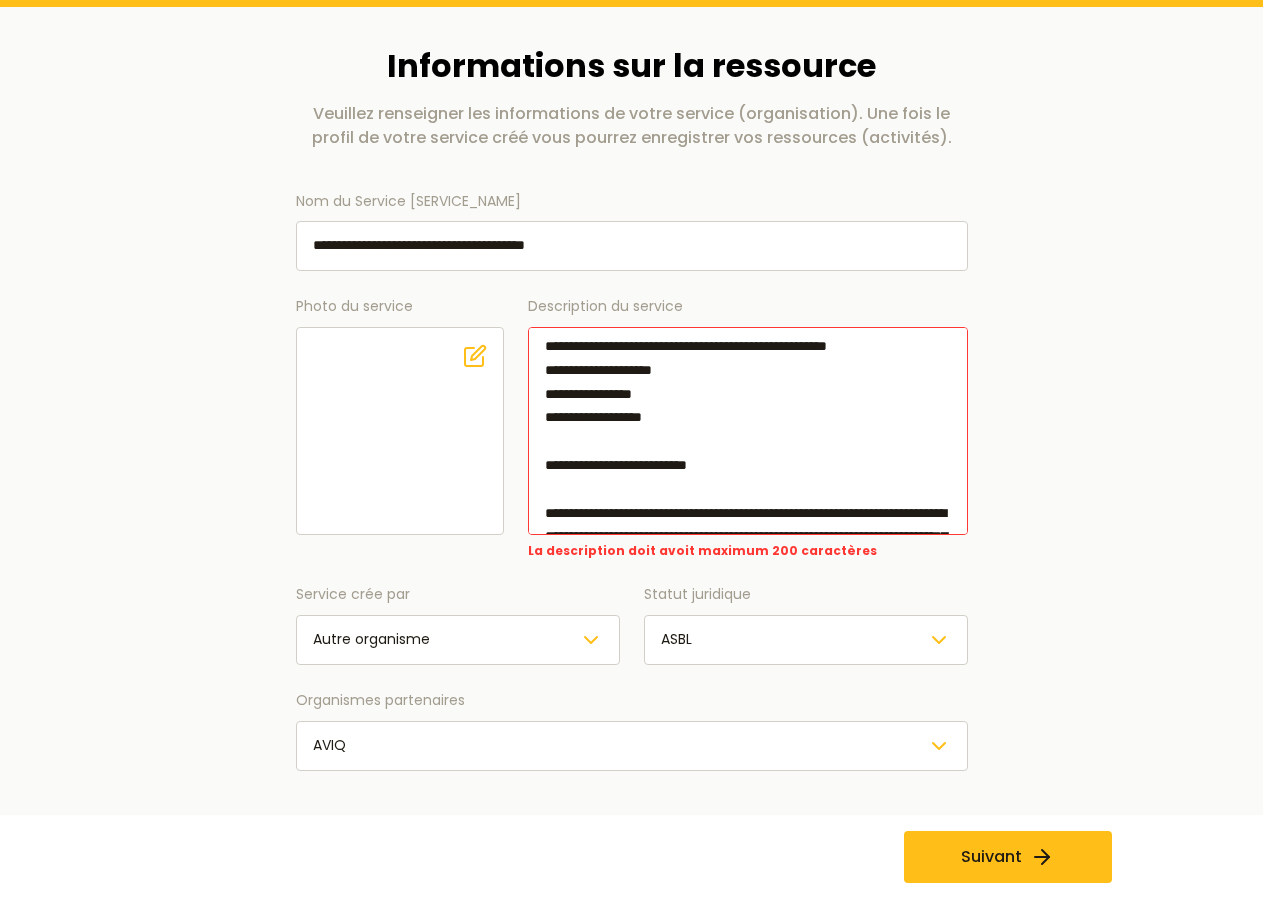 drag, startPoint x: 689, startPoint y: 513, endPoint x: 532, endPoint y: 371, distance: 211.69081 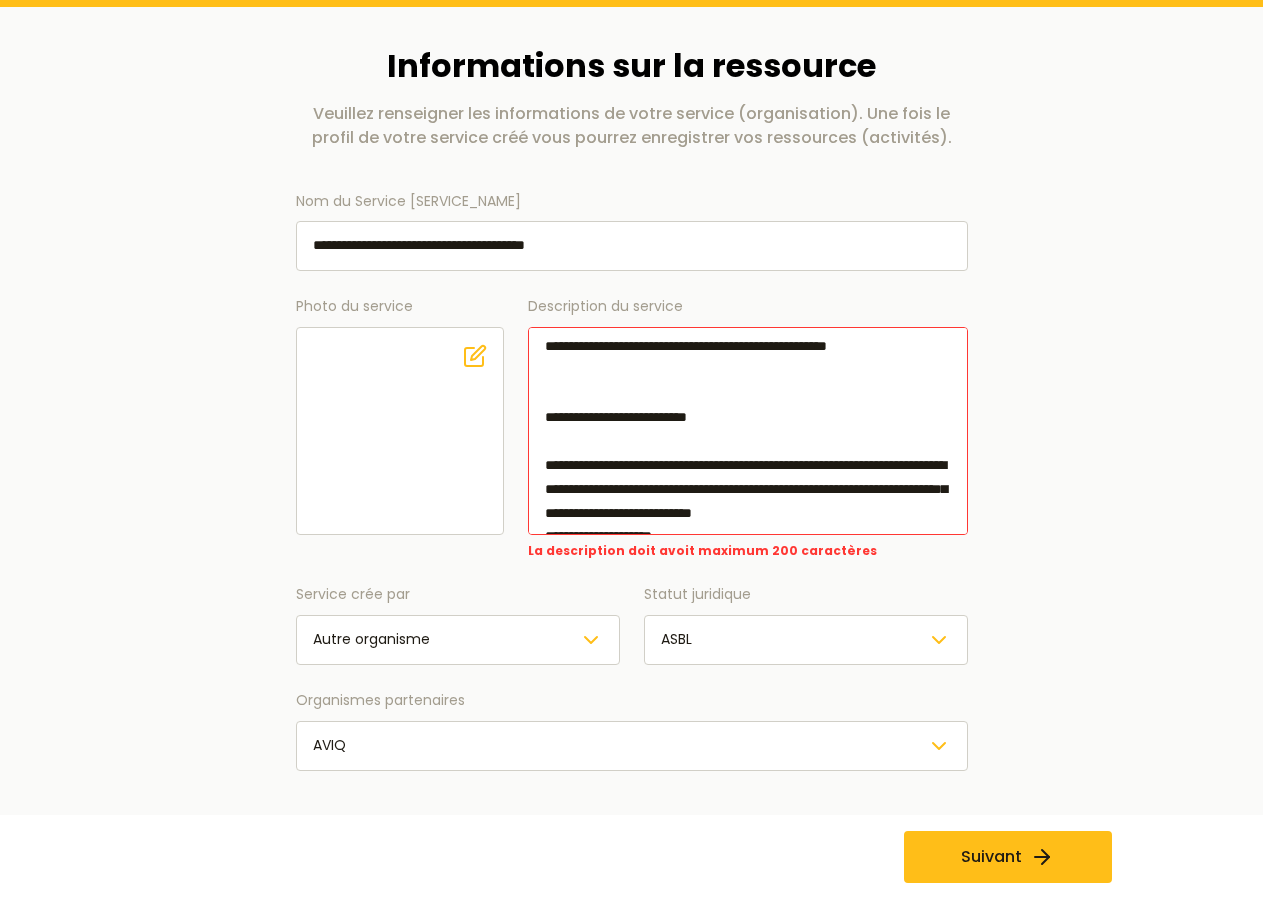 scroll, scrollTop: 0, scrollLeft: 0, axis: both 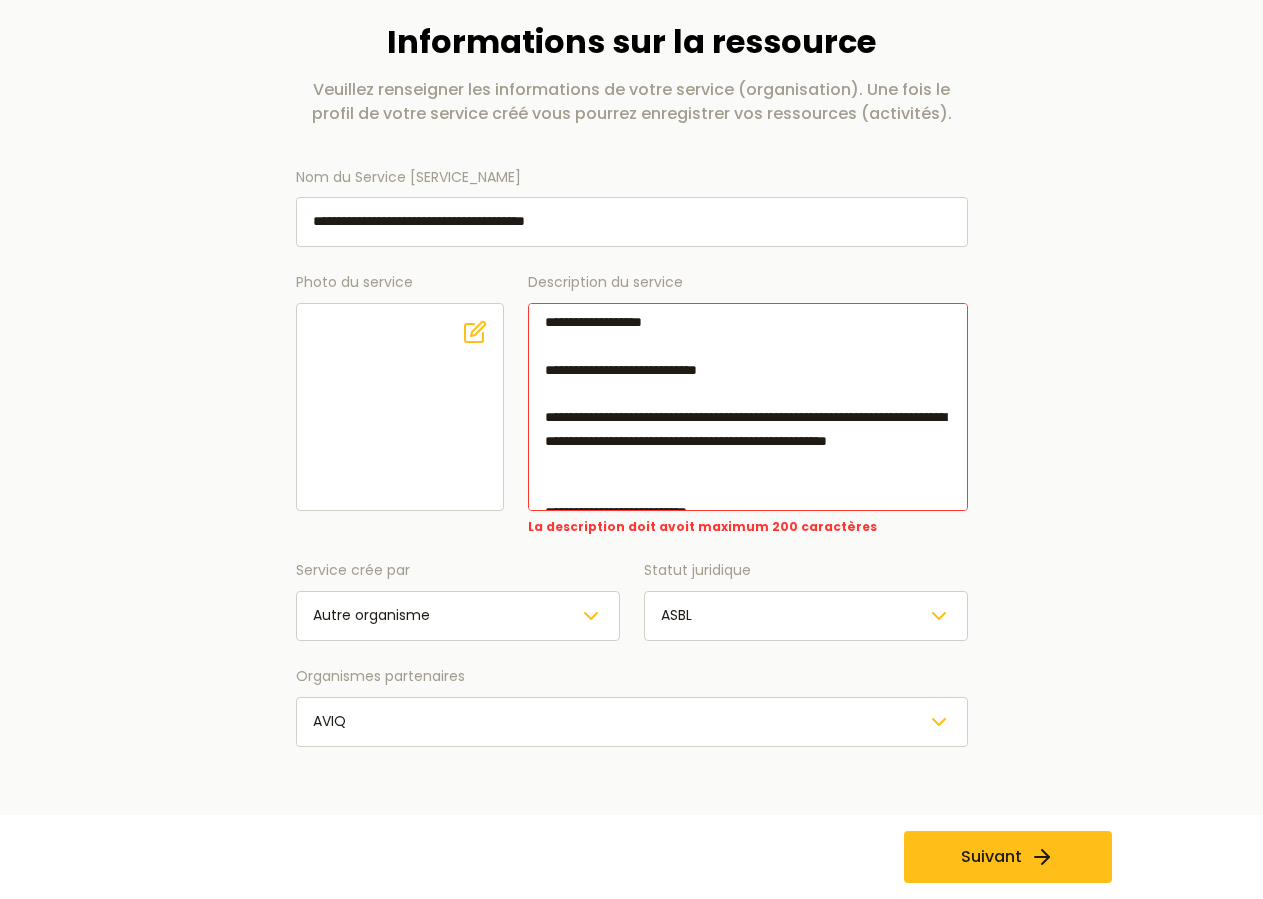 drag, startPoint x: 686, startPoint y: 396, endPoint x: 552, endPoint y: 348, distance: 142.33763 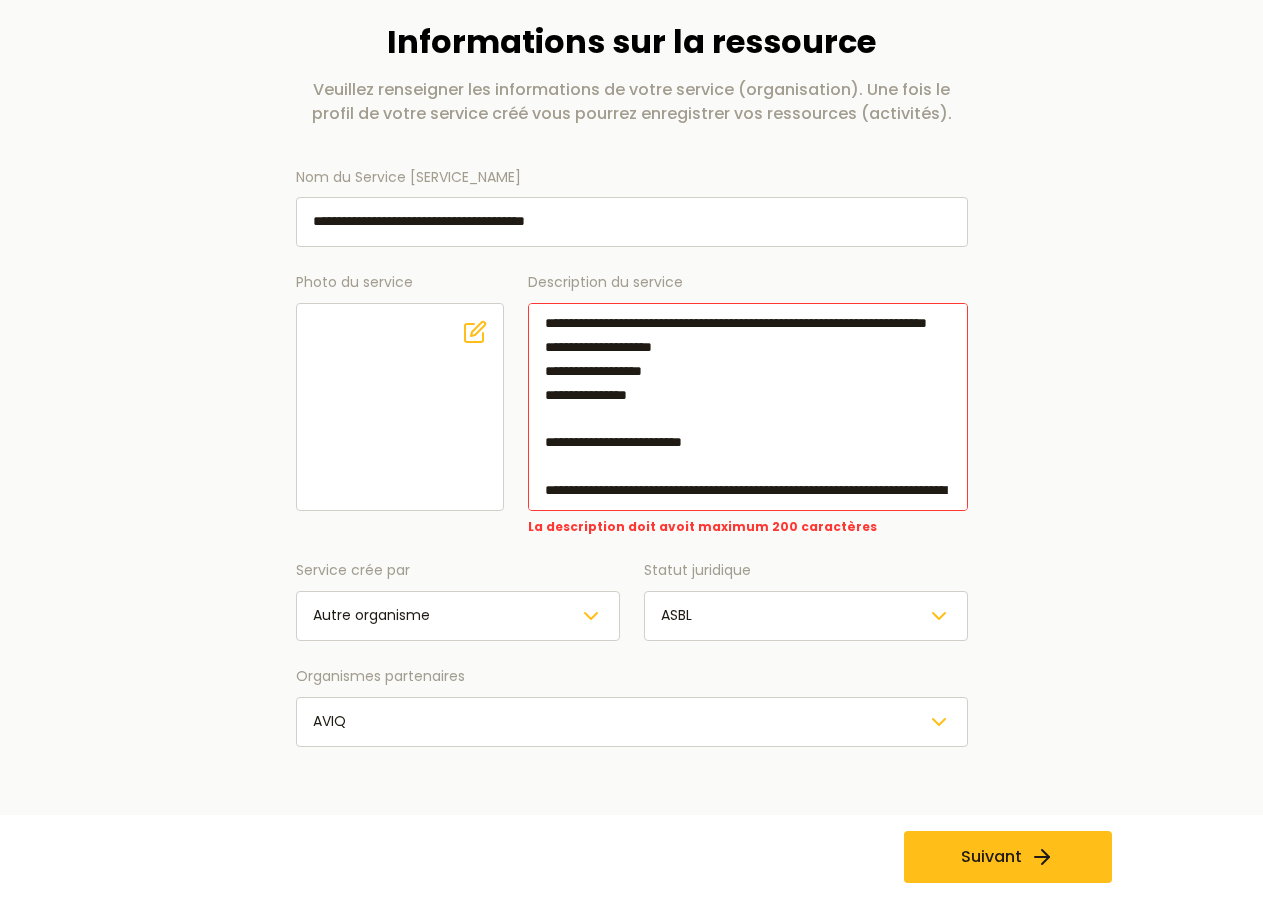 scroll, scrollTop: 0, scrollLeft: 0, axis: both 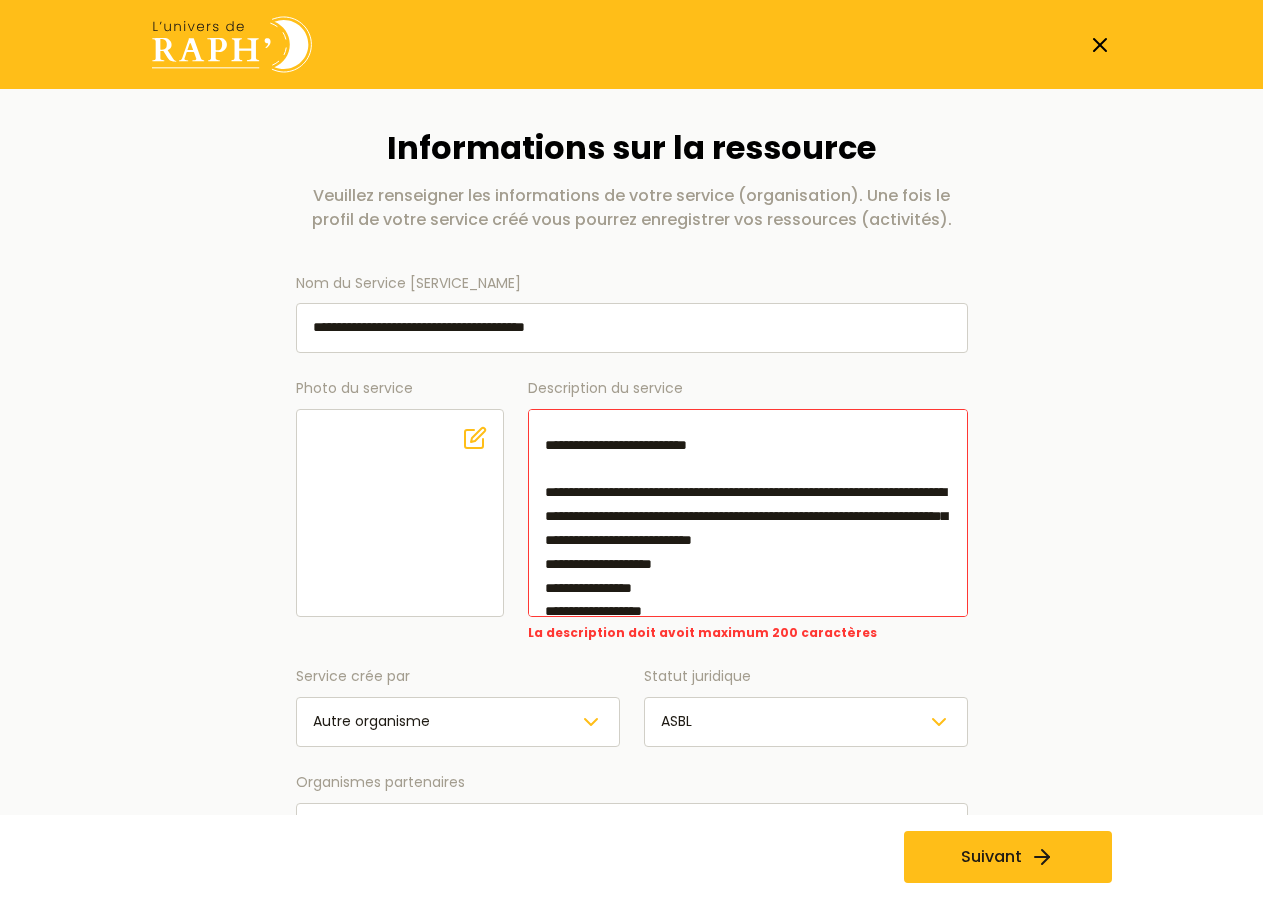 drag, startPoint x: 636, startPoint y: 560, endPoint x: 539, endPoint y: 380, distance: 204.47249 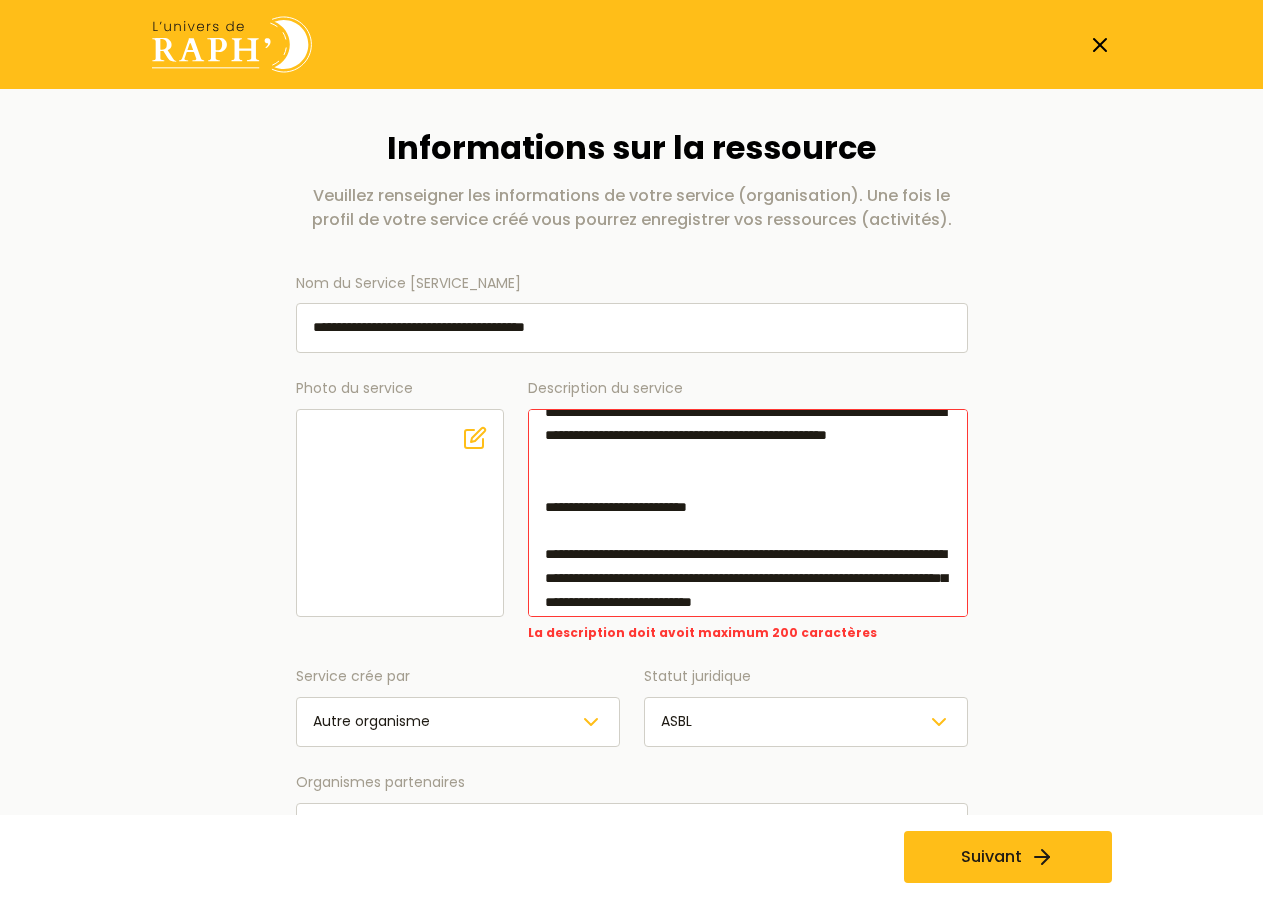type on "**********" 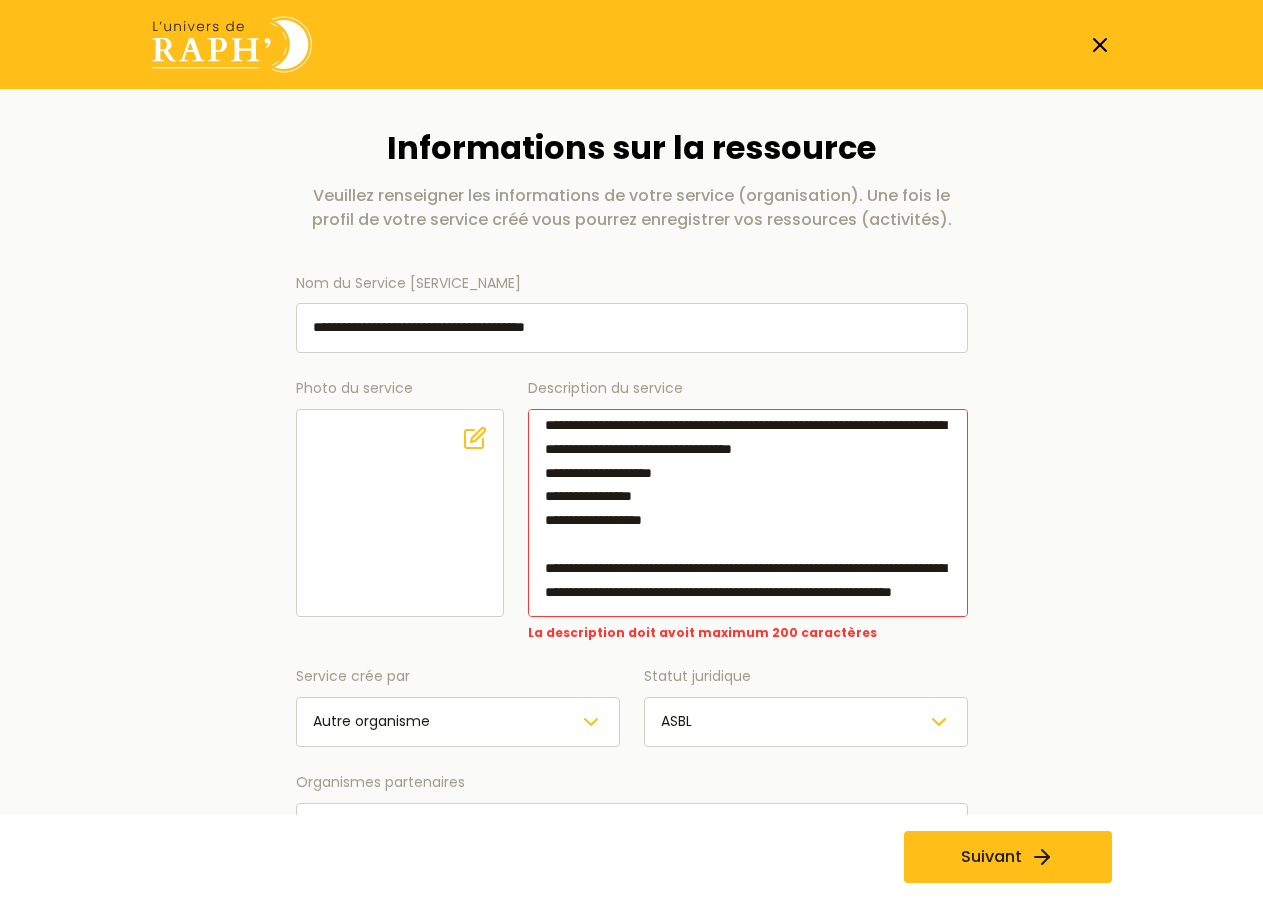 scroll, scrollTop: 508, scrollLeft: 0, axis: vertical 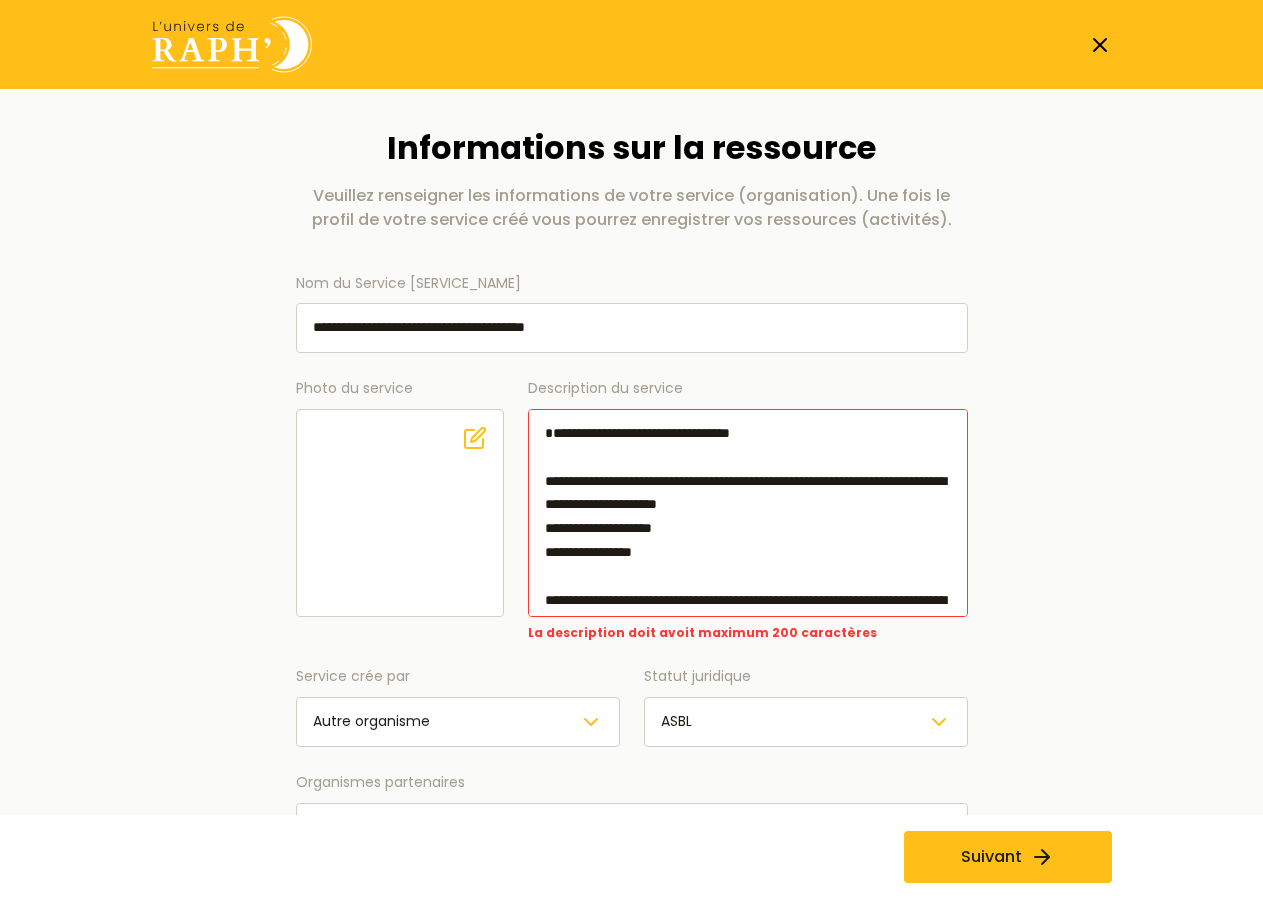 drag, startPoint x: 855, startPoint y: 527, endPoint x: 488, endPoint y: 358, distance: 404.04208 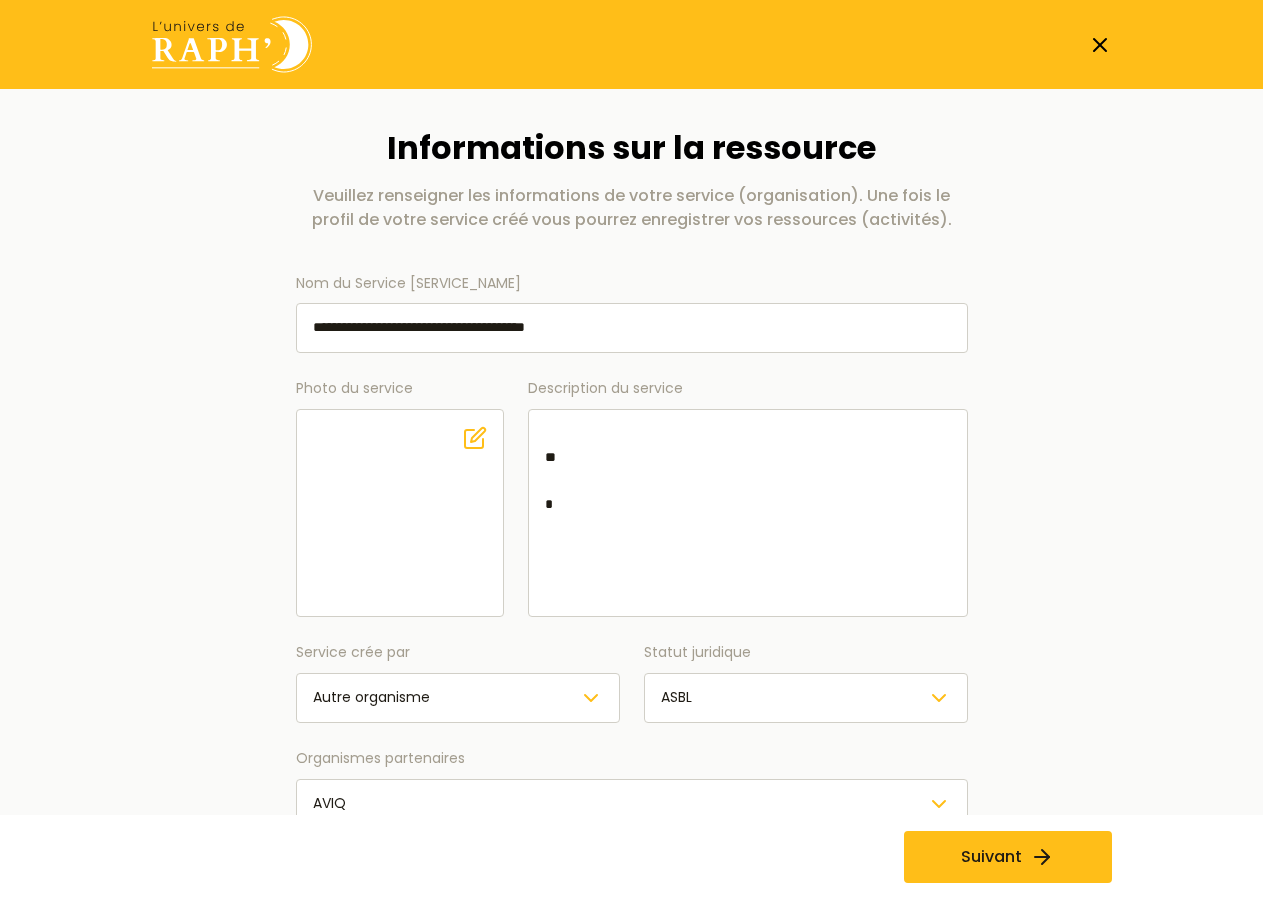 paste on "**********" 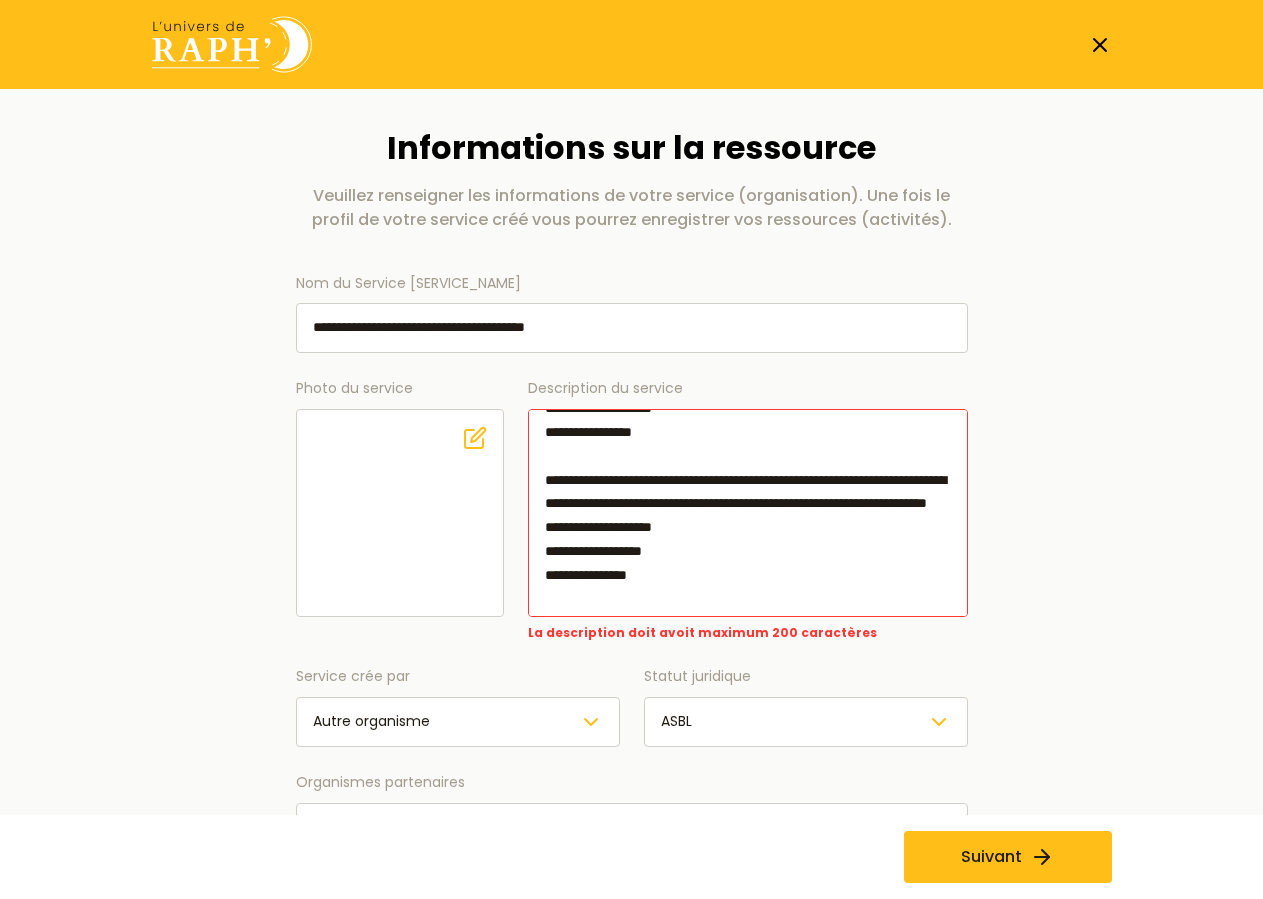 scroll, scrollTop: 0, scrollLeft: 0, axis: both 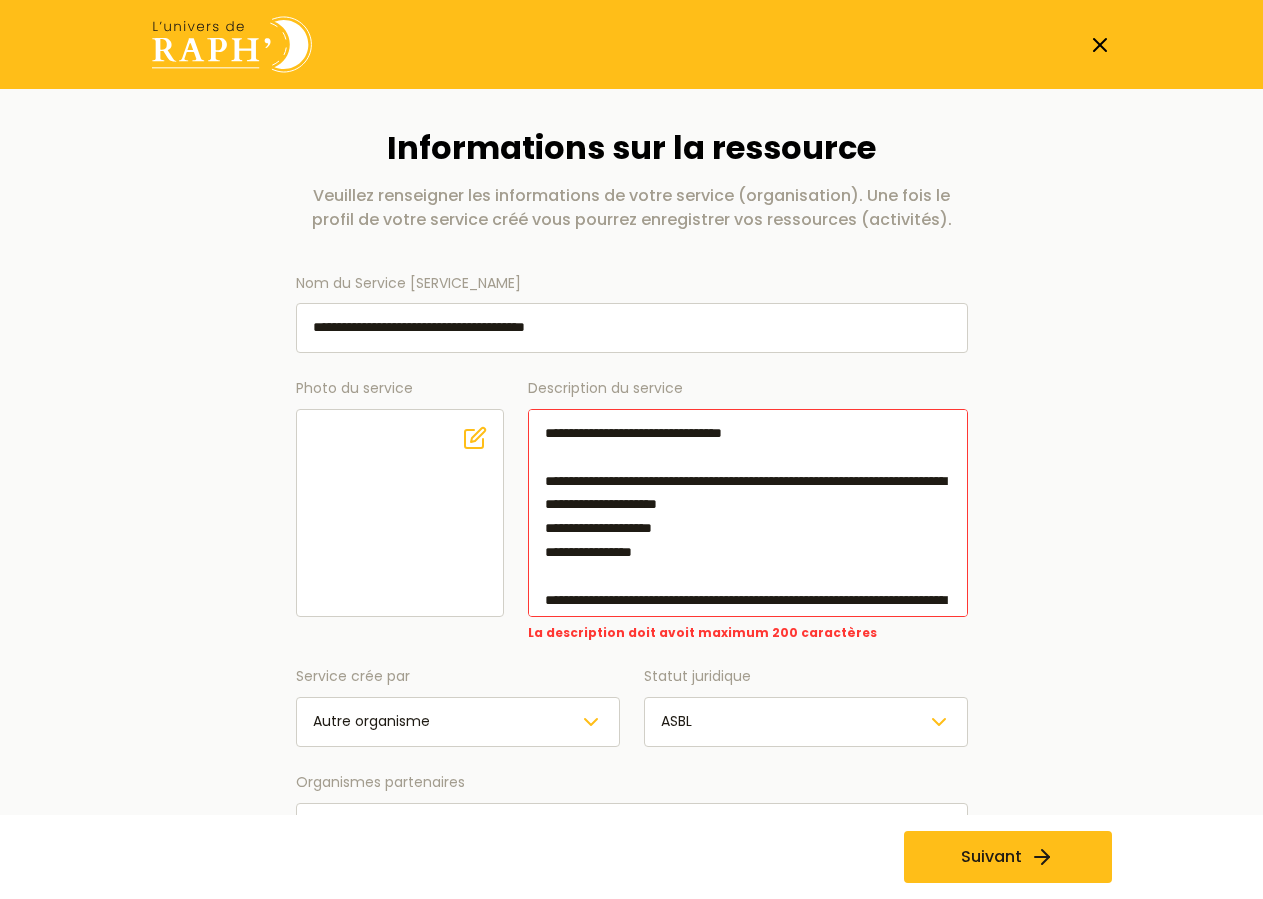 drag, startPoint x: 676, startPoint y: 561, endPoint x: 696, endPoint y: 486, distance: 77.62087 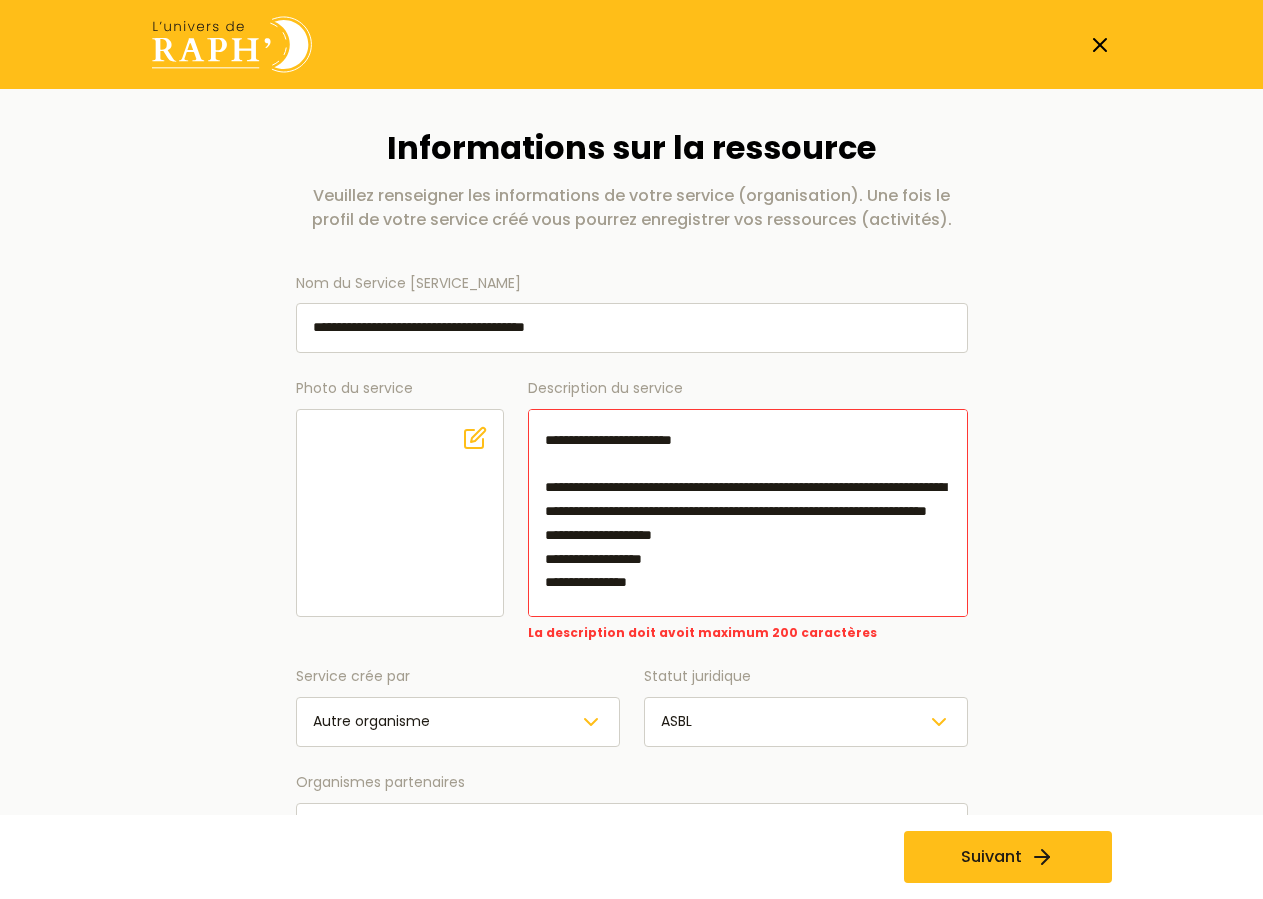 scroll, scrollTop: 0, scrollLeft: 0, axis: both 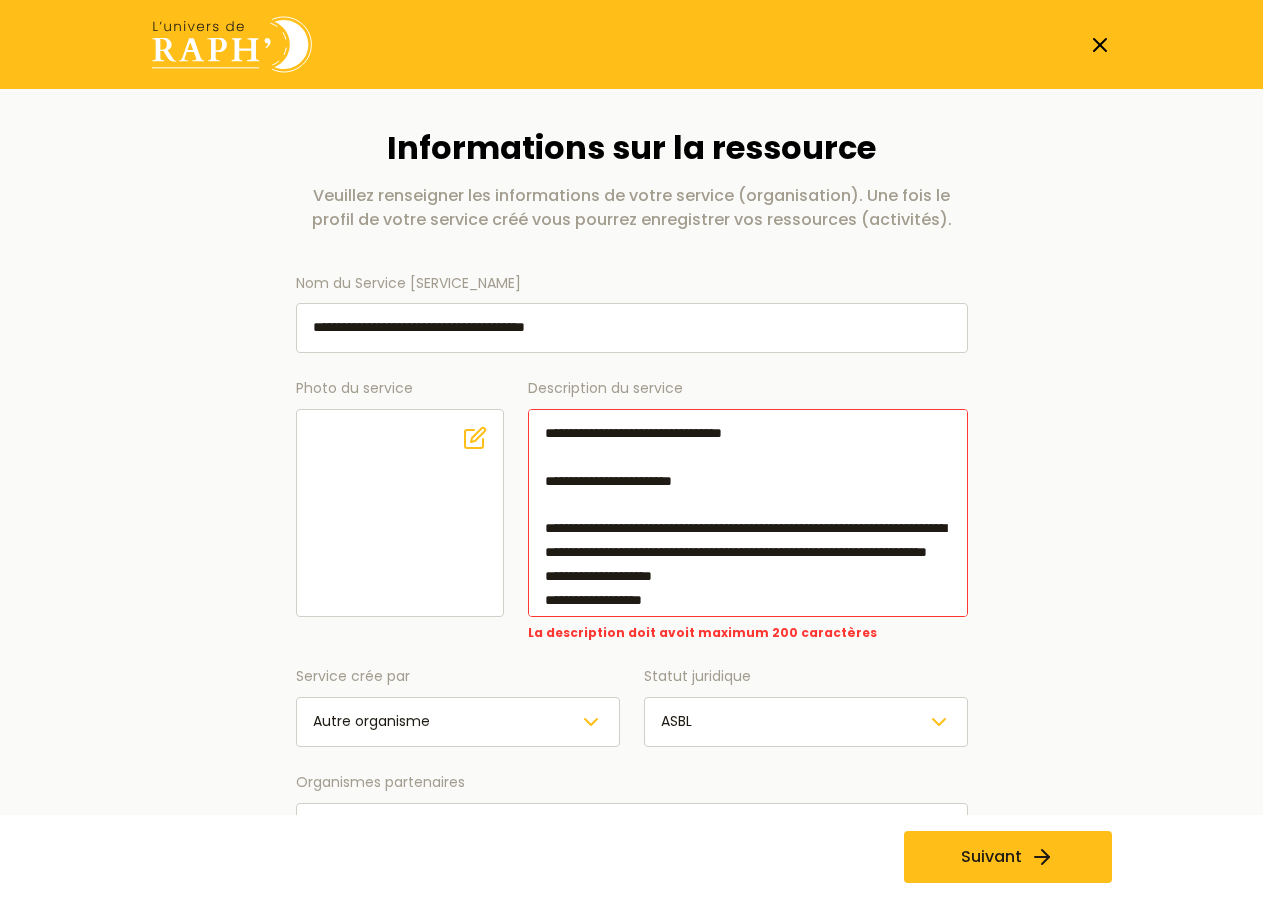drag, startPoint x: 903, startPoint y: 587, endPoint x: 829, endPoint y: 523, distance: 97.8366 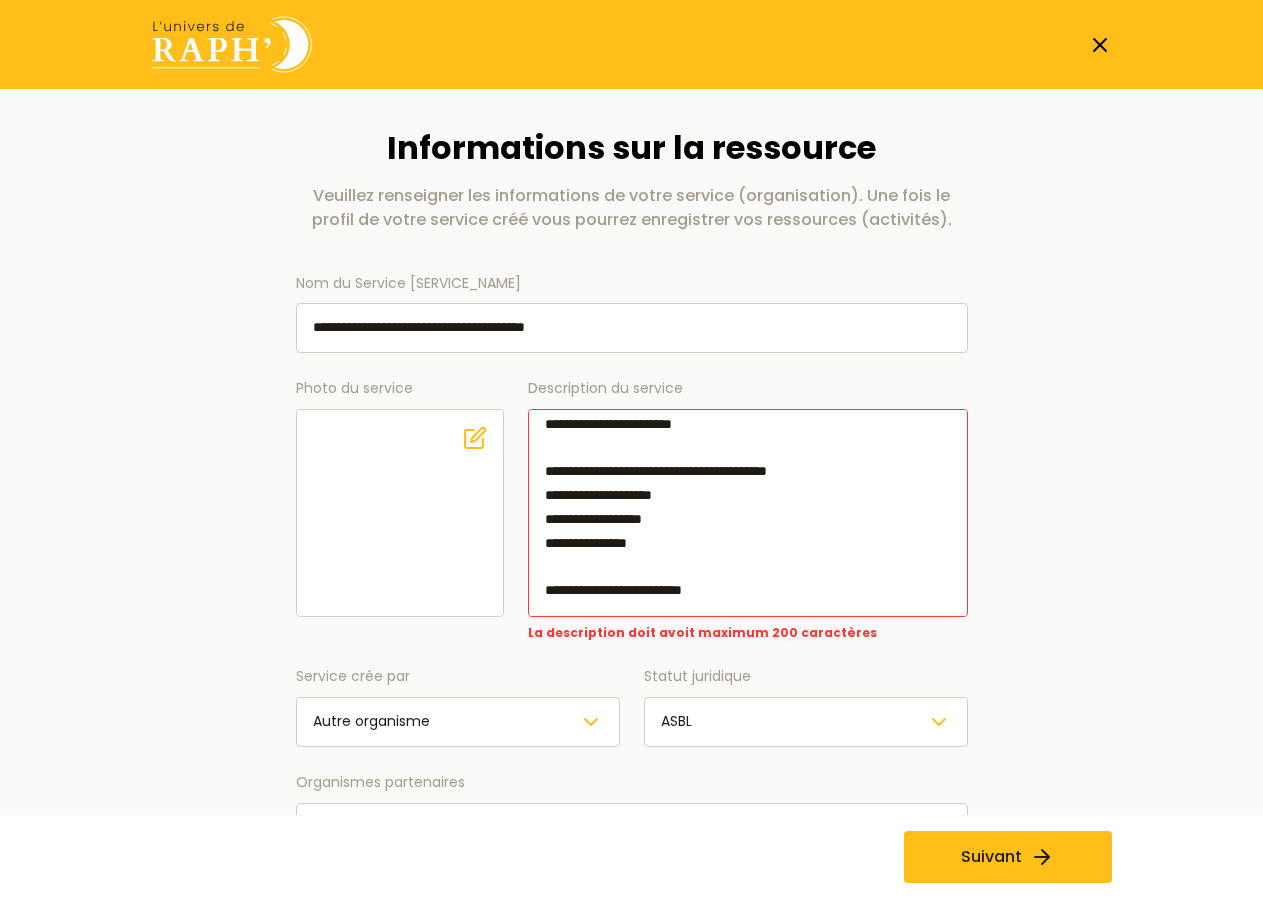 scroll, scrollTop: 0, scrollLeft: 0, axis: both 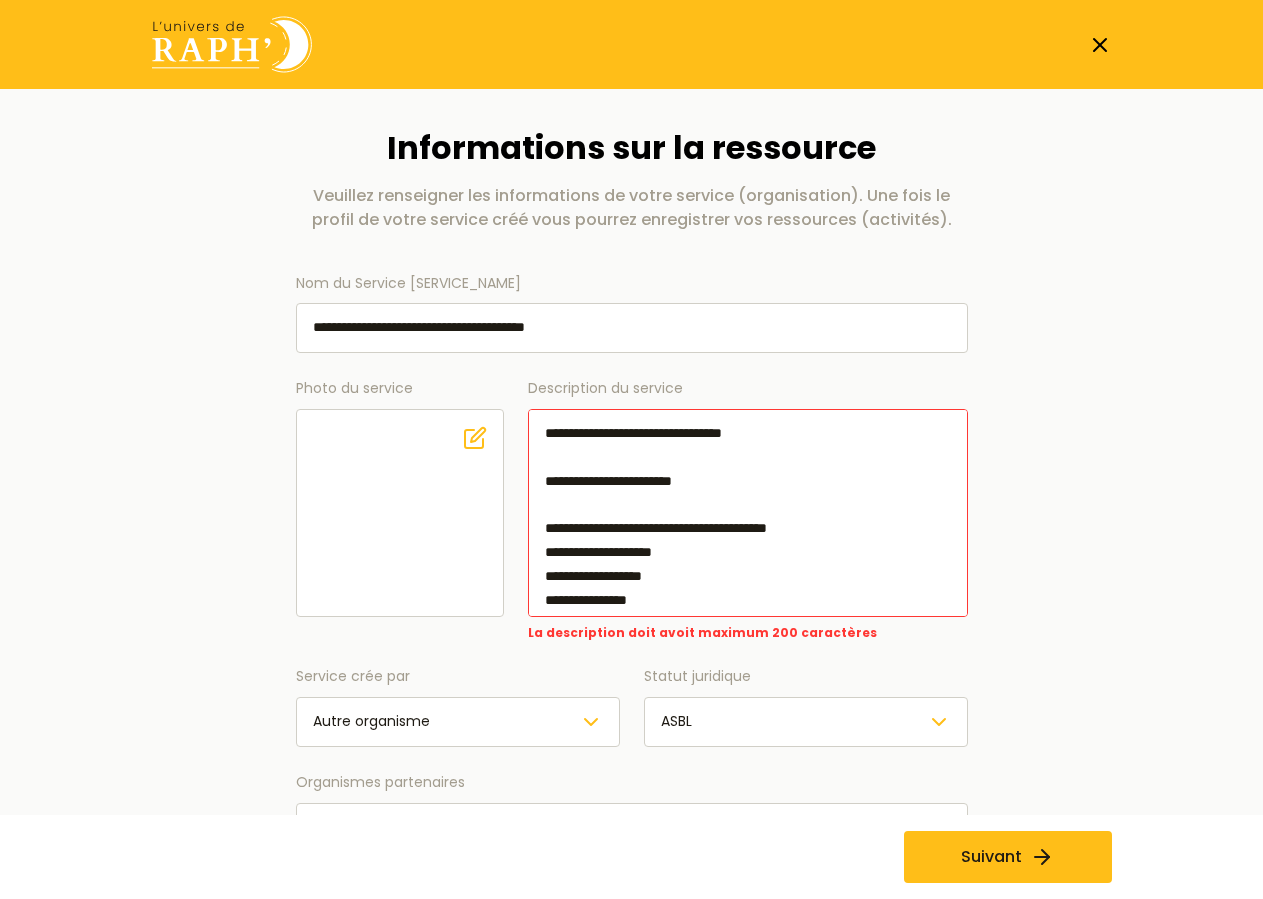 drag, startPoint x: 662, startPoint y: 602, endPoint x: 551, endPoint y: 552, distance: 121.74153 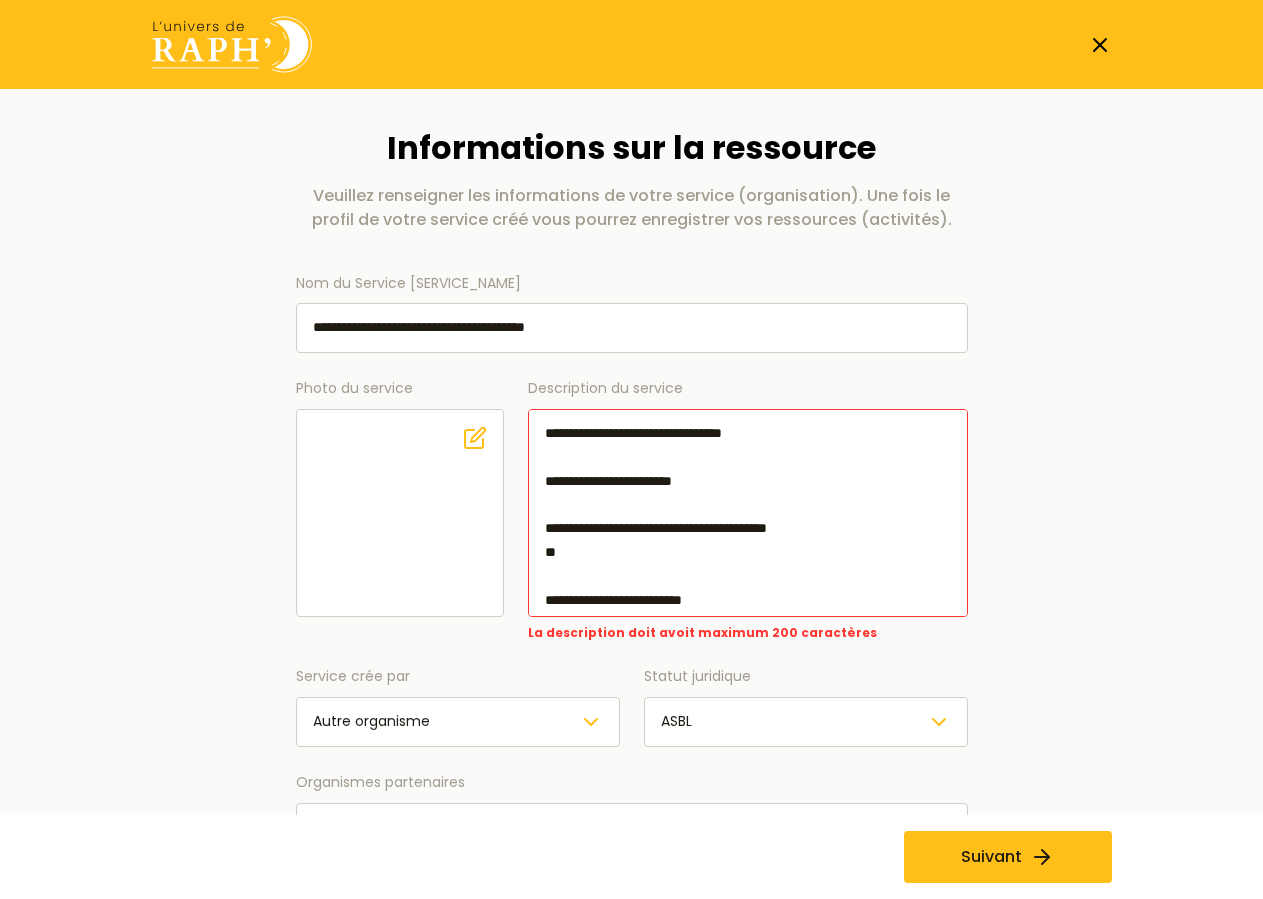 drag, startPoint x: 844, startPoint y: 529, endPoint x: 555, endPoint y: 477, distance: 293.64093 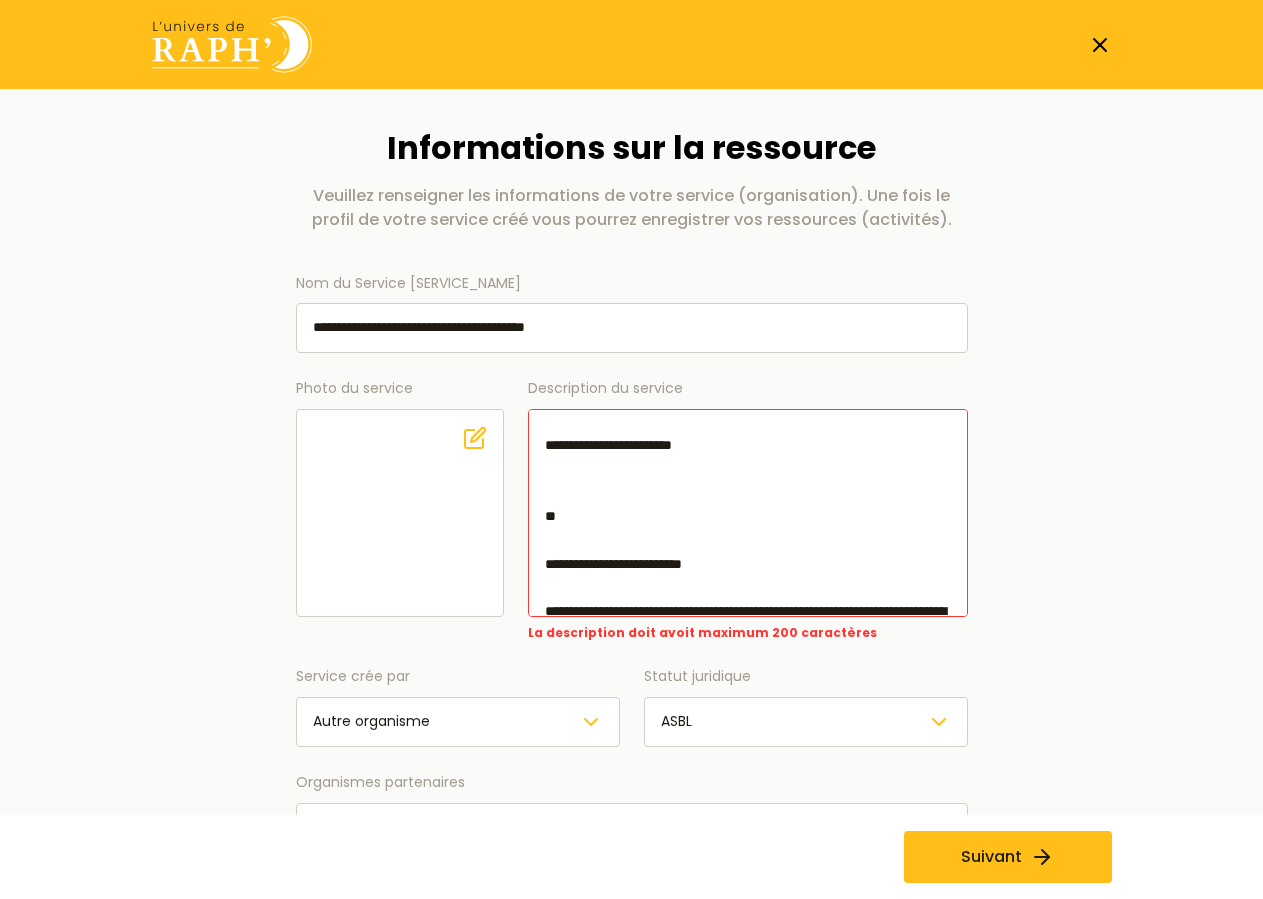 scroll, scrollTop: 0, scrollLeft: 0, axis: both 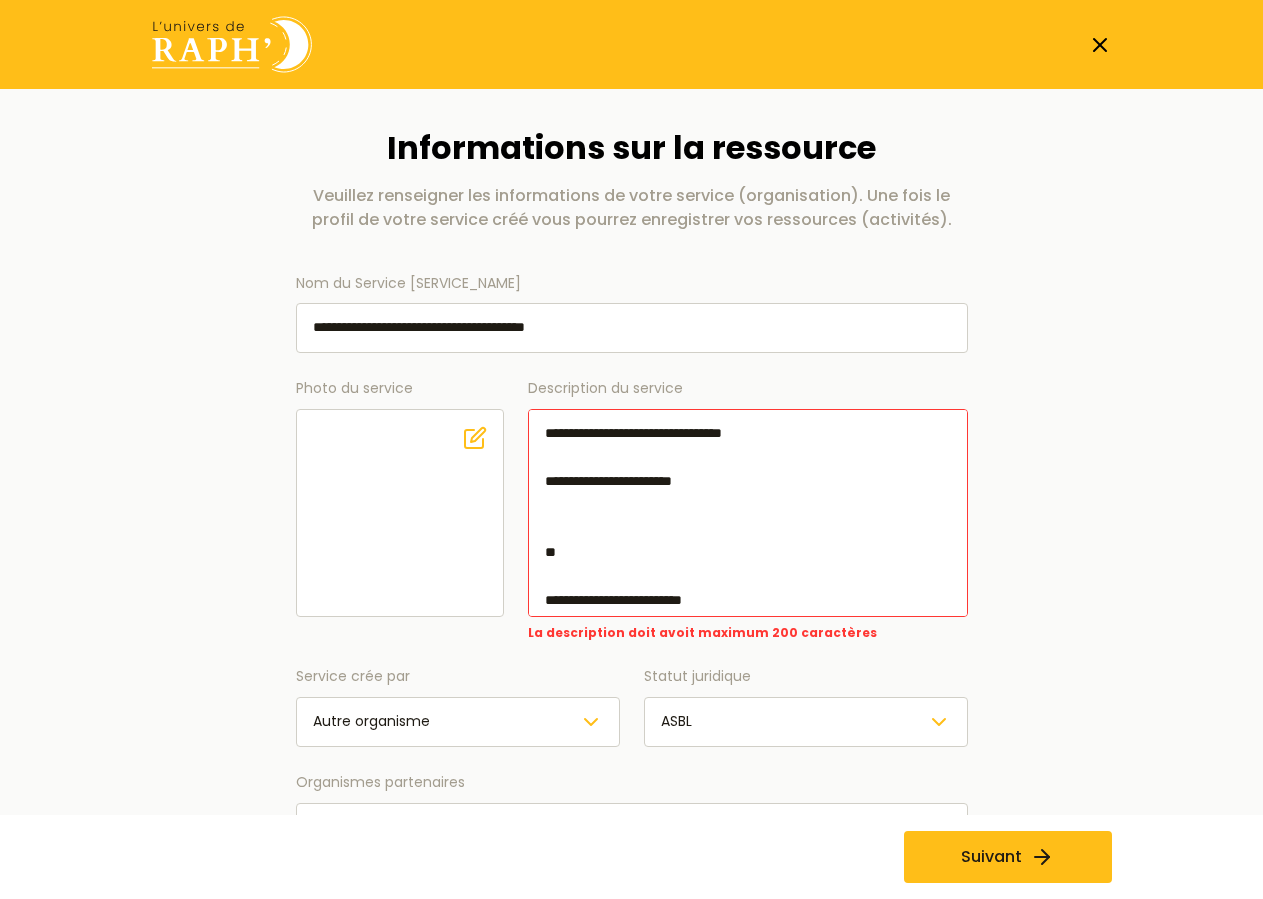 click on "Description du service" at bounding box center [748, 513] 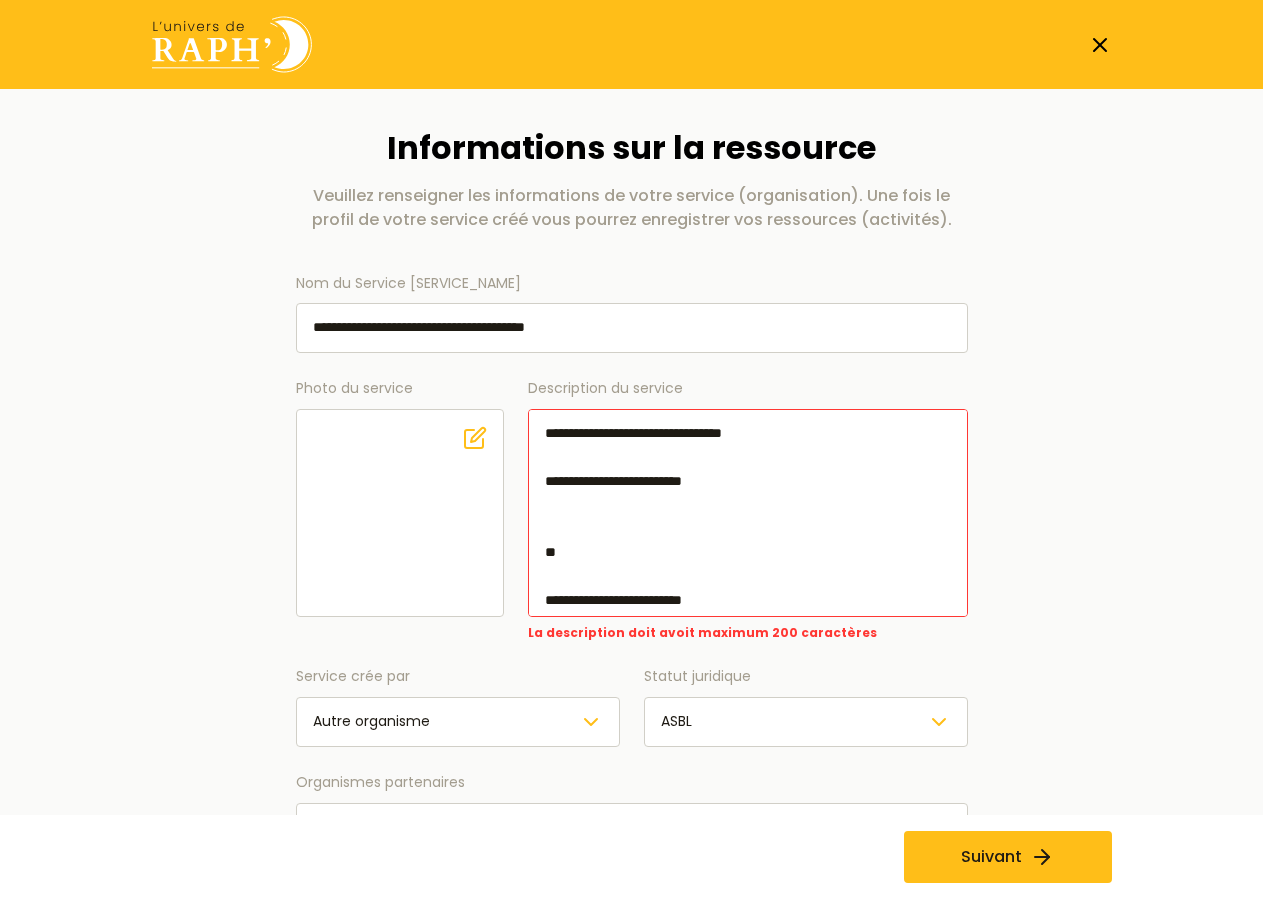 click on "Description du service" at bounding box center [748, 513] 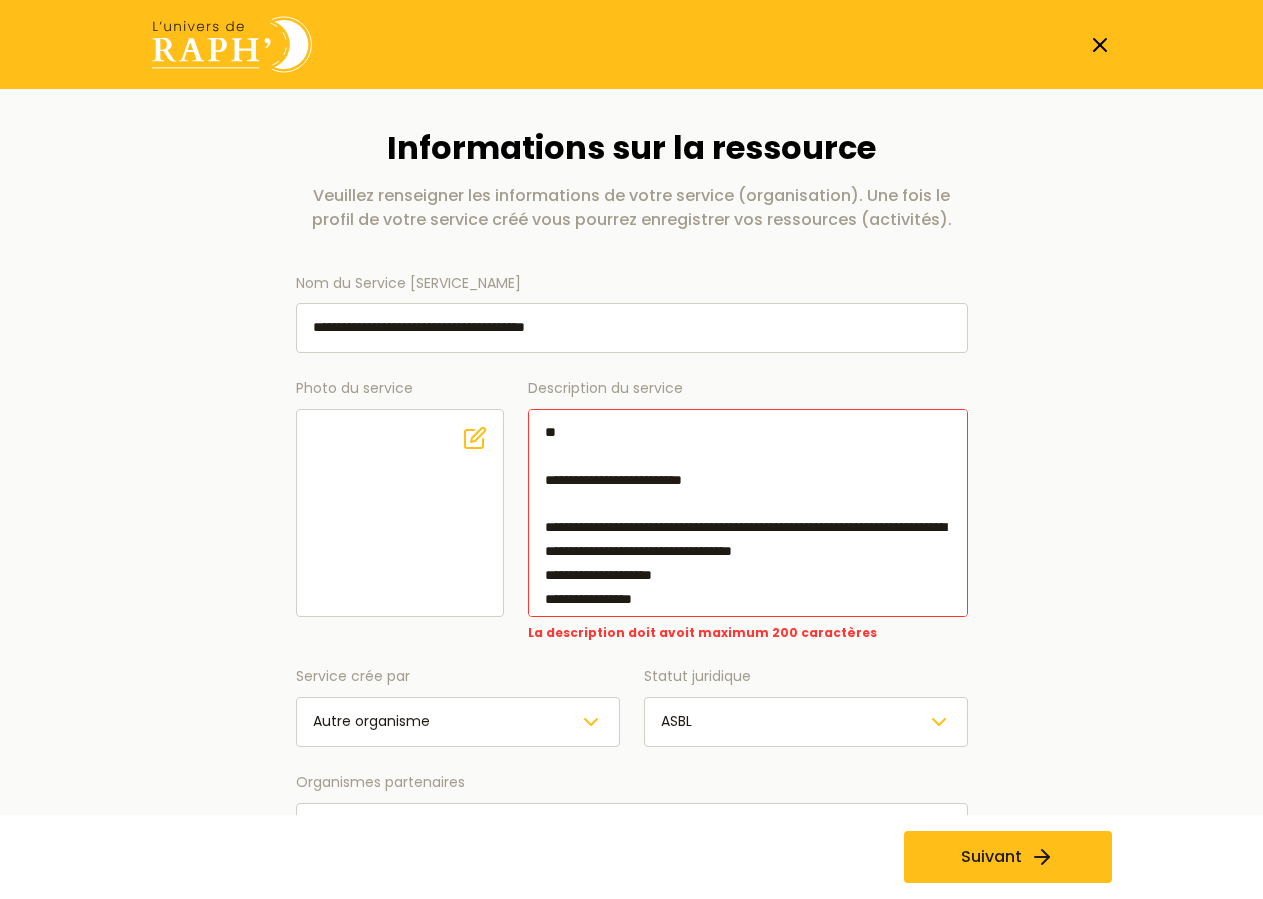 scroll, scrollTop: 240, scrollLeft: 0, axis: vertical 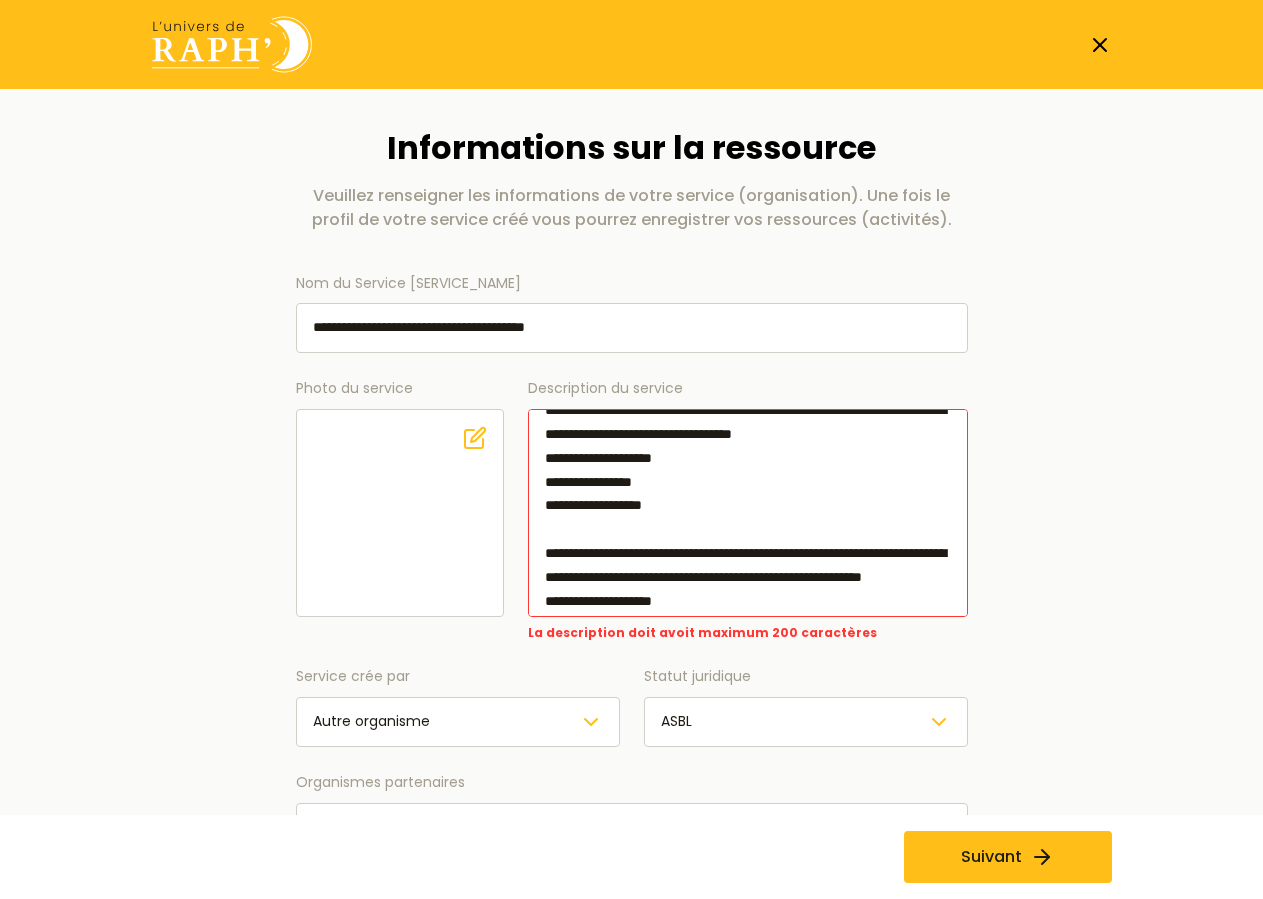 drag, startPoint x: 701, startPoint y: 531, endPoint x: 527, endPoint y: 410, distance: 211.93631 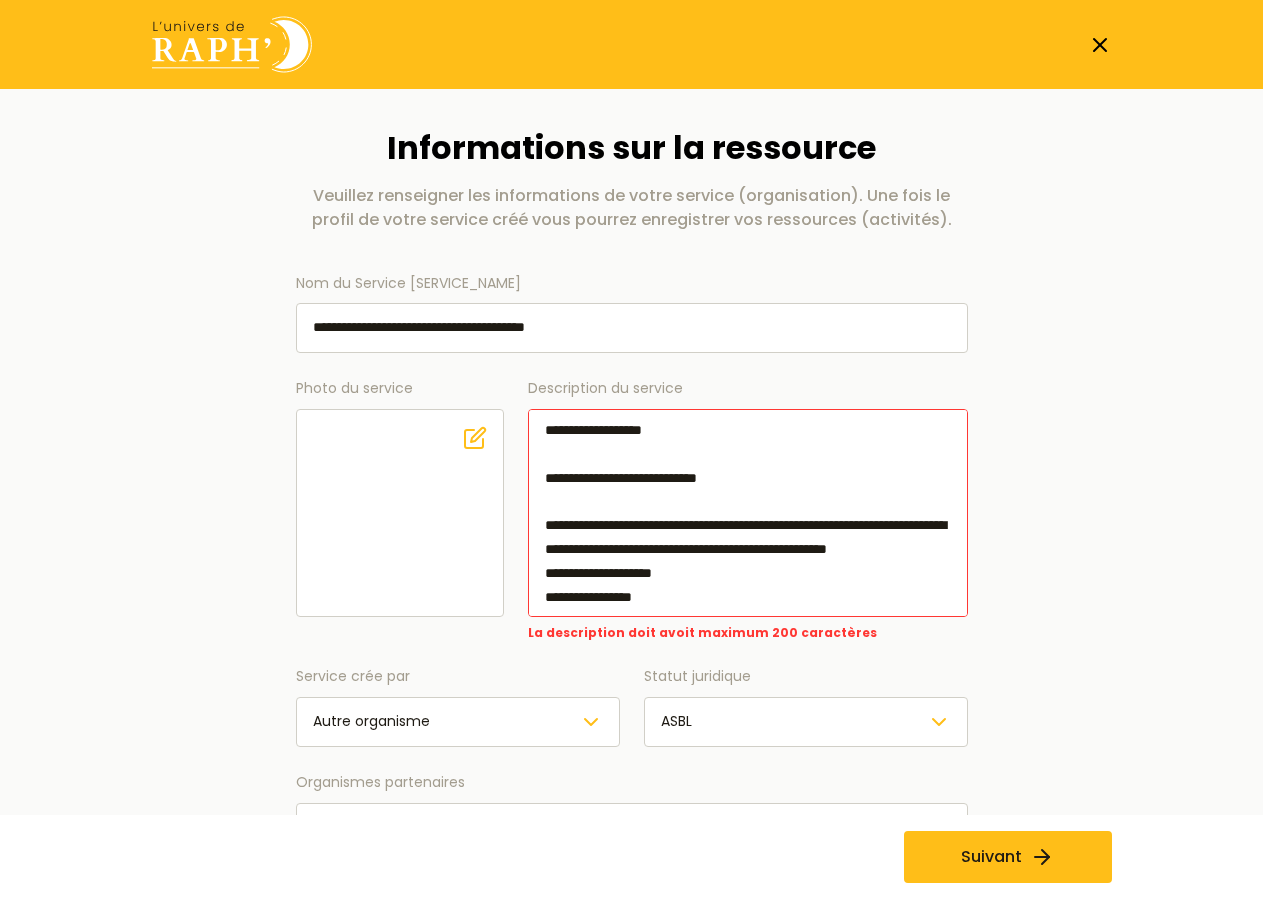 scroll, scrollTop: 480, scrollLeft: 0, axis: vertical 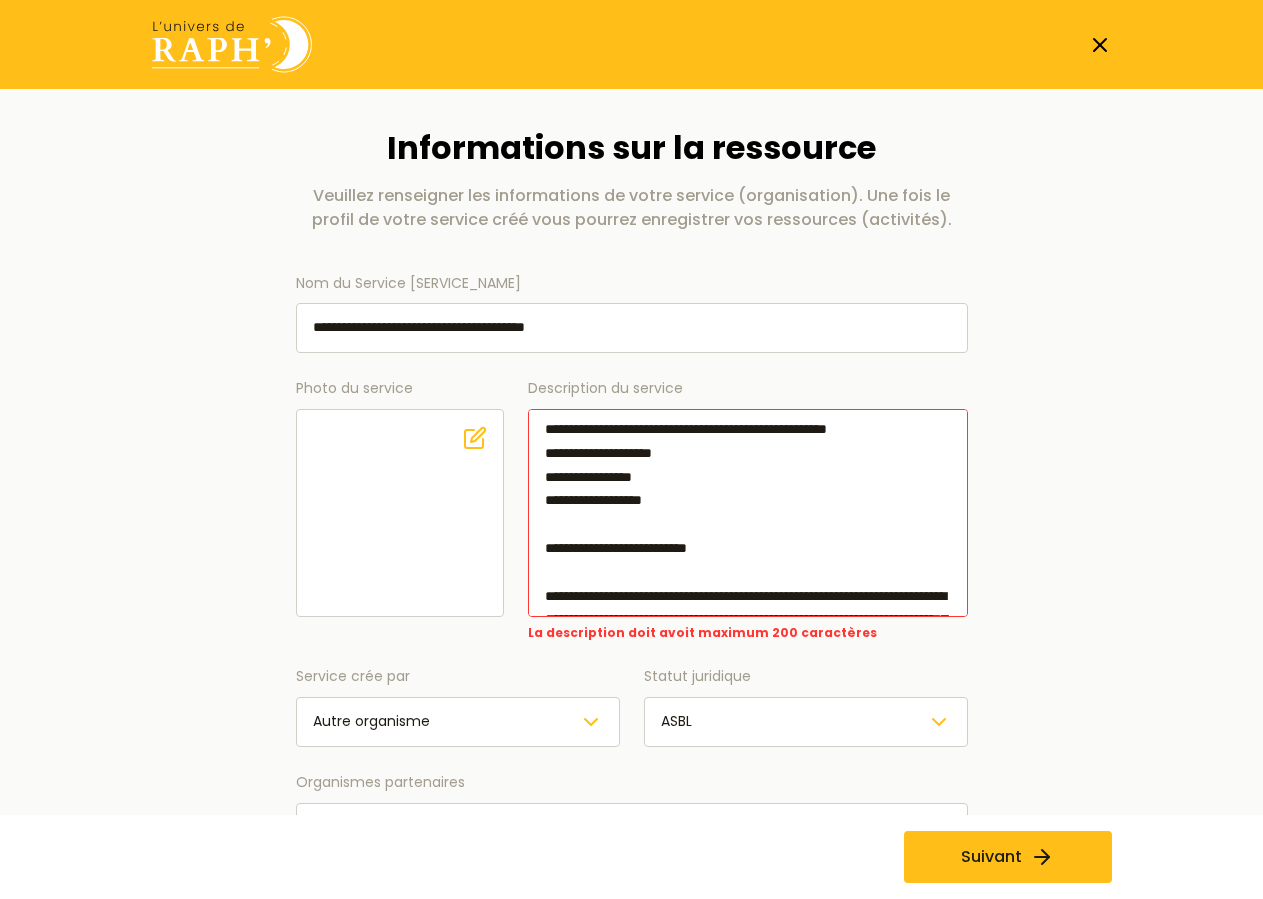 drag, startPoint x: 698, startPoint y: 556, endPoint x: 556, endPoint y: 425, distance: 193.1968 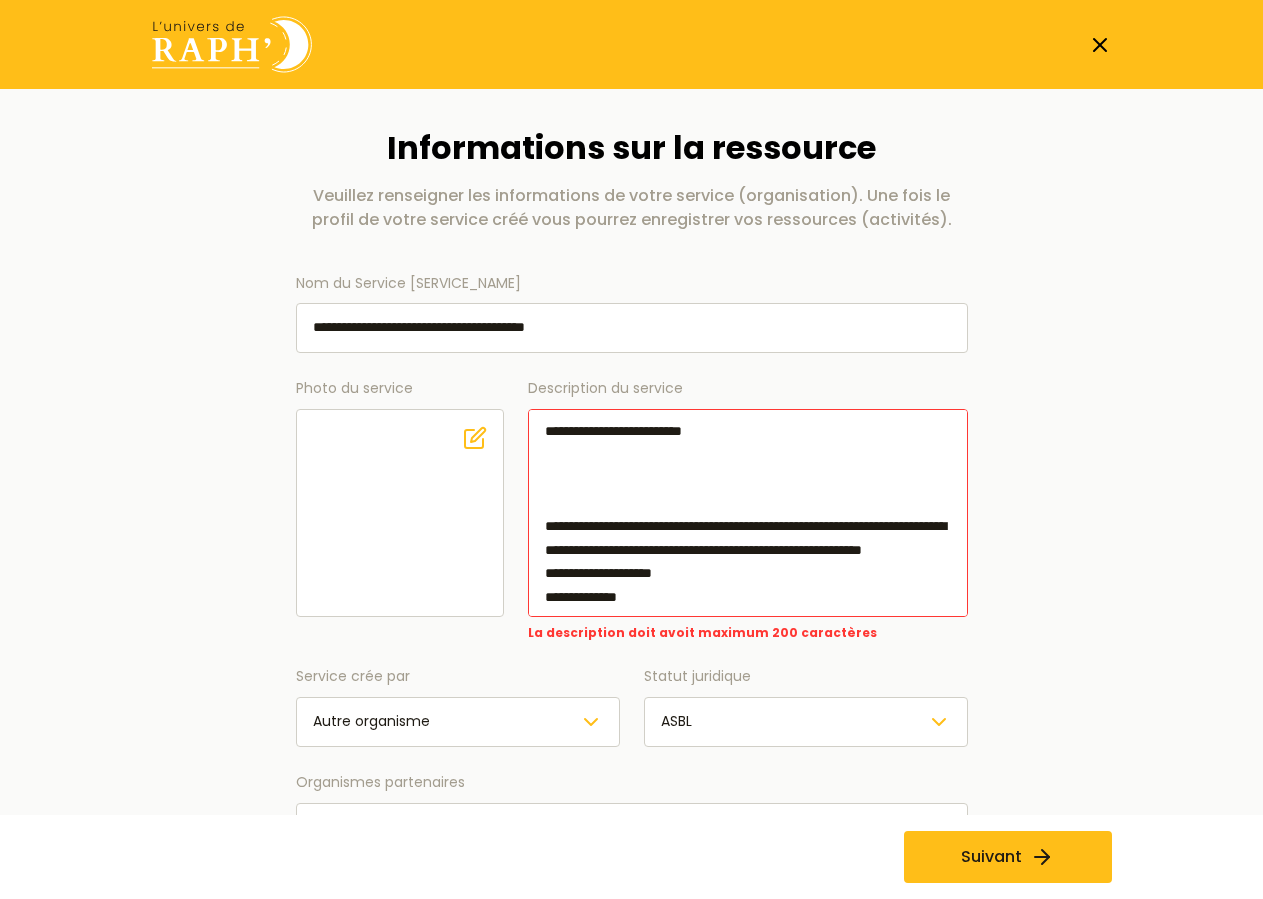scroll, scrollTop: 0, scrollLeft: 0, axis: both 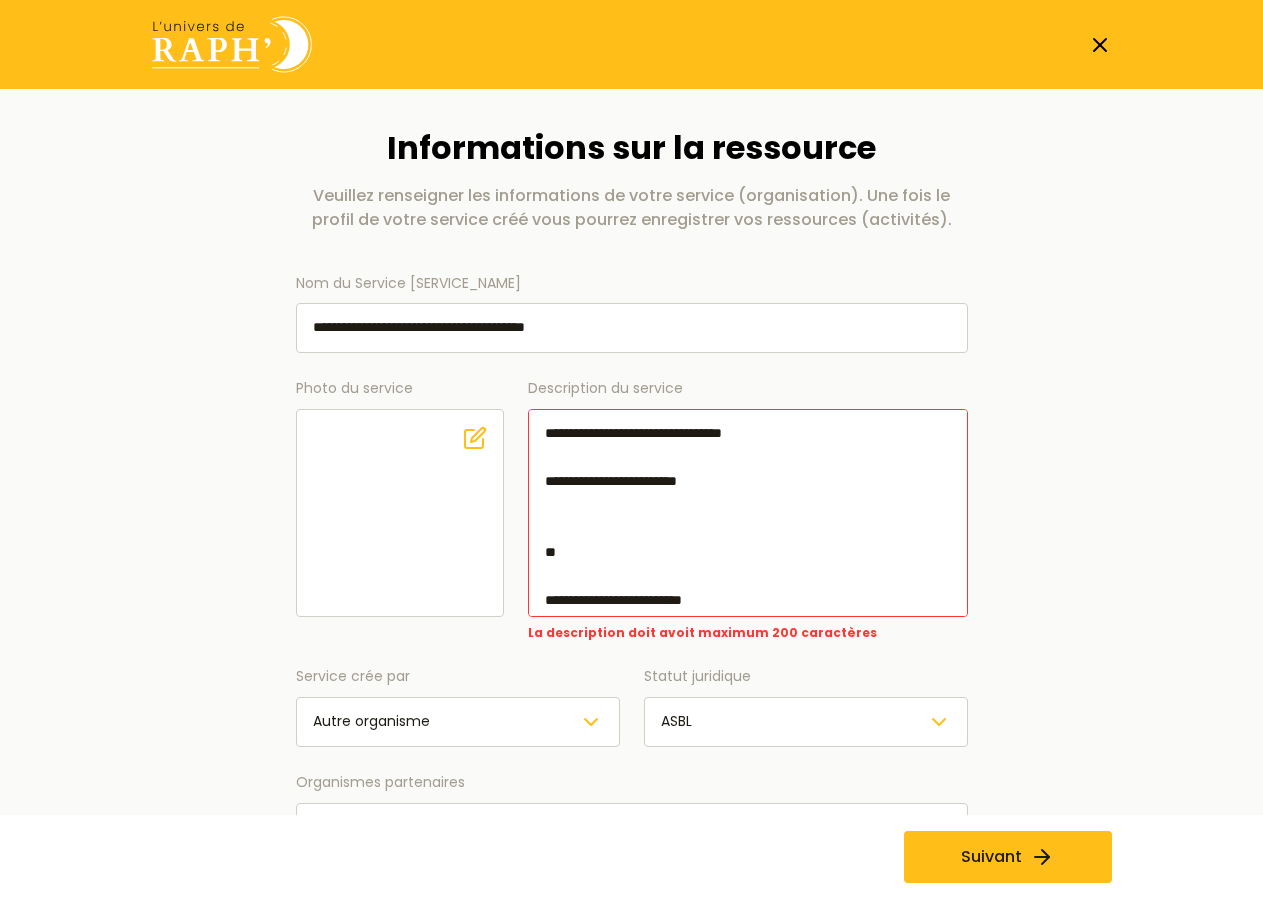 click on "**********" at bounding box center (748, 513) 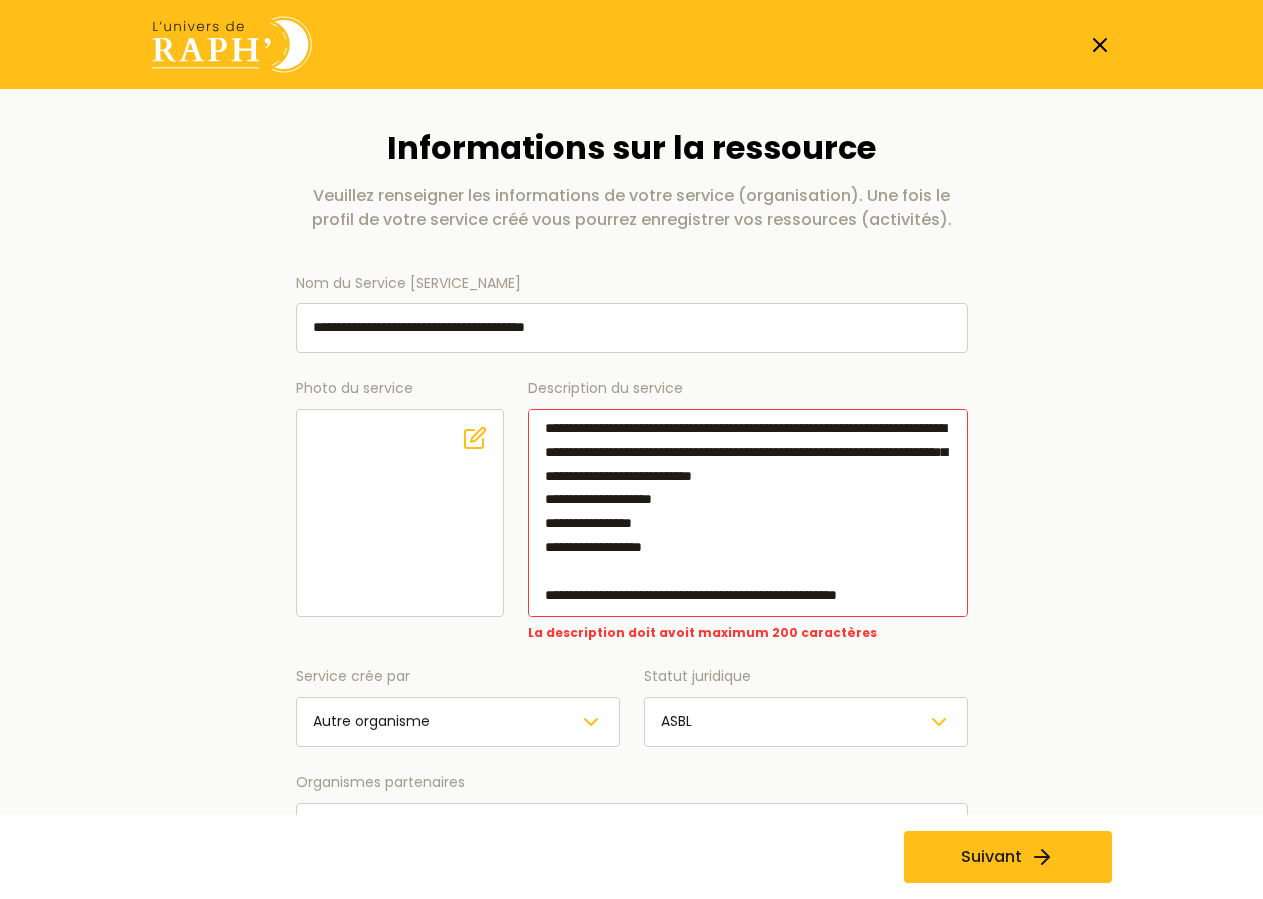 scroll, scrollTop: 480, scrollLeft: 0, axis: vertical 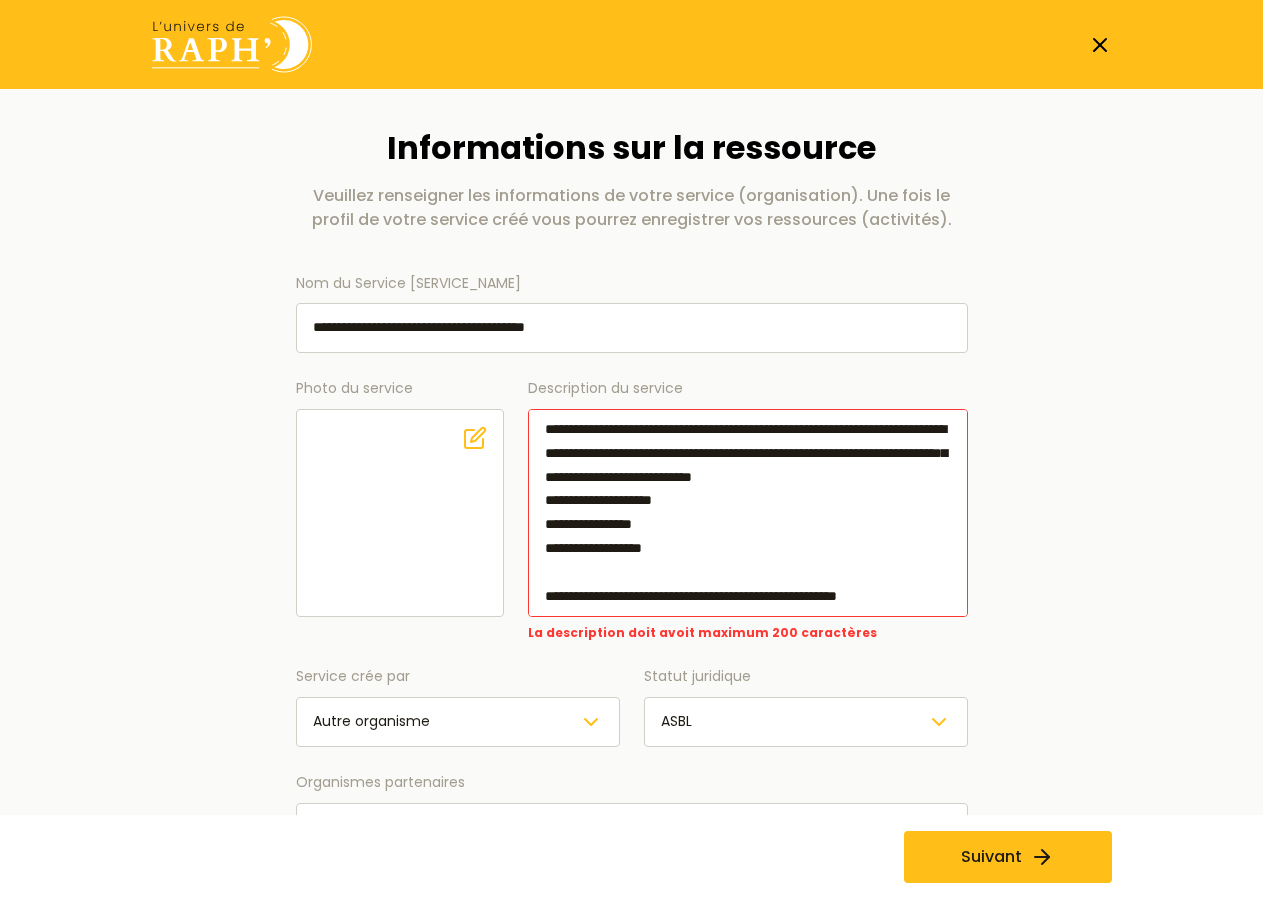 drag, startPoint x: 677, startPoint y: 601, endPoint x: 553, endPoint y: 550, distance: 134.07834 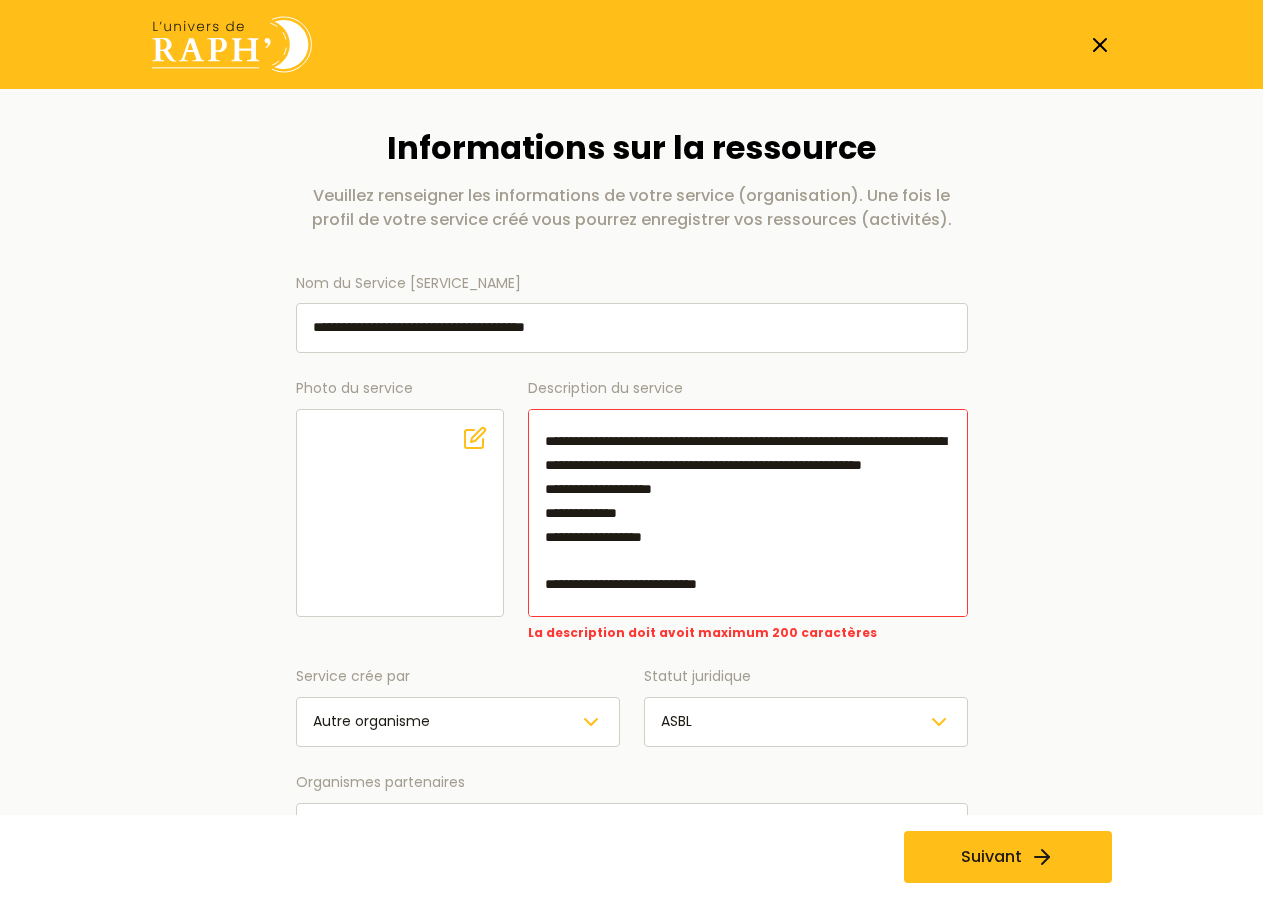 scroll, scrollTop: 240, scrollLeft: 0, axis: vertical 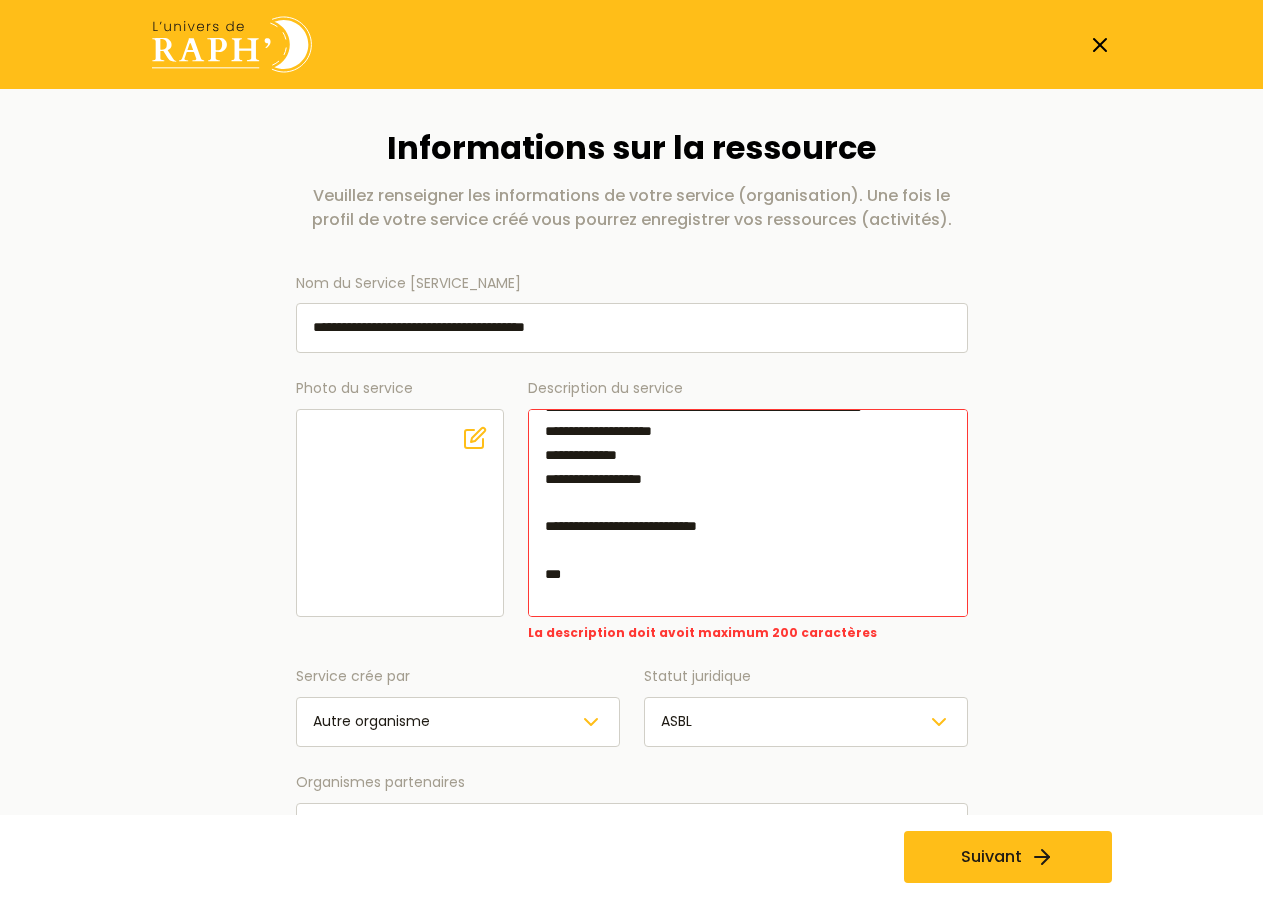 drag, startPoint x: 675, startPoint y: 509, endPoint x: 556, endPoint y: 459, distance: 129.0775 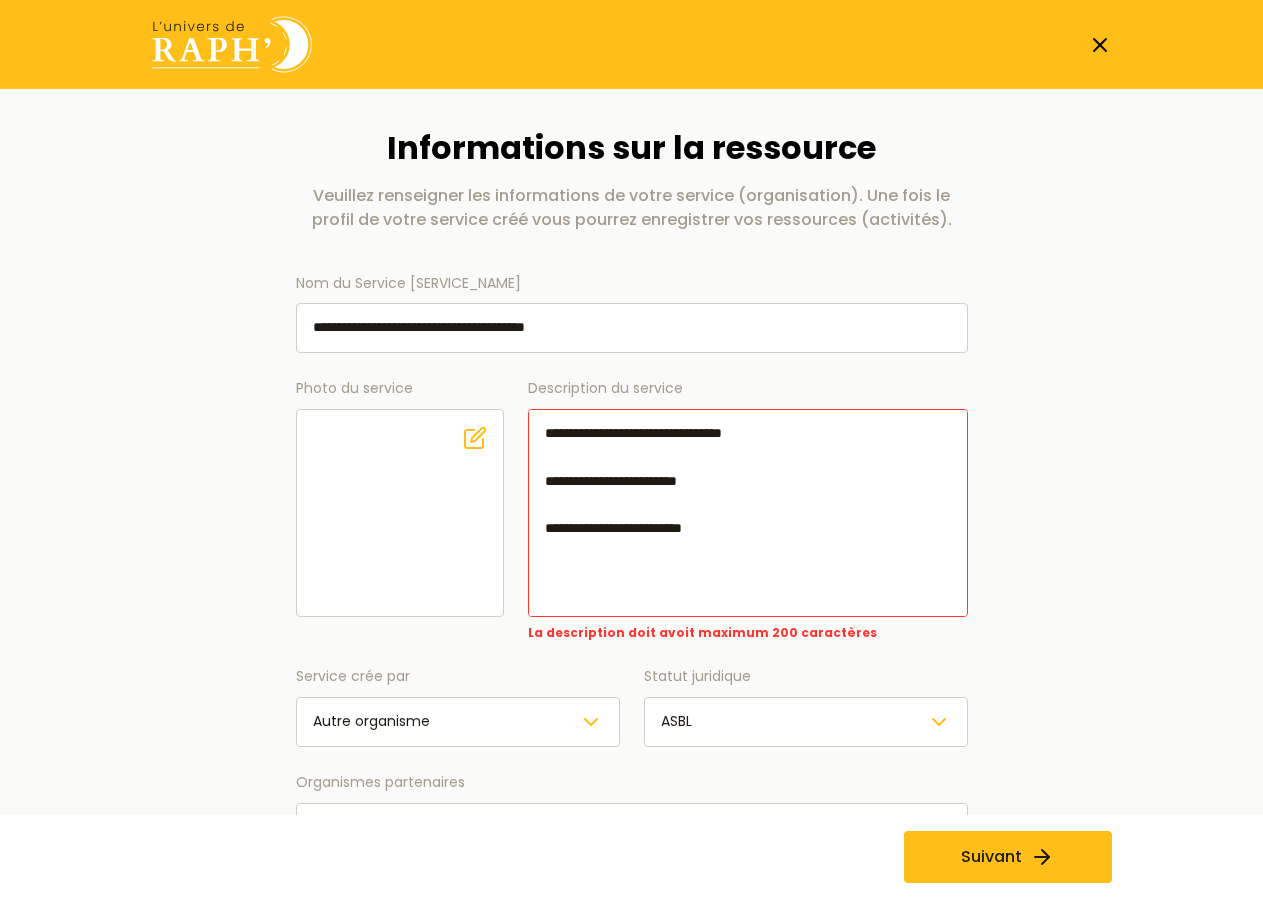 scroll, scrollTop: 120, scrollLeft: 0, axis: vertical 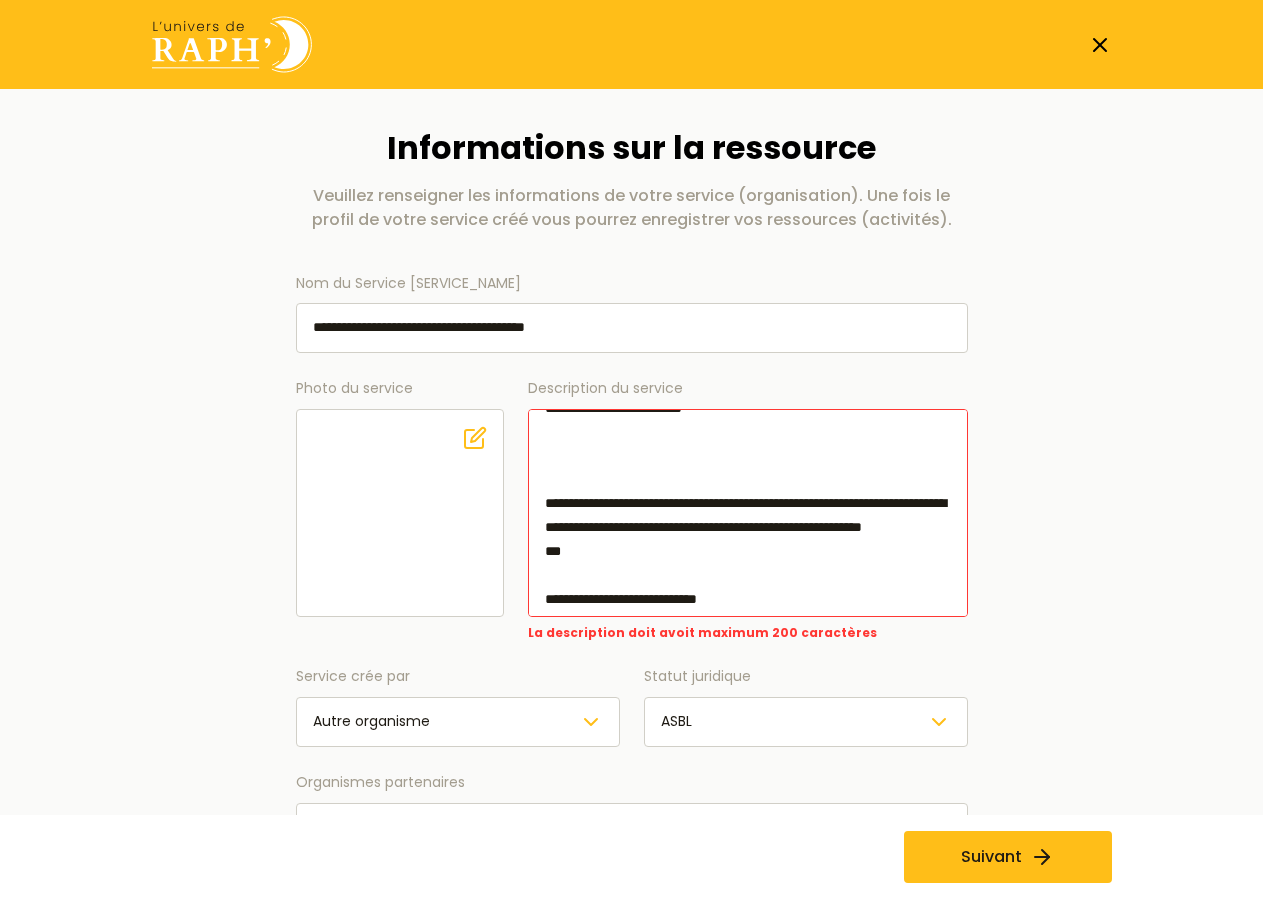 click on "**********" at bounding box center (748, 513) 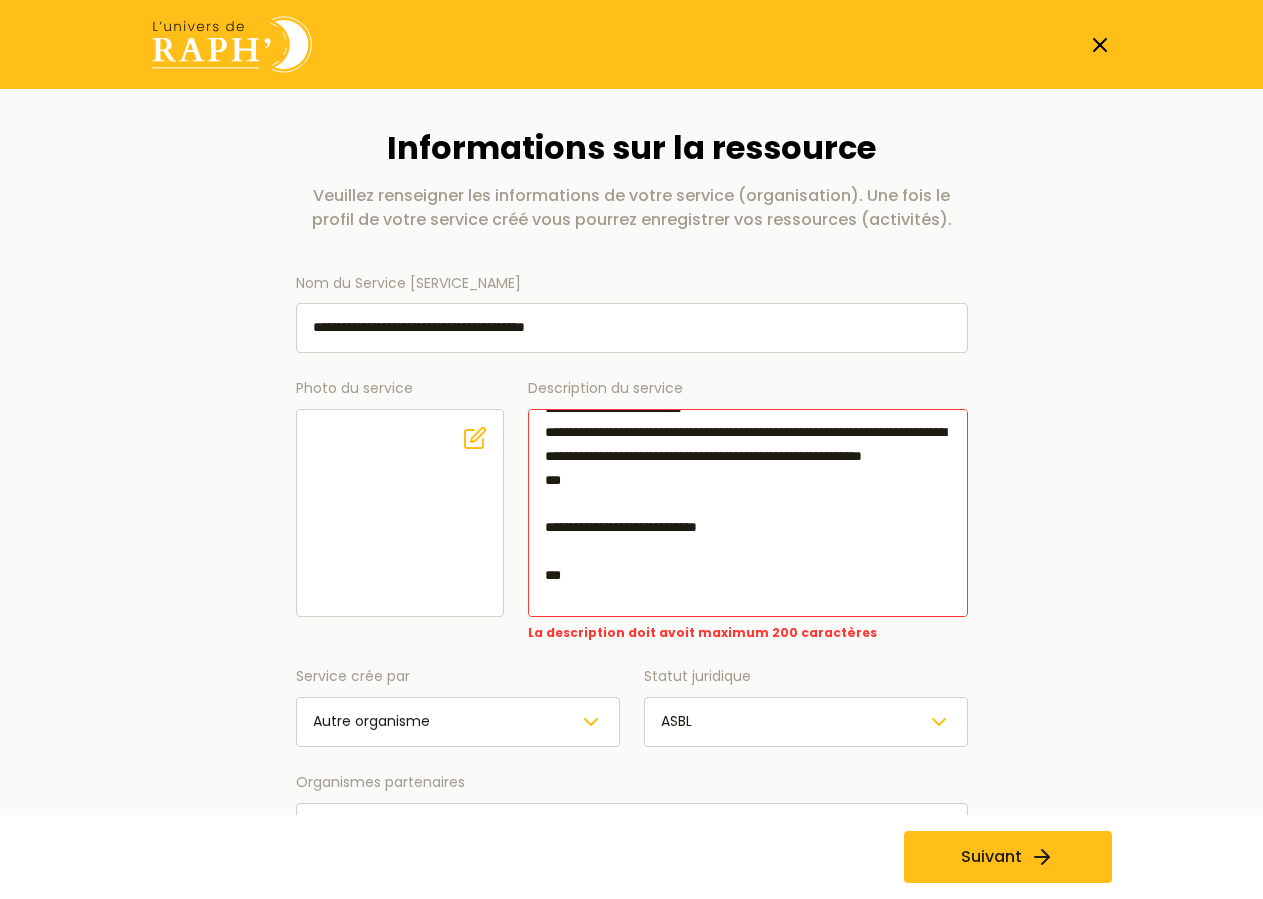 scroll, scrollTop: 109, scrollLeft: 0, axis: vertical 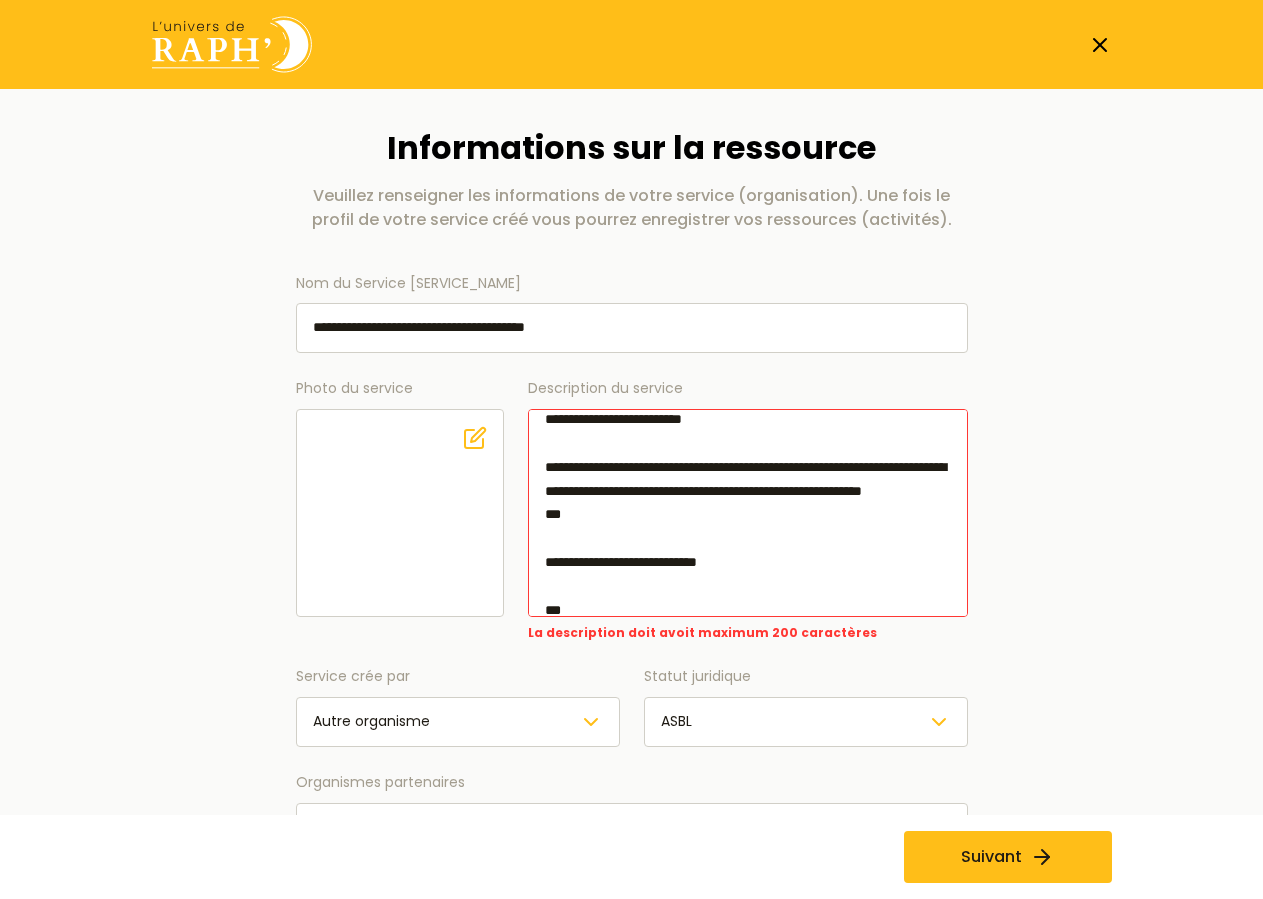 drag, startPoint x: 854, startPoint y: 521, endPoint x: 546, endPoint y: 468, distance: 312.5268 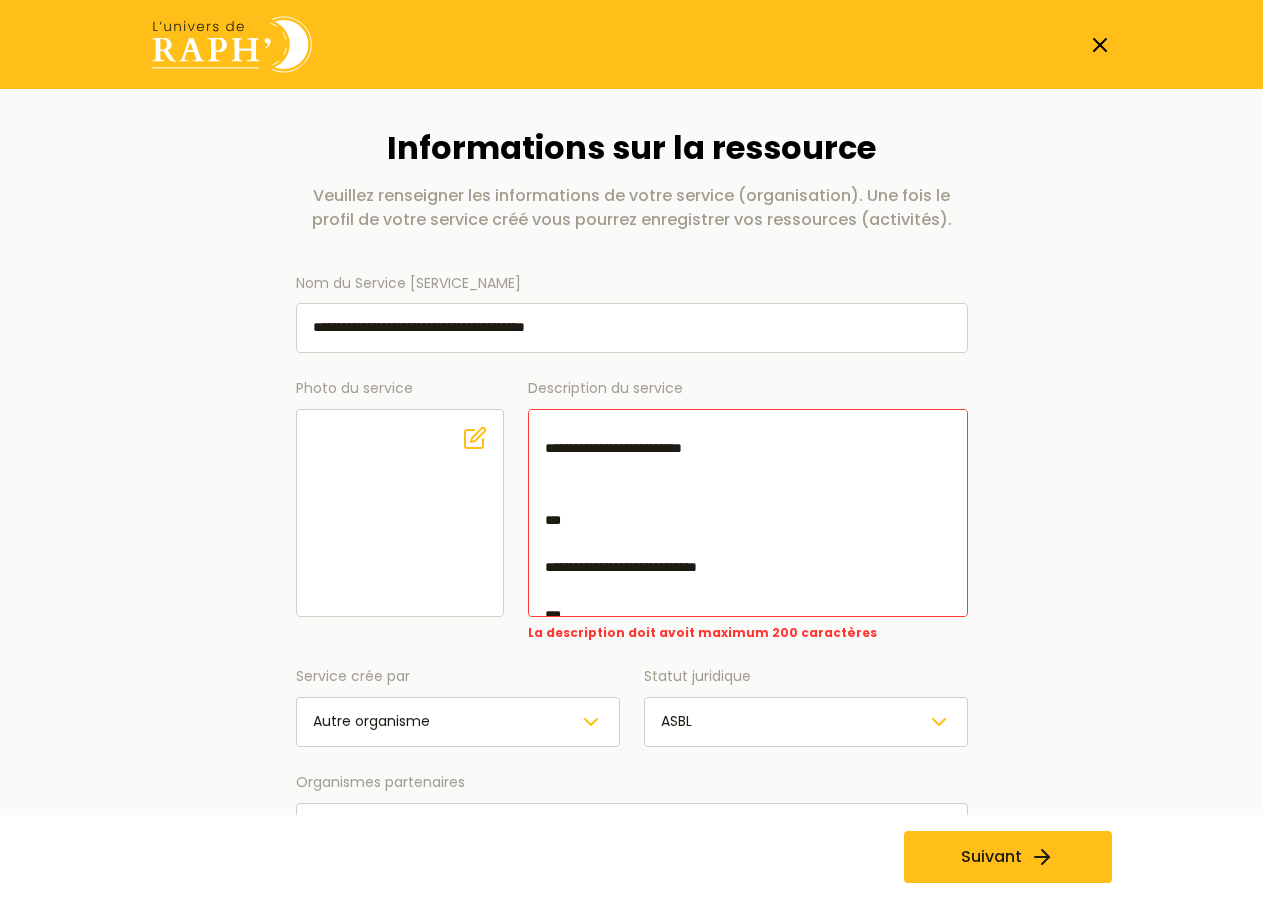 scroll, scrollTop: 120, scrollLeft: 0, axis: vertical 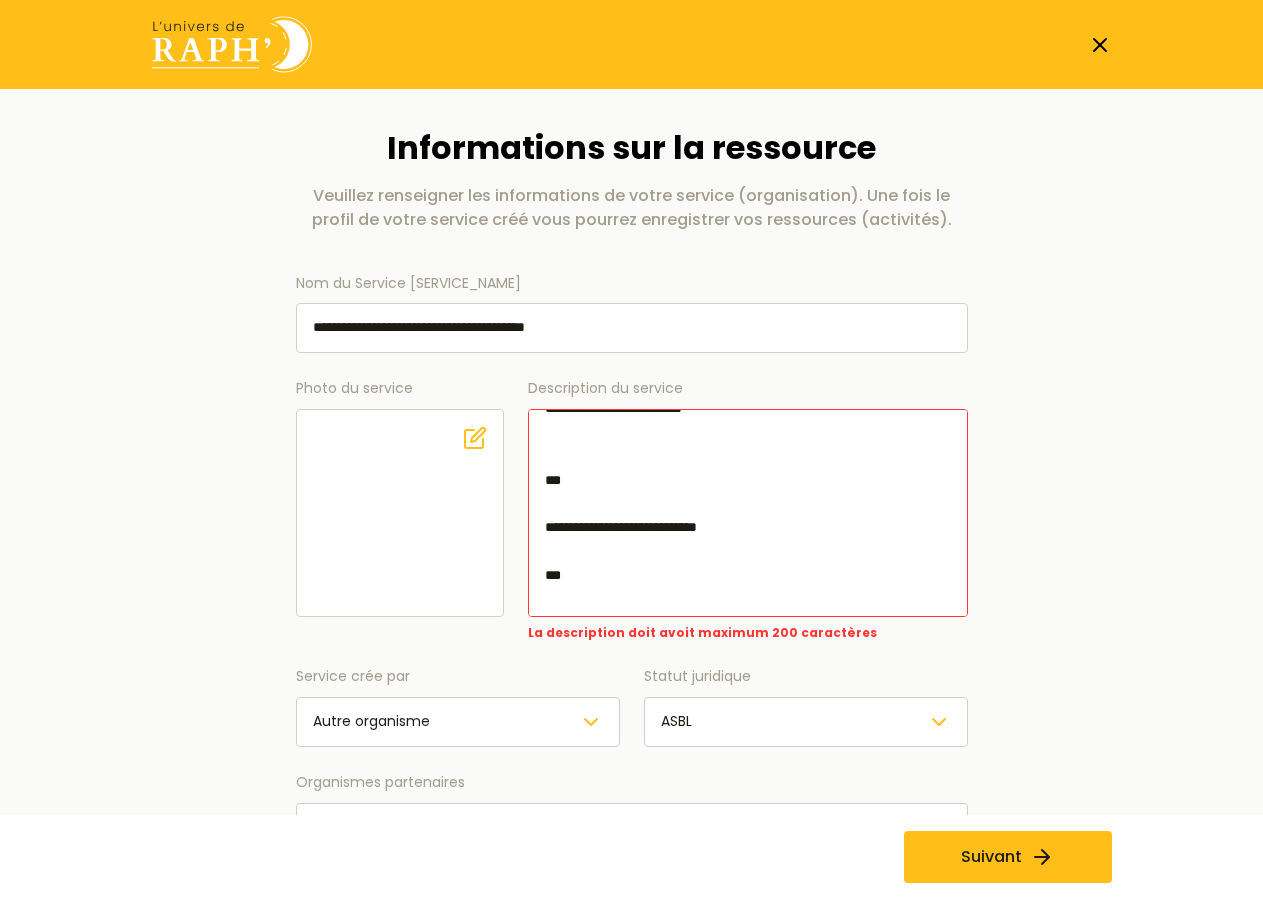 click on "**********" at bounding box center [748, 513] 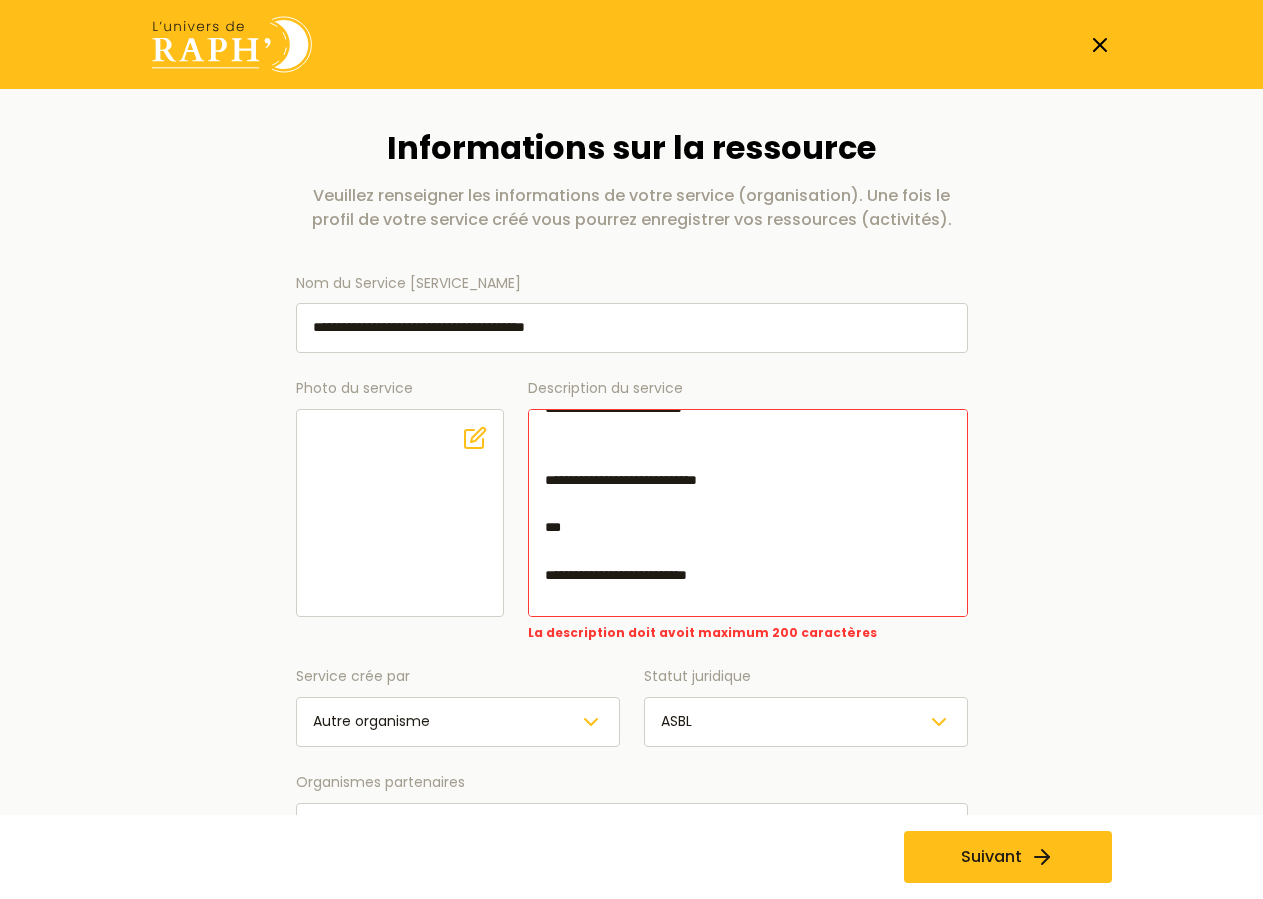 click on "**********" at bounding box center (748, 513) 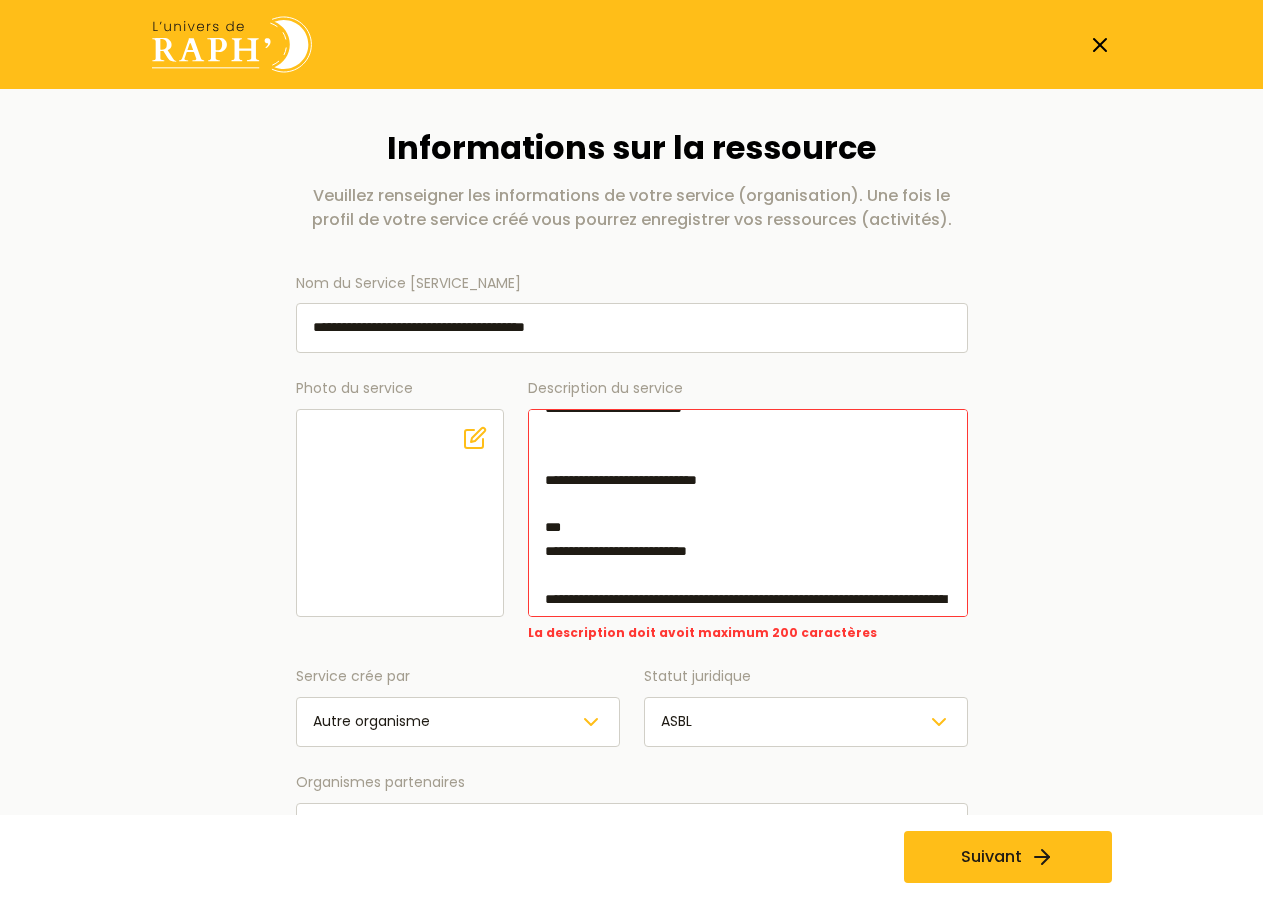 click on "**********" at bounding box center [748, 513] 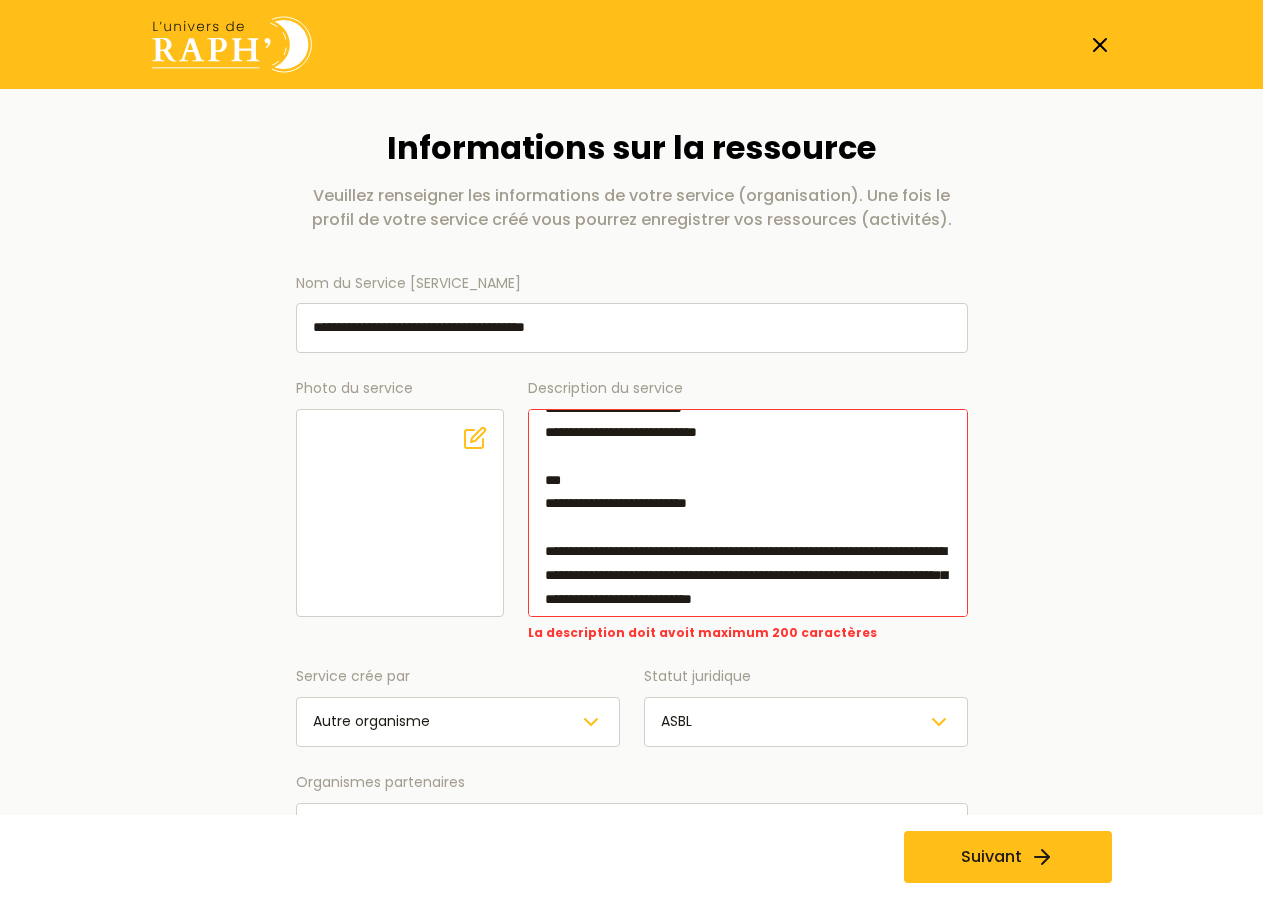 scroll, scrollTop: 109, scrollLeft: 0, axis: vertical 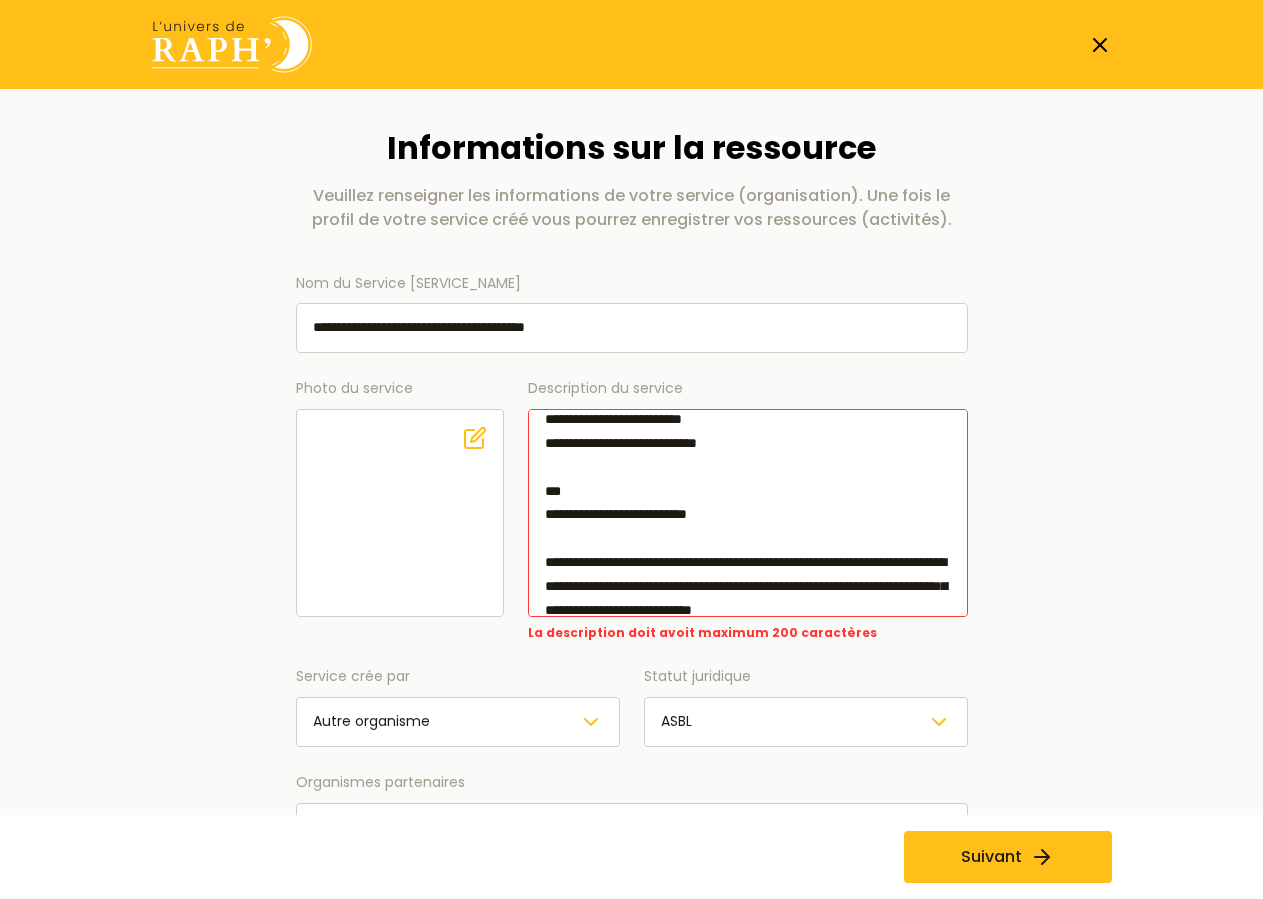 click on "**********" at bounding box center [748, 513] 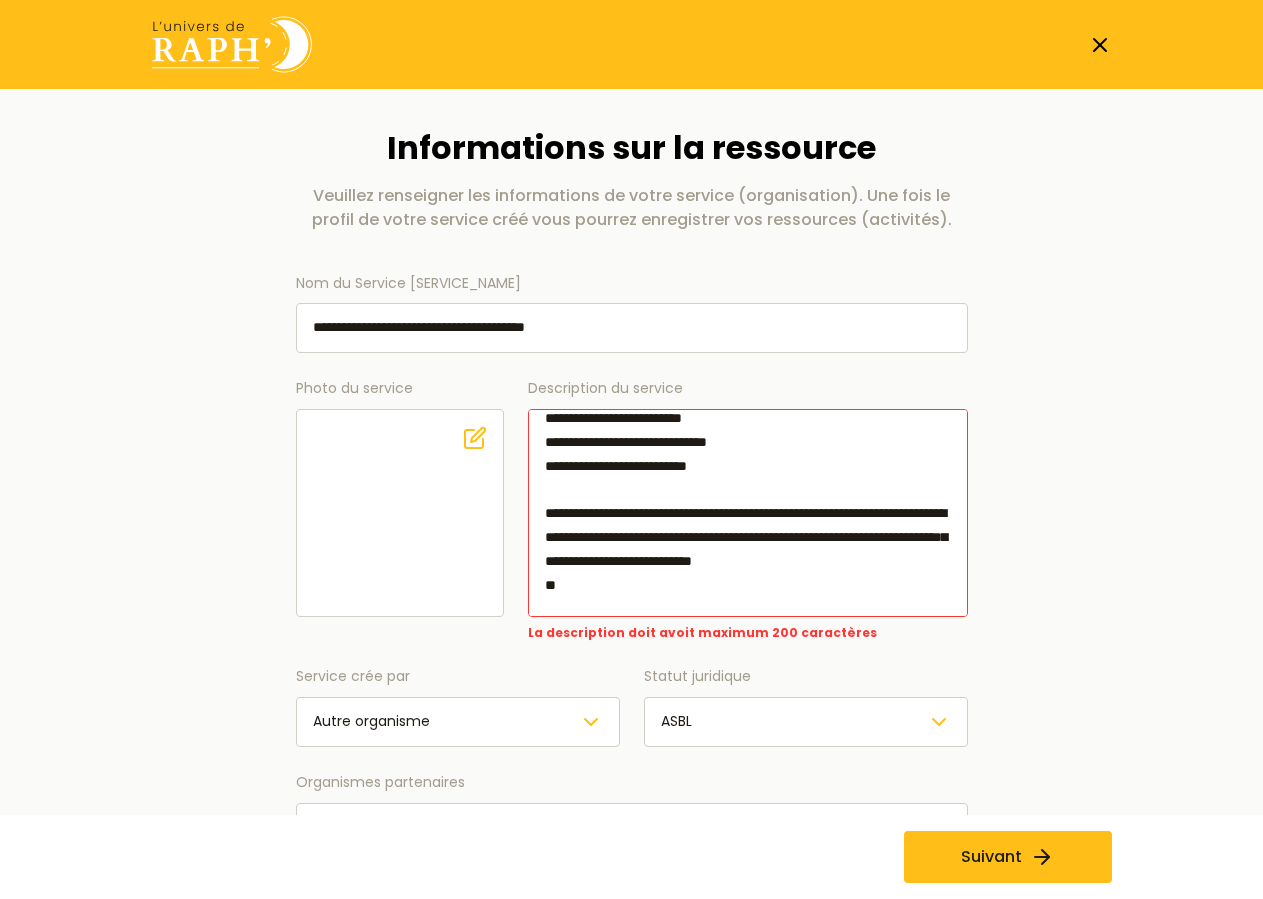 scroll, scrollTop: 109, scrollLeft: 0, axis: vertical 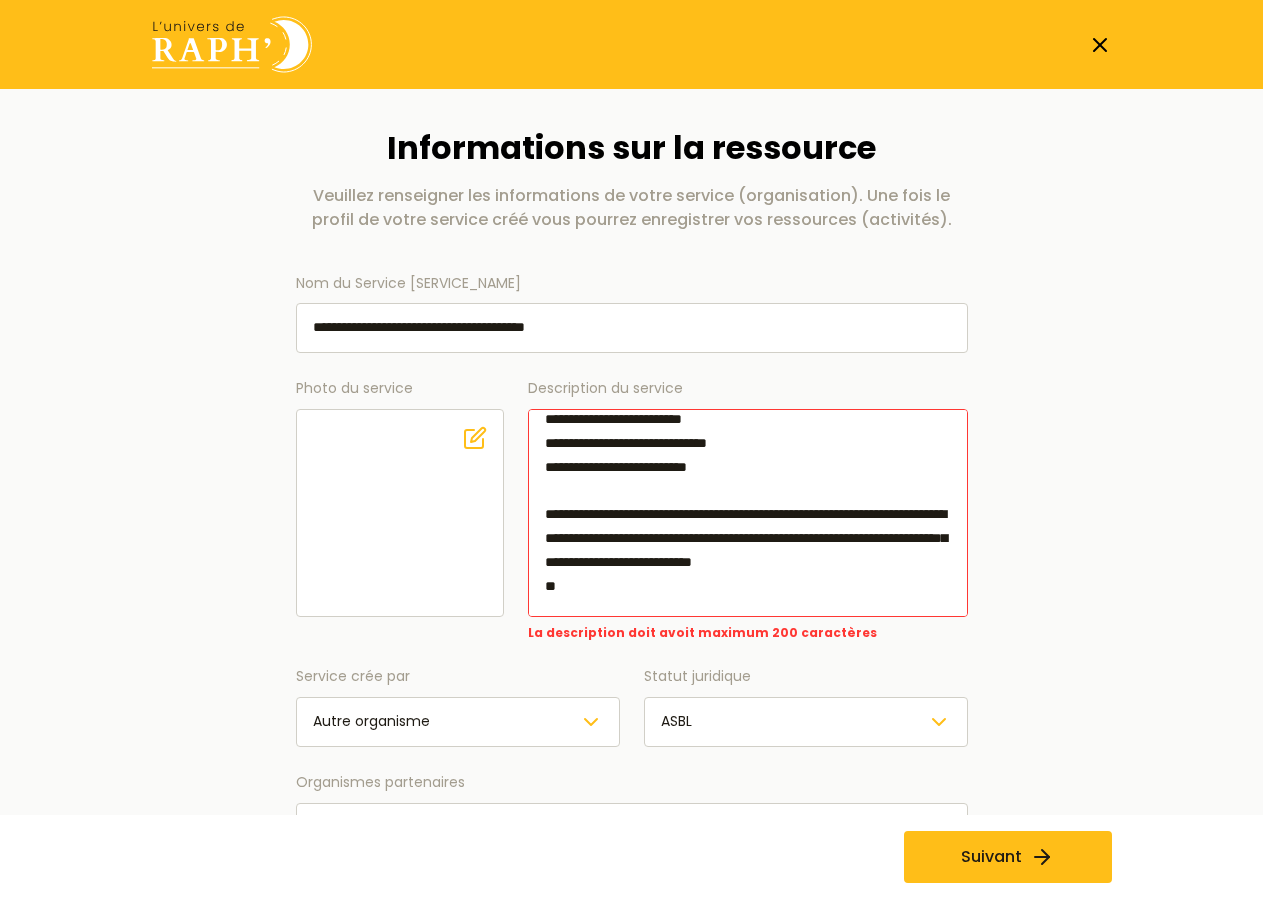 drag, startPoint x: 802, startPoint y: 586, endPoint x: 551, endPoint y: 511, distance: 261.96564 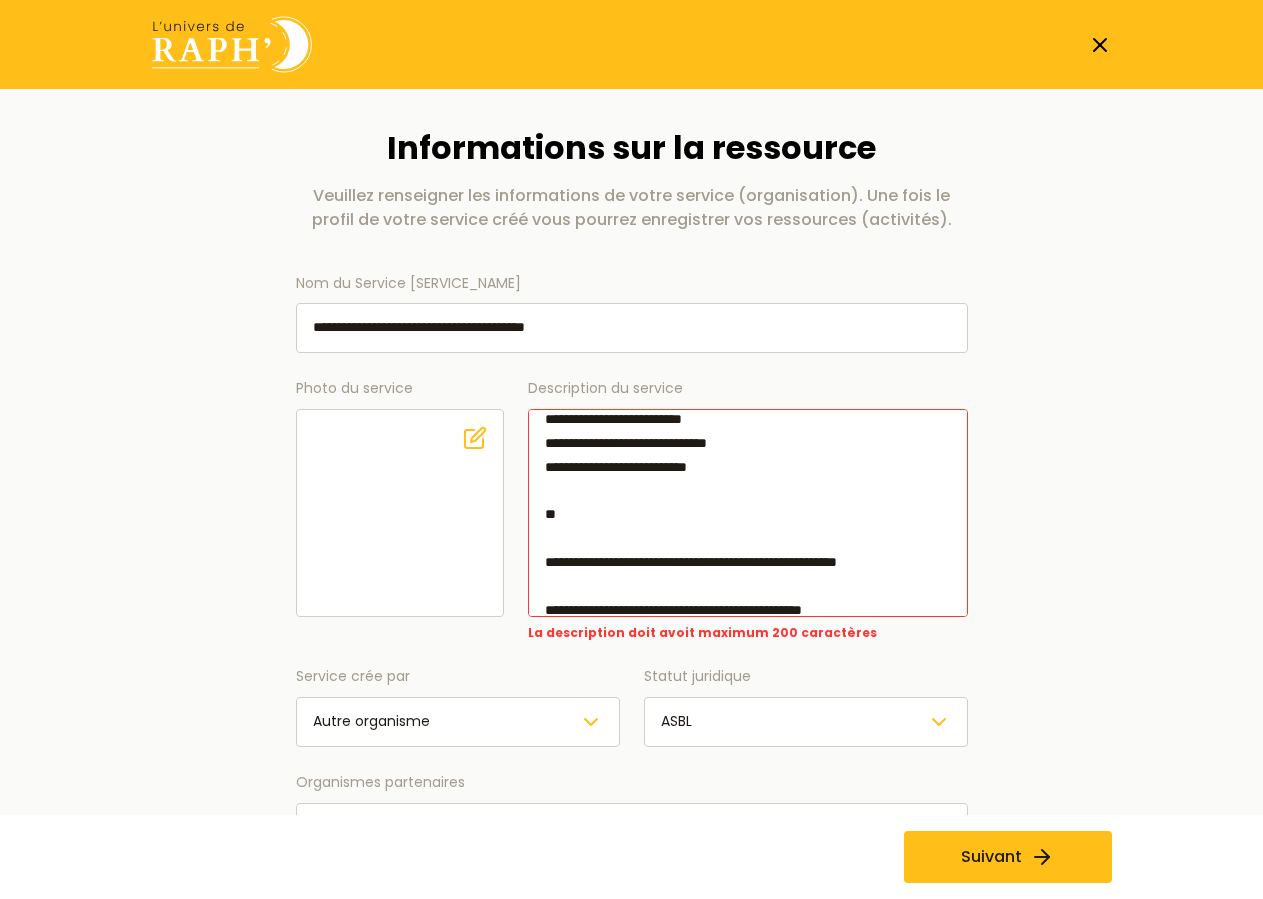 click on "**********" at bounding box center (748, 513) 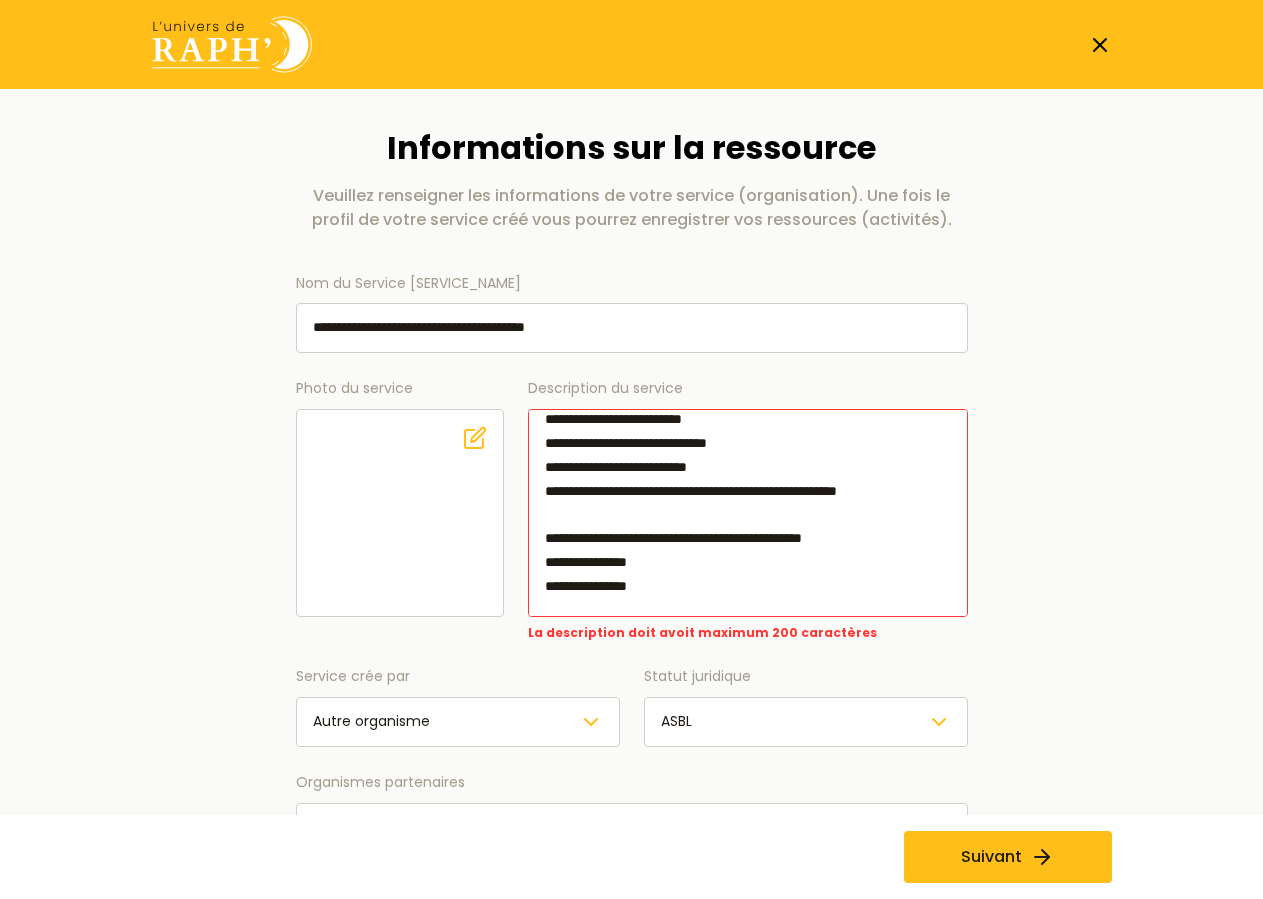 scroll, scrollTop: 229, scrollLeft: 0, axis: vertical 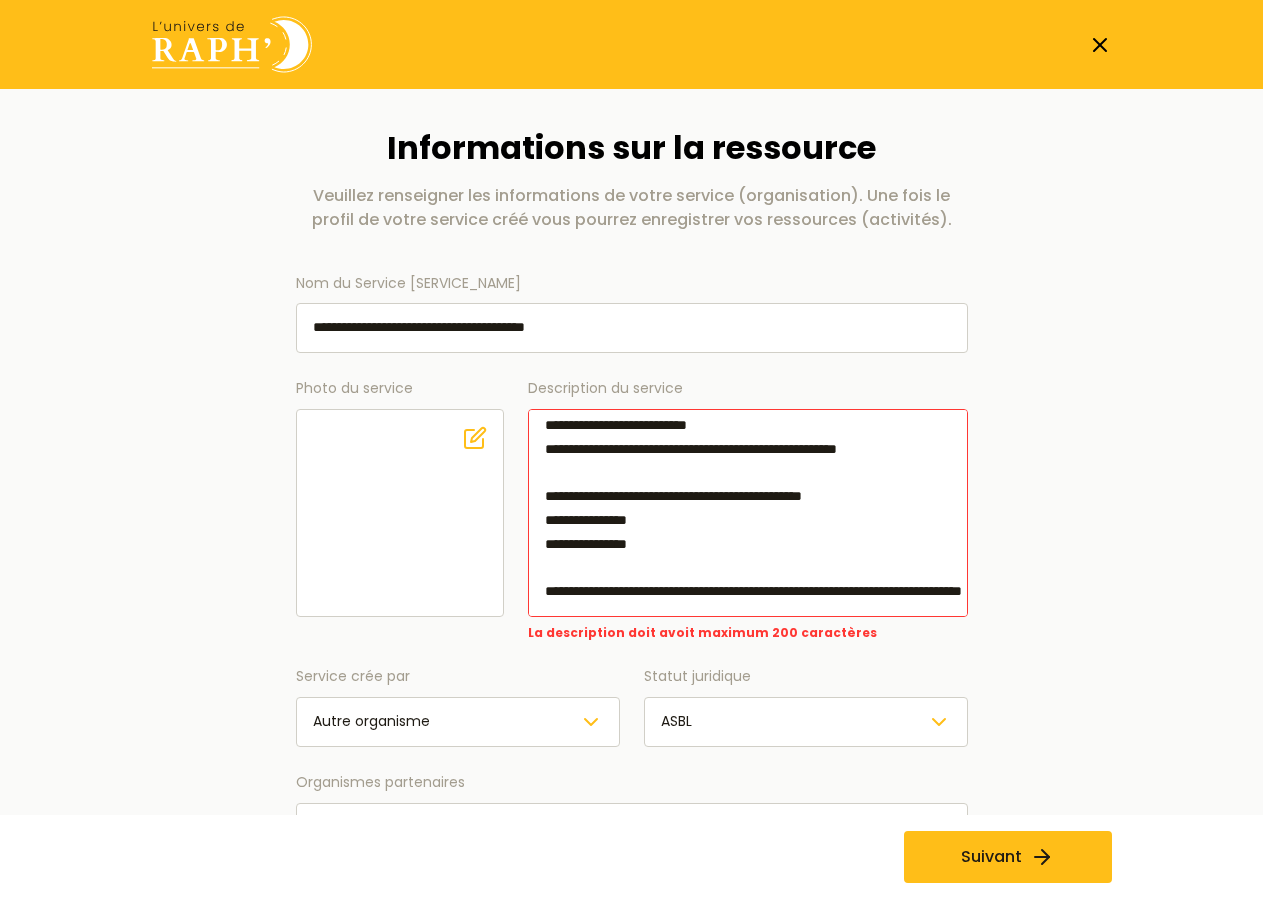 drag, startPoint x: 678, startPoint y: 497, endPoint x: 542, endPoint y: 435, distance: 149.46571 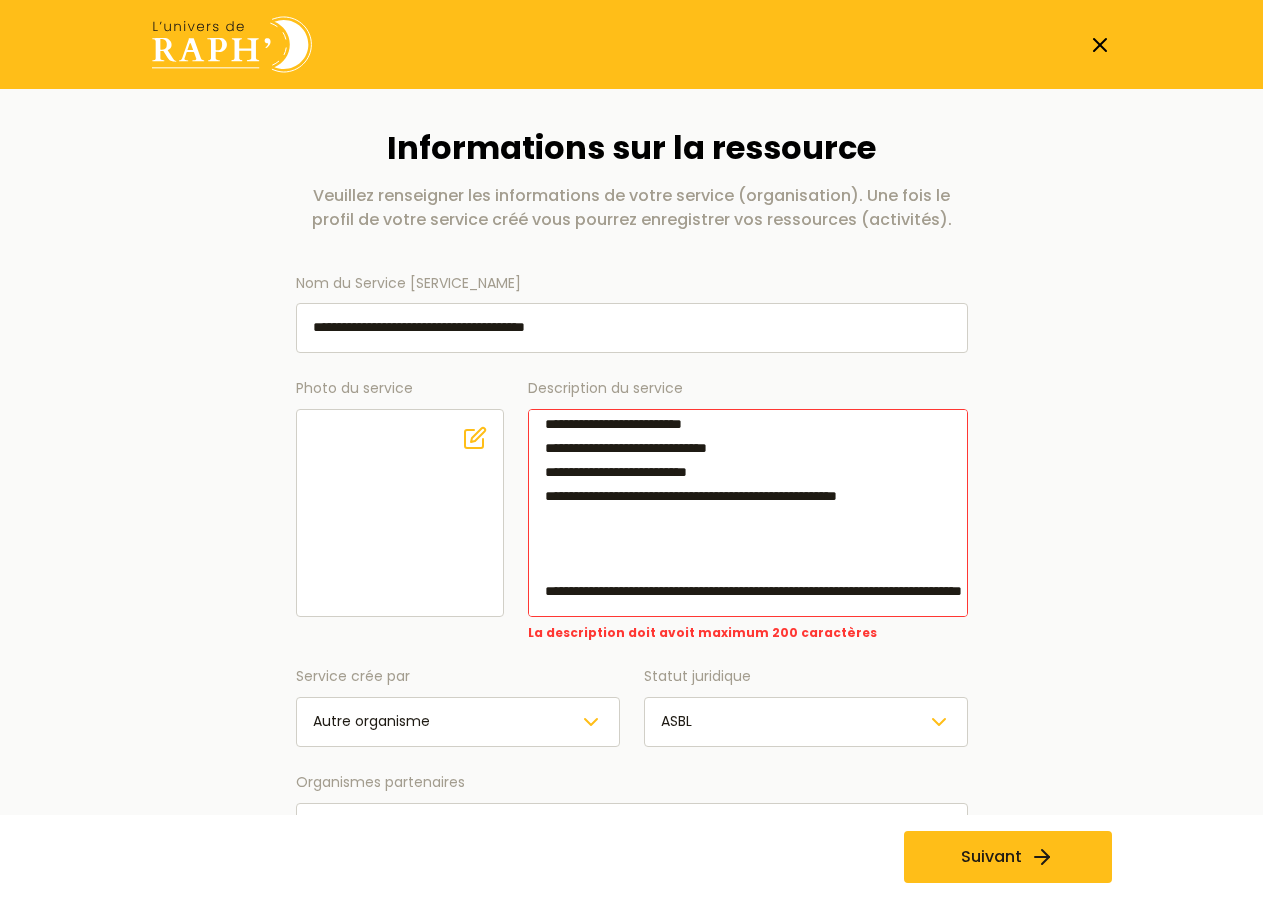 drag, startPoint x: 727, startPoint y: 525, endPoint x: 546, endPoint y: 485, distance: 185.3672 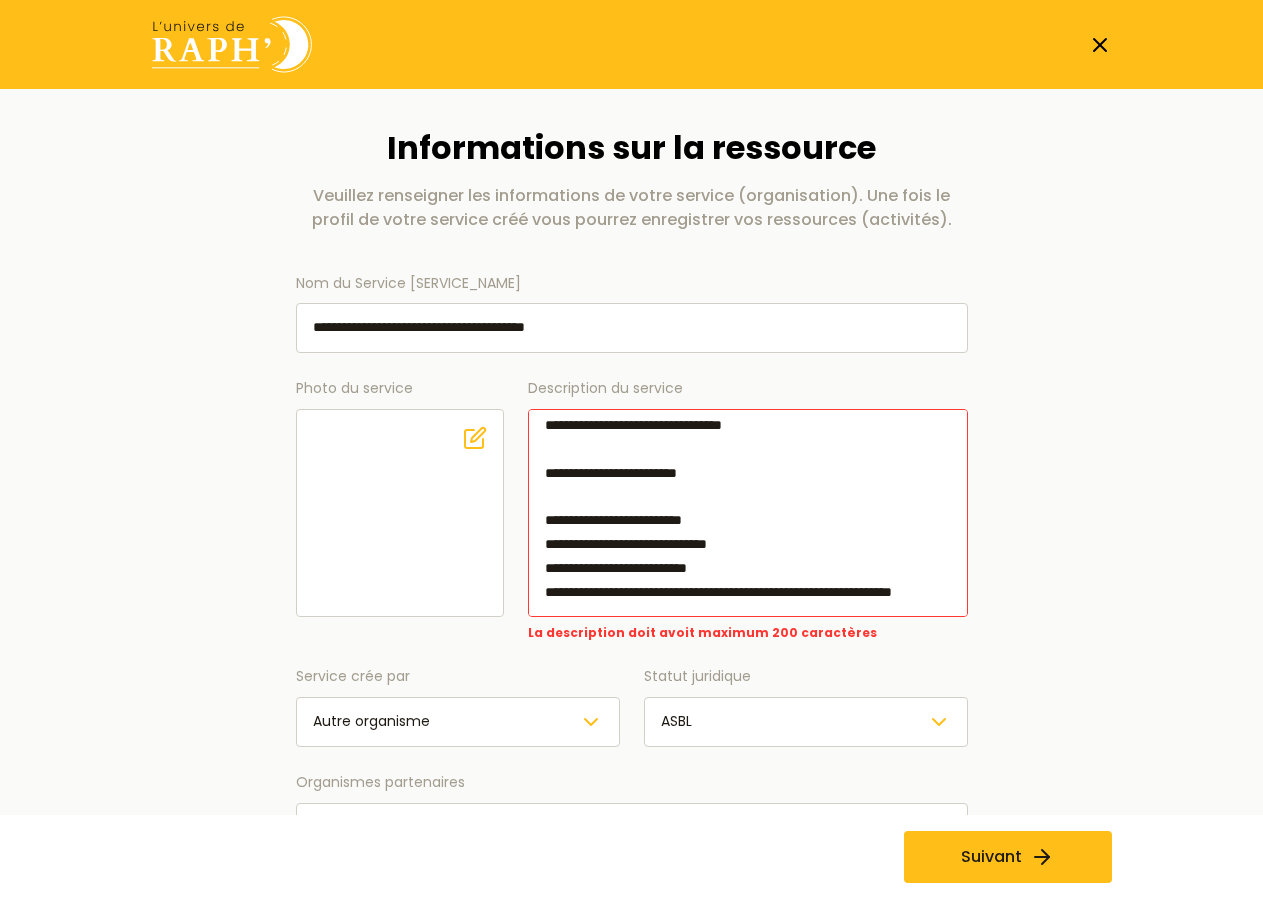 scroll, scrollTop: 0, scrollLeft: 0, axis: both 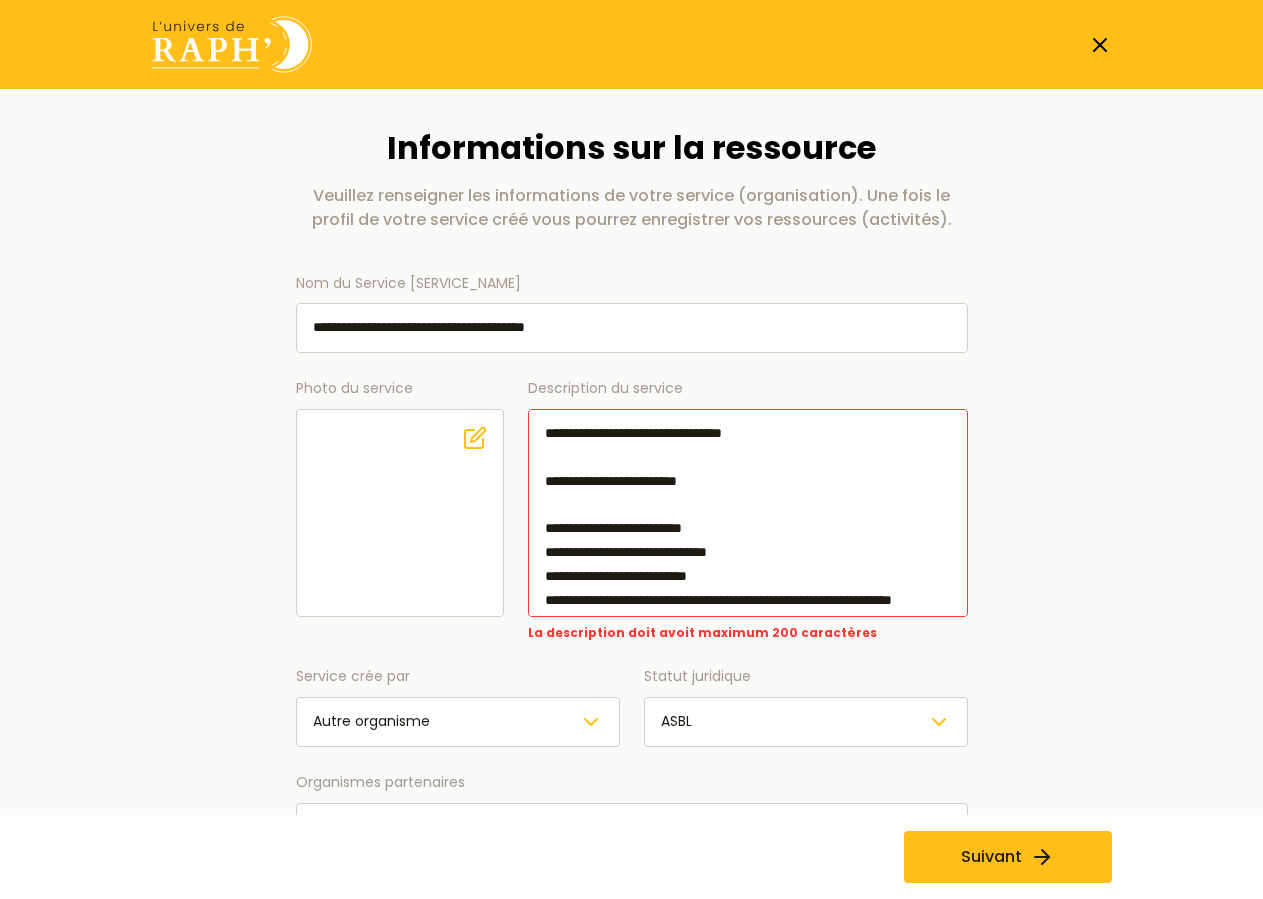 click on "**********" at bounding box center [748, 513] 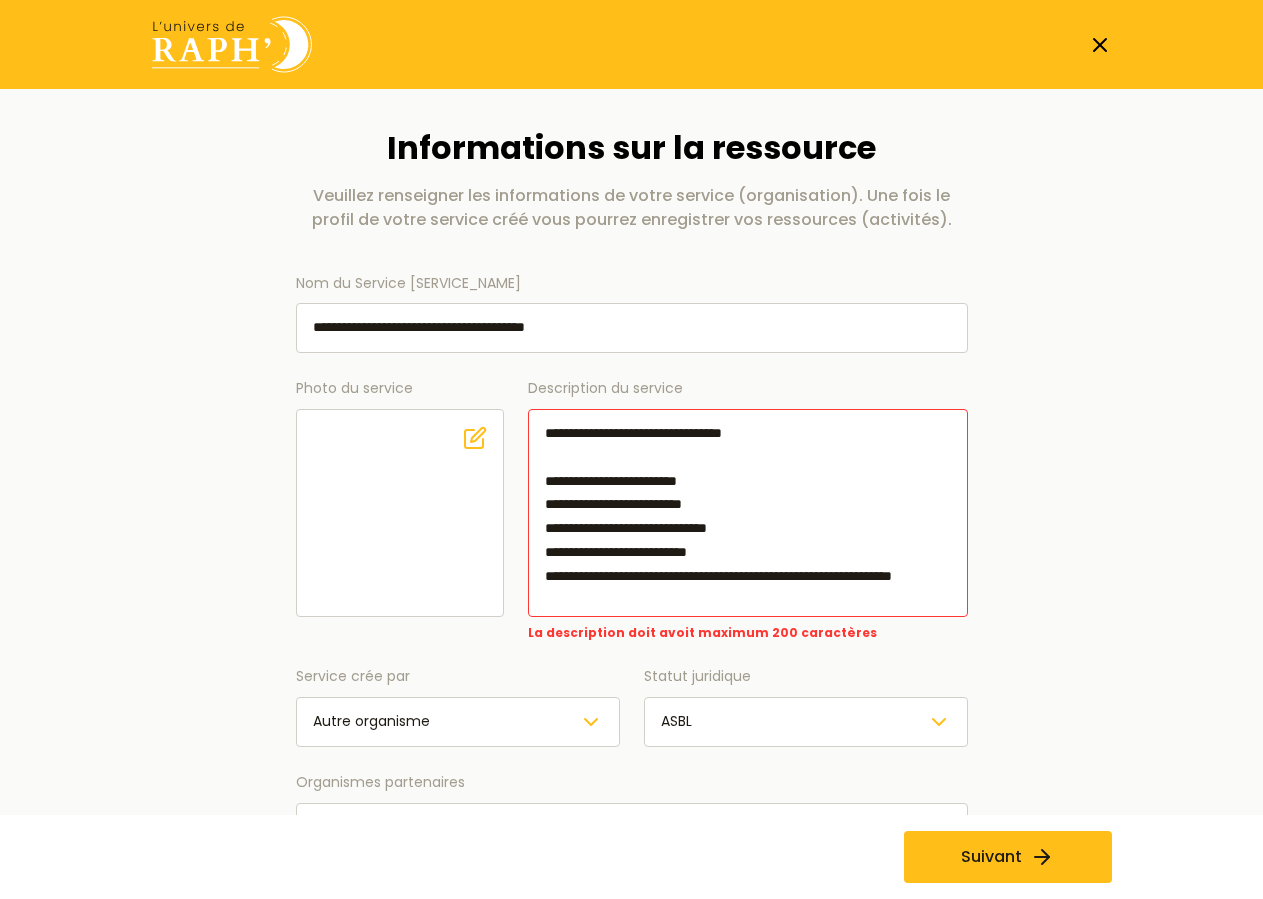 click on "**********" at bounding box center (748, 513) 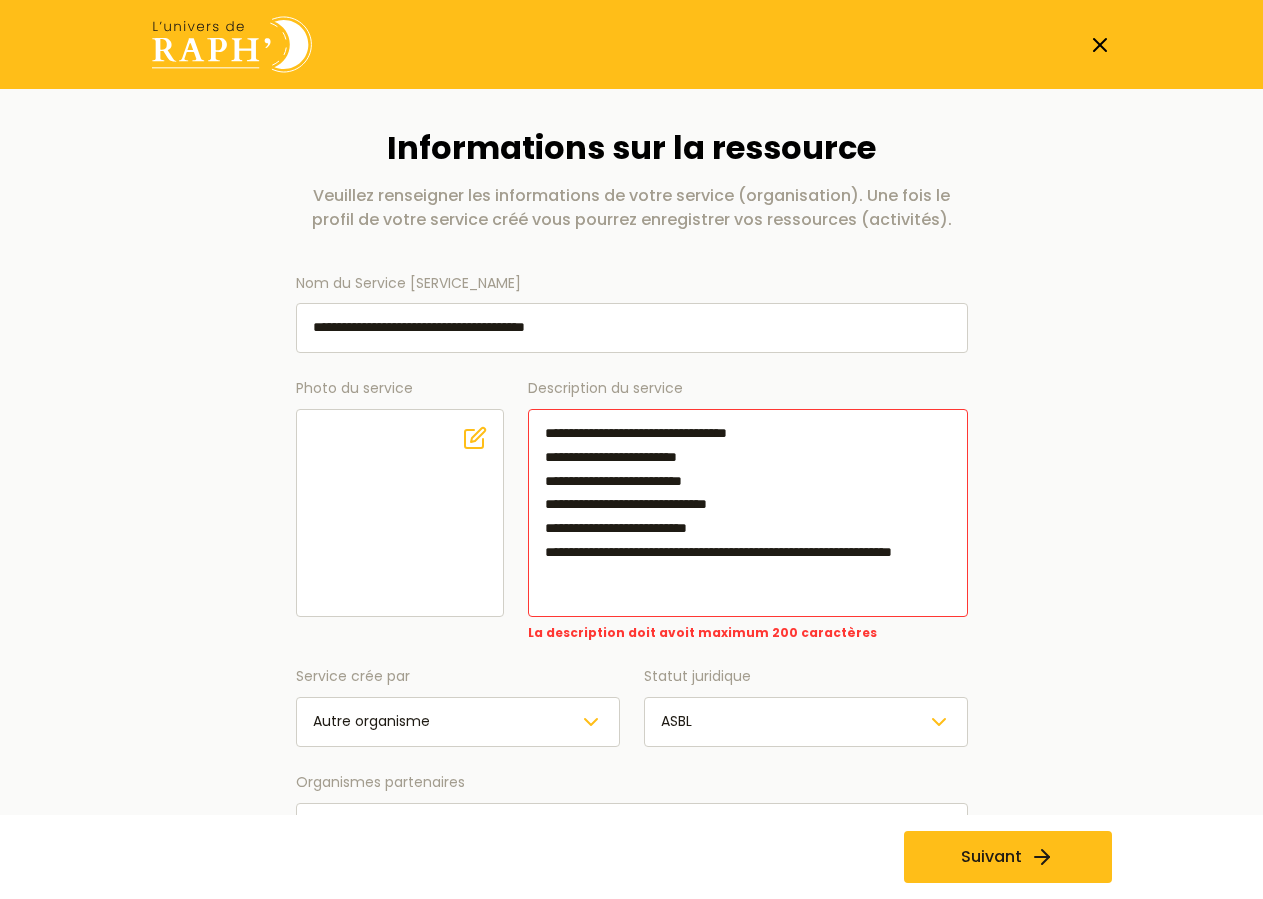 scroll, scrollTop: 0, scrollLeft: 0, axis: both 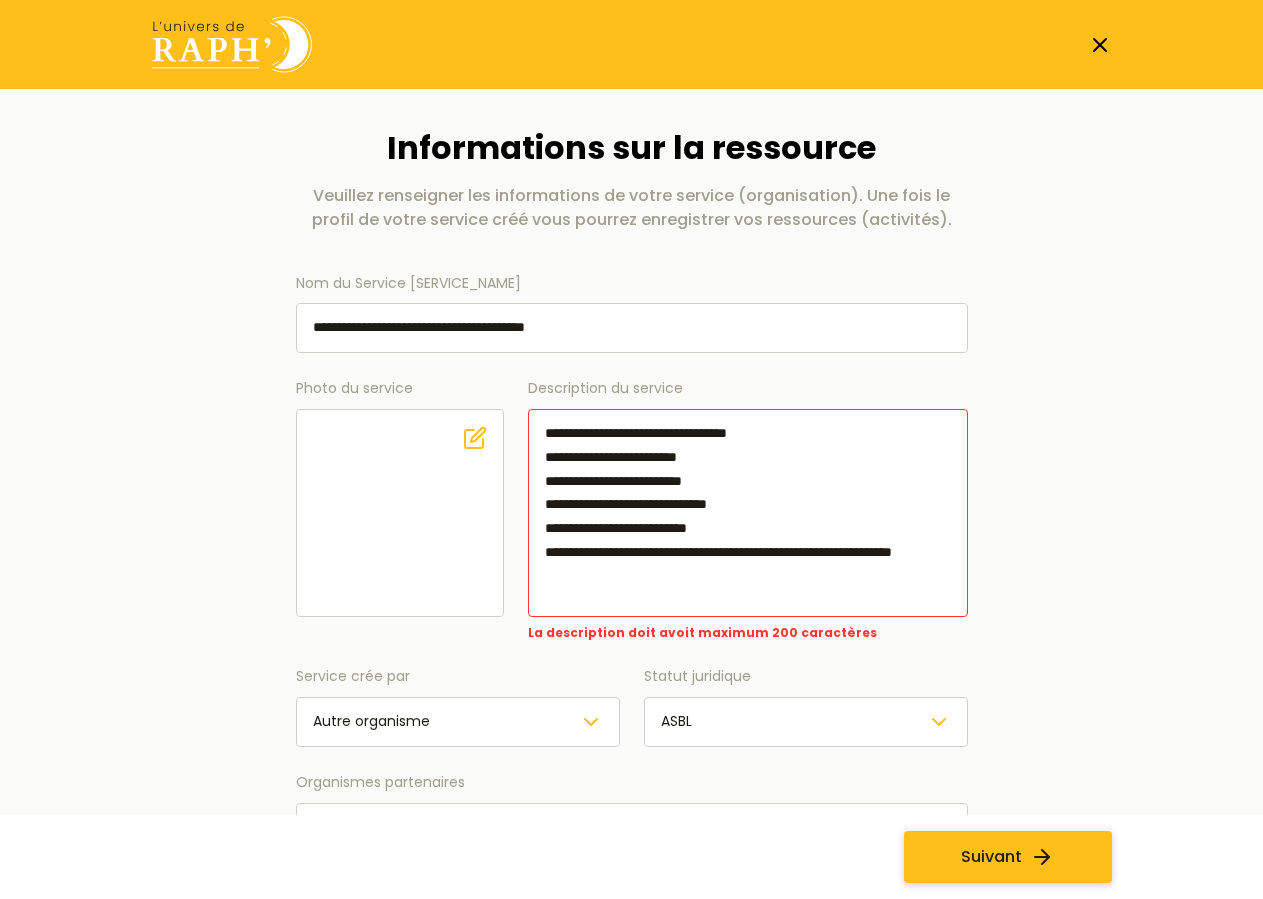 click on "Suivant" at bounding box center (991, 857) 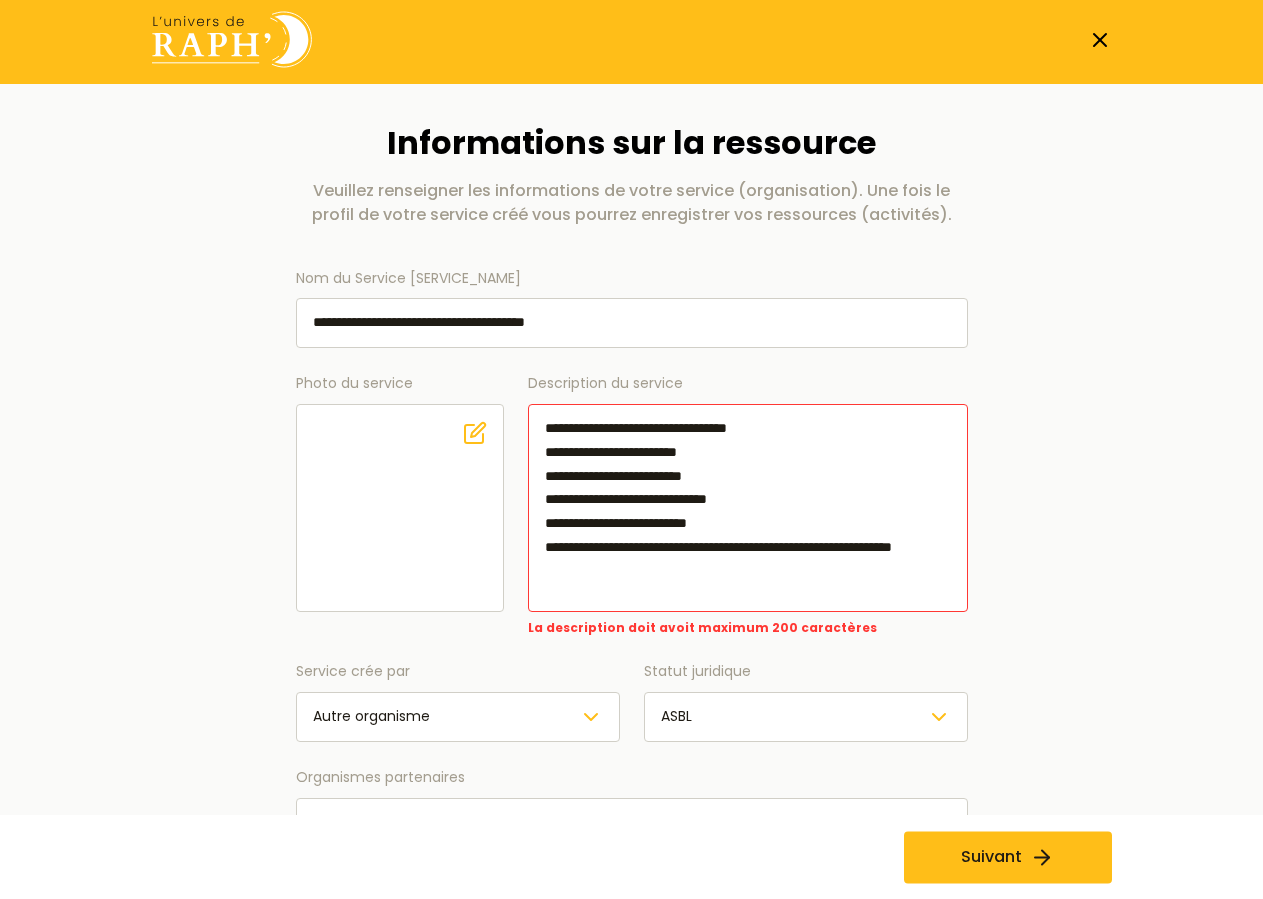 scroll, scrollTop: 0, scrollLeft: 0, axis: both 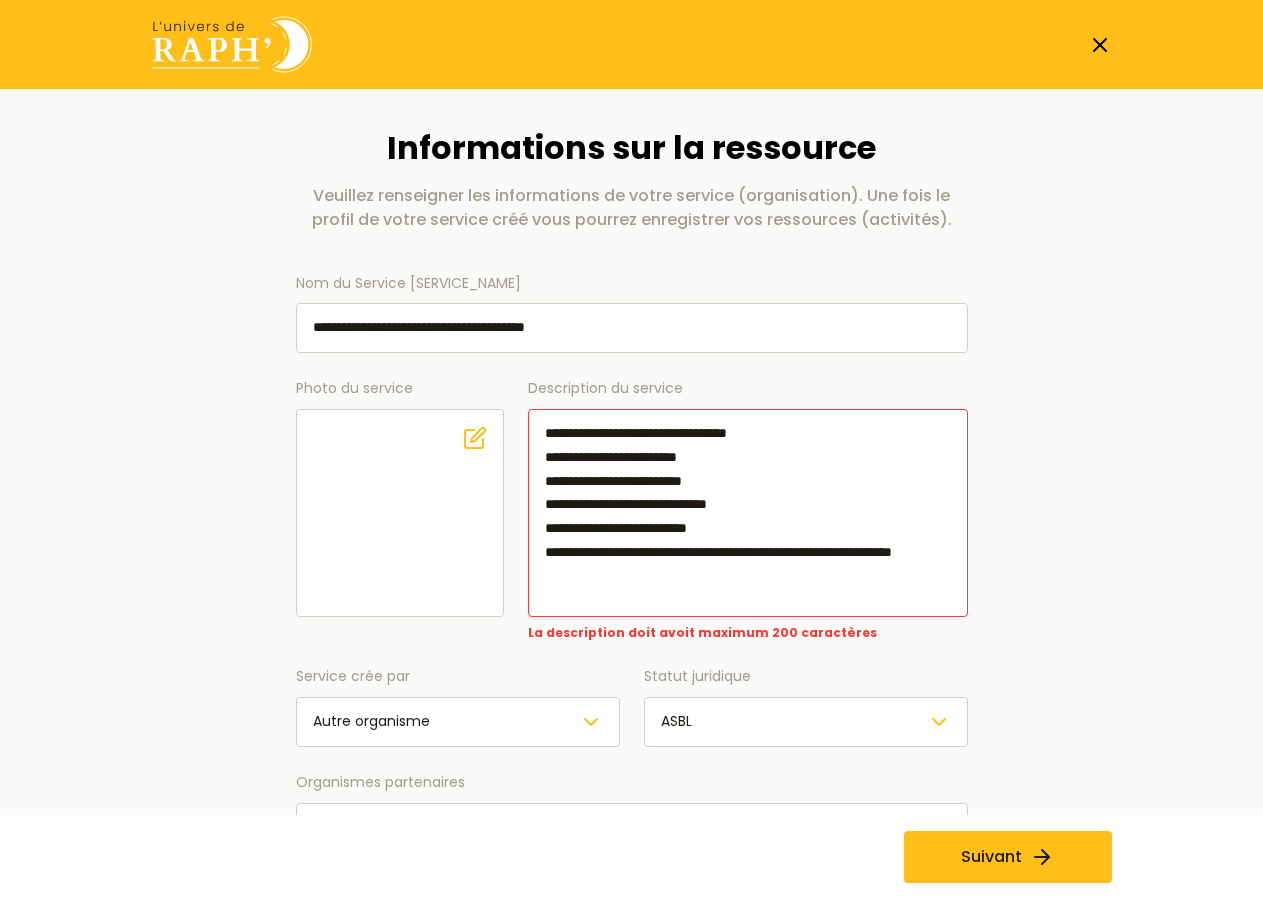 click on "**********" at bounding box center [748, 513] 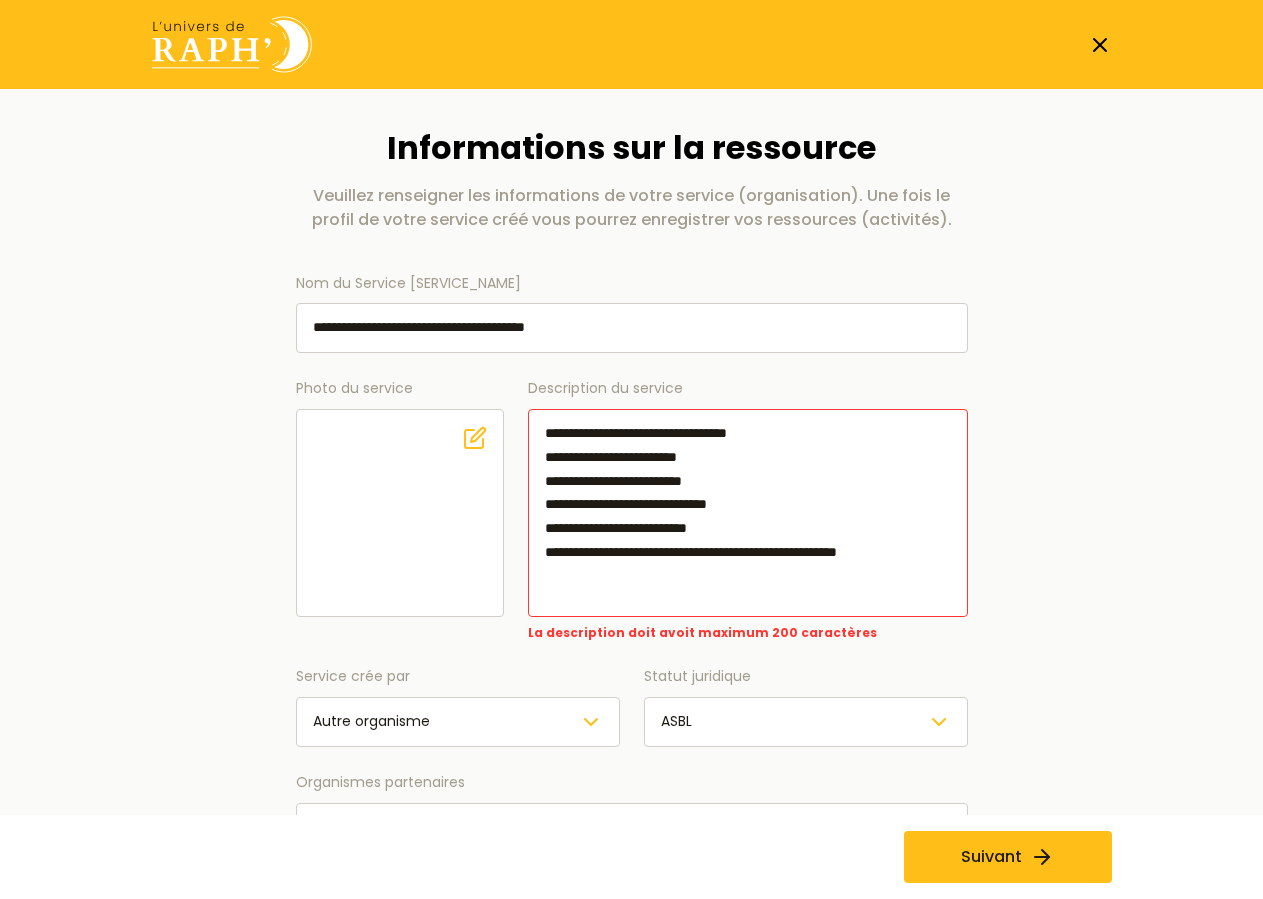 scroll, scrollTop: 0, scrollLeft: 0, axis: both 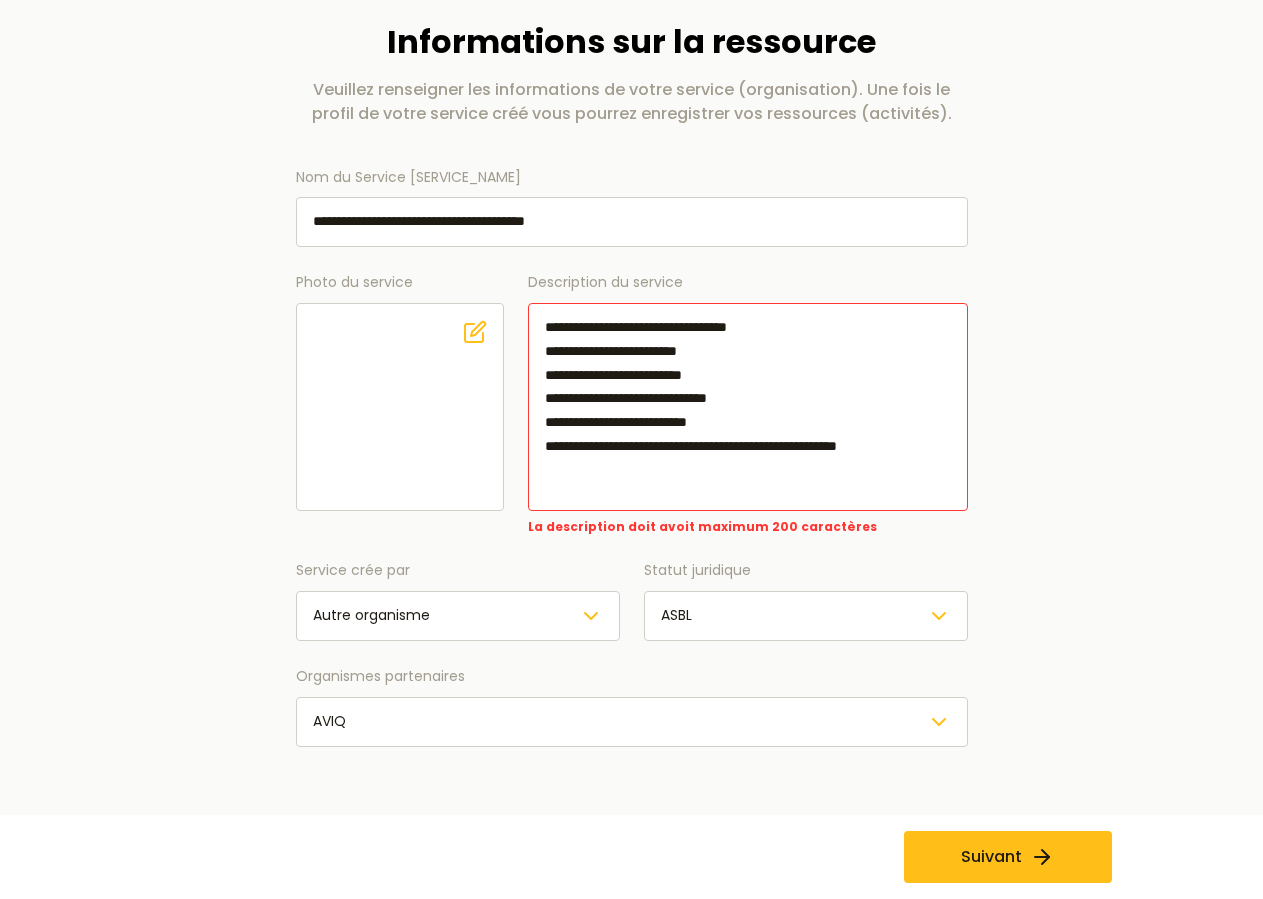 click 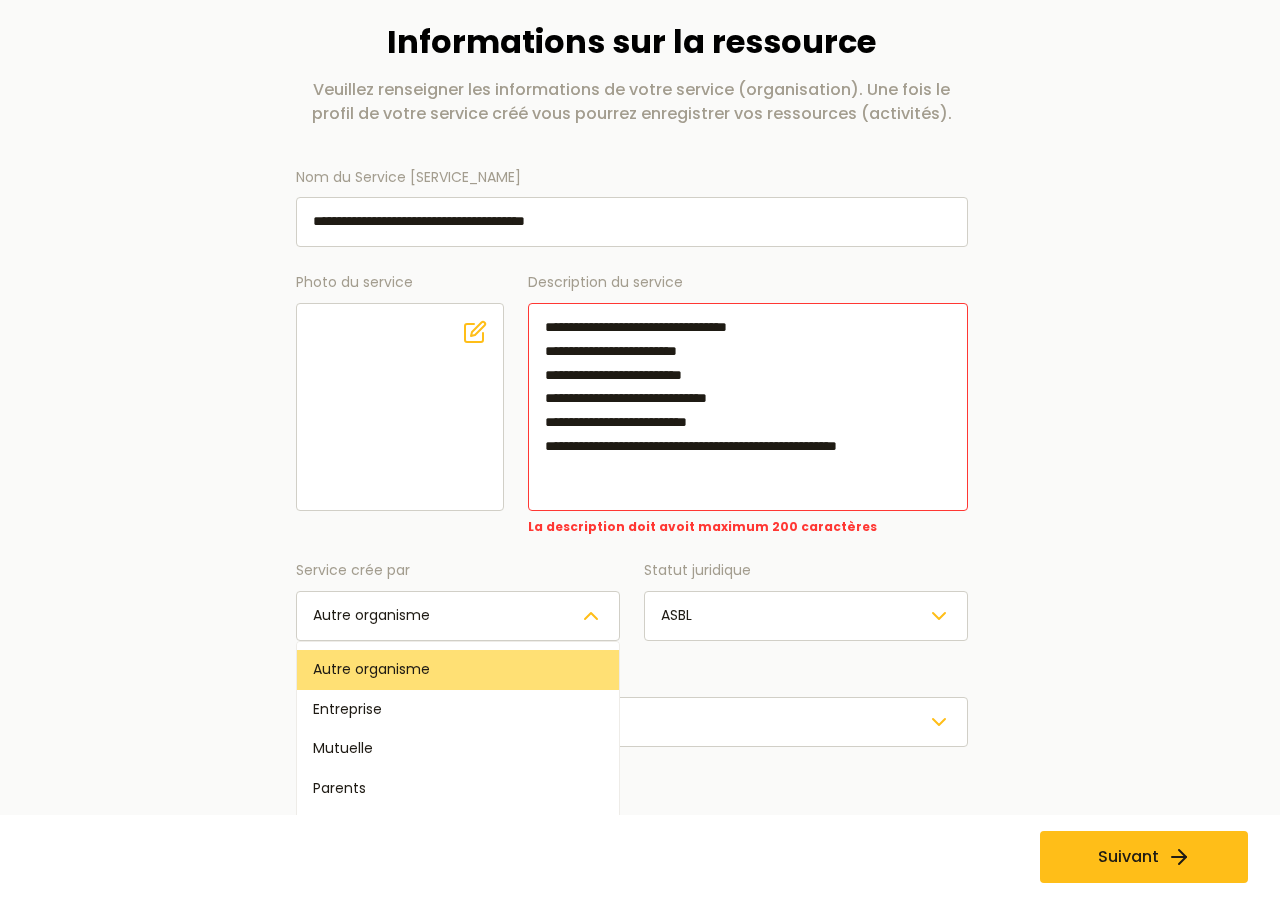 click 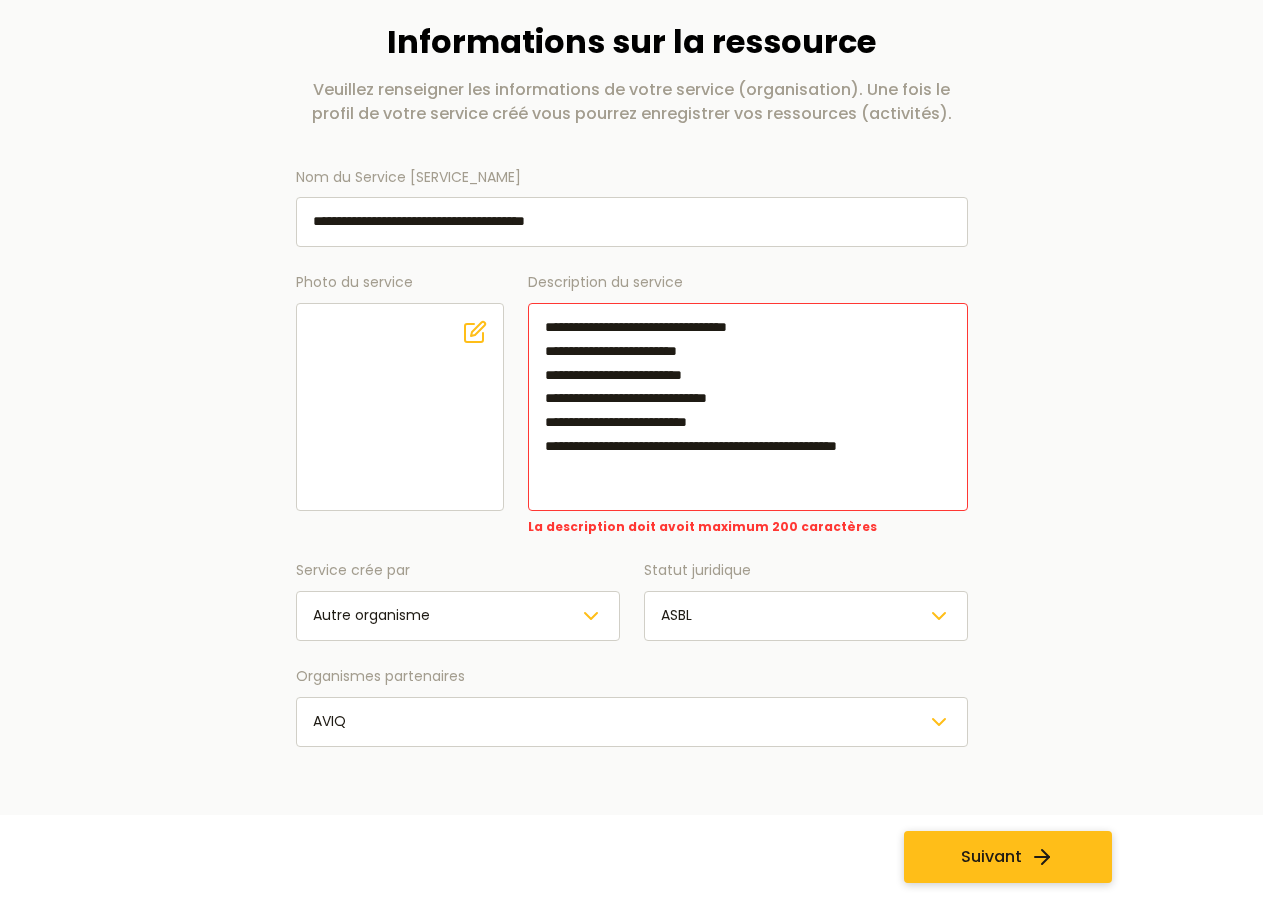 click on "Suivant" at bounding box center [991, 857] 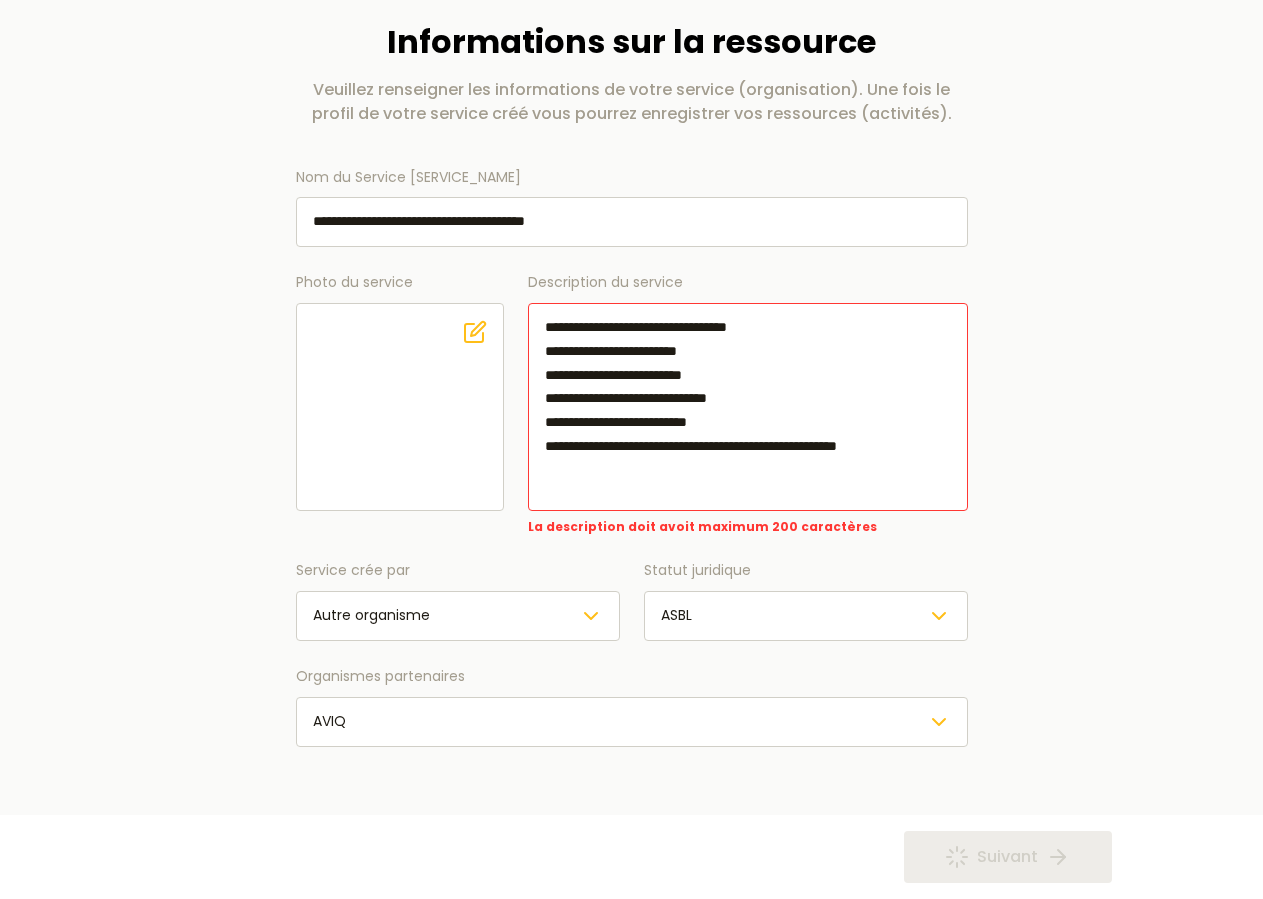 click on "Suivant" at bounding box center [1007, 857] 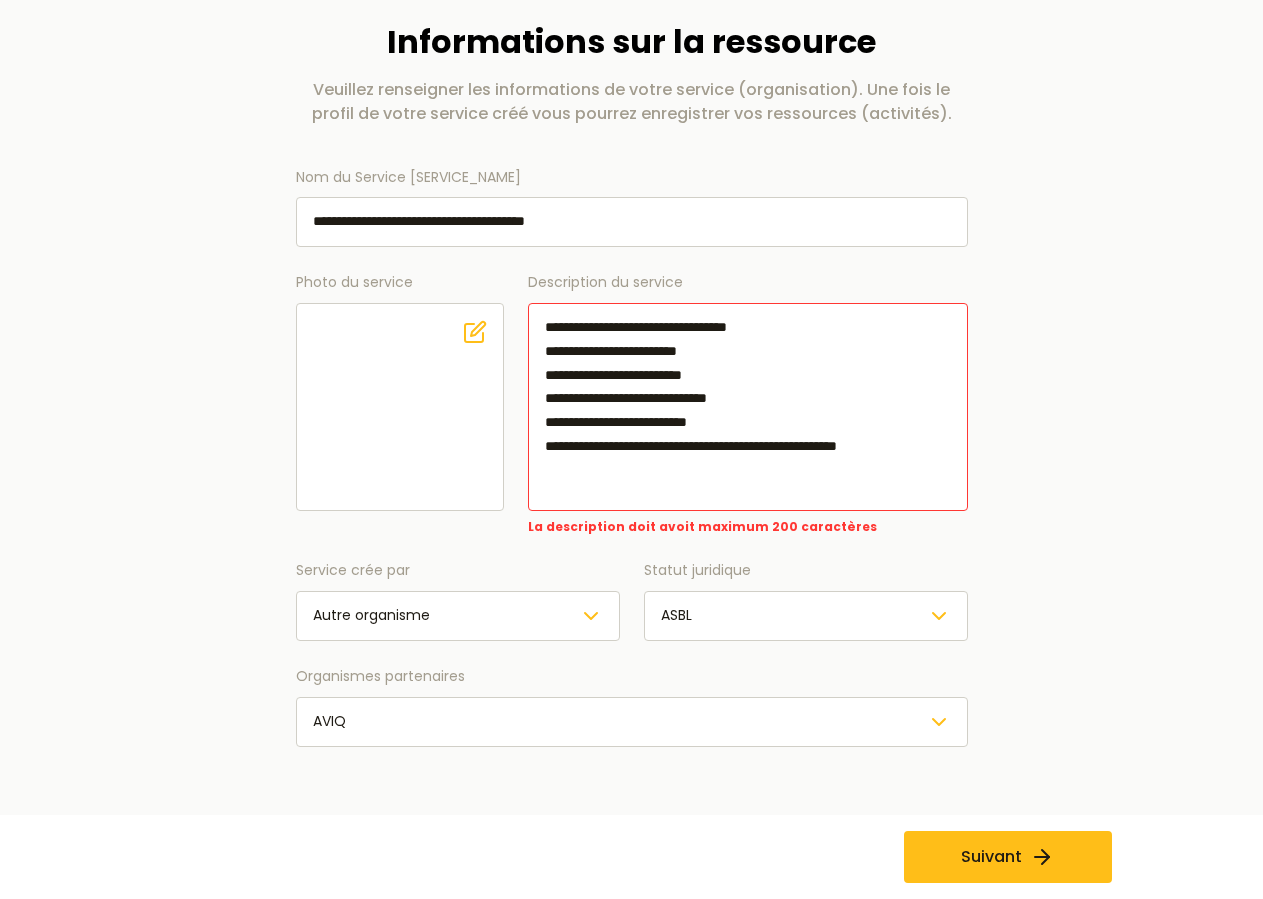 click on "**********" at bounding box center [748, 407] 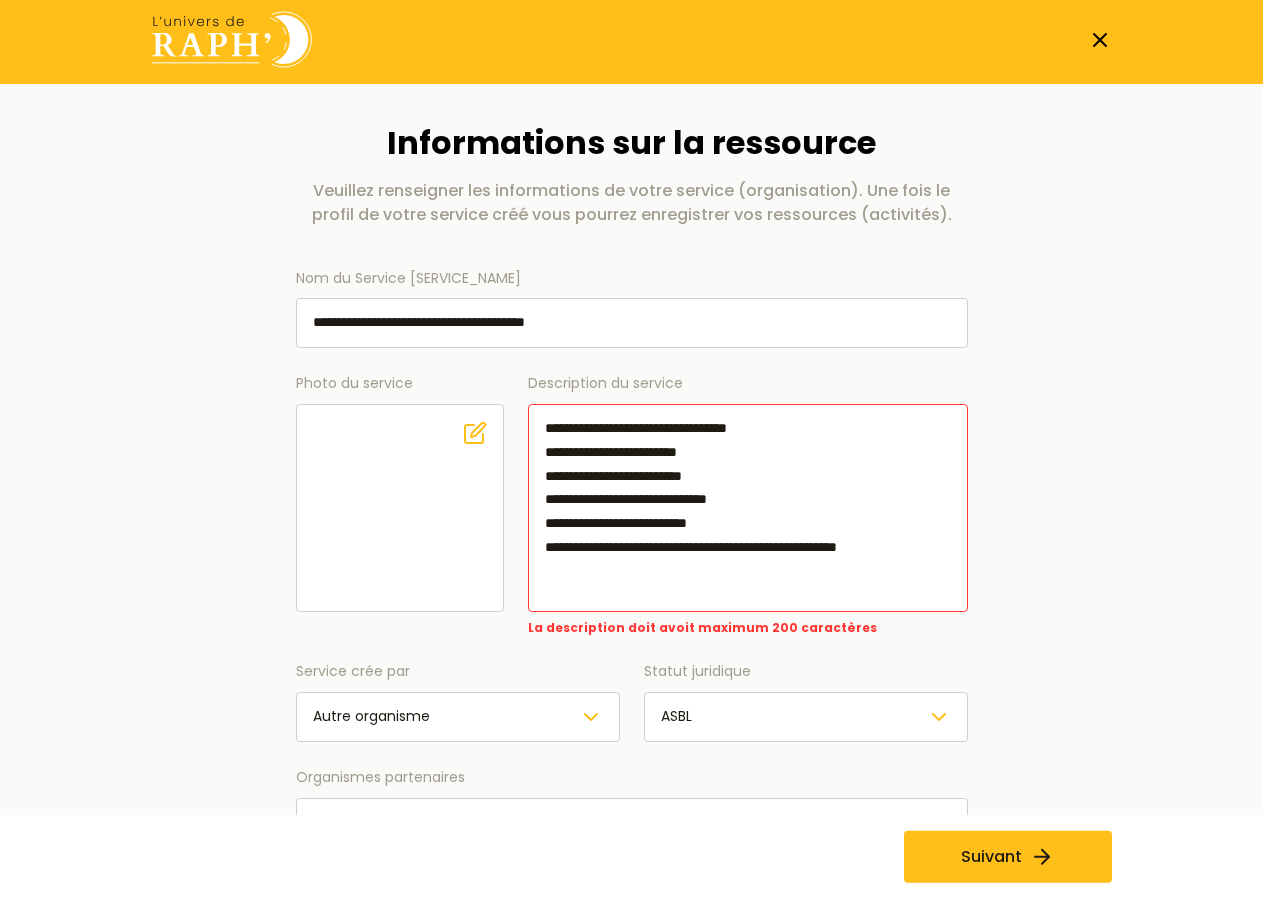 scroll, scrollTop: 0, scrollLeft: 0, axis: both 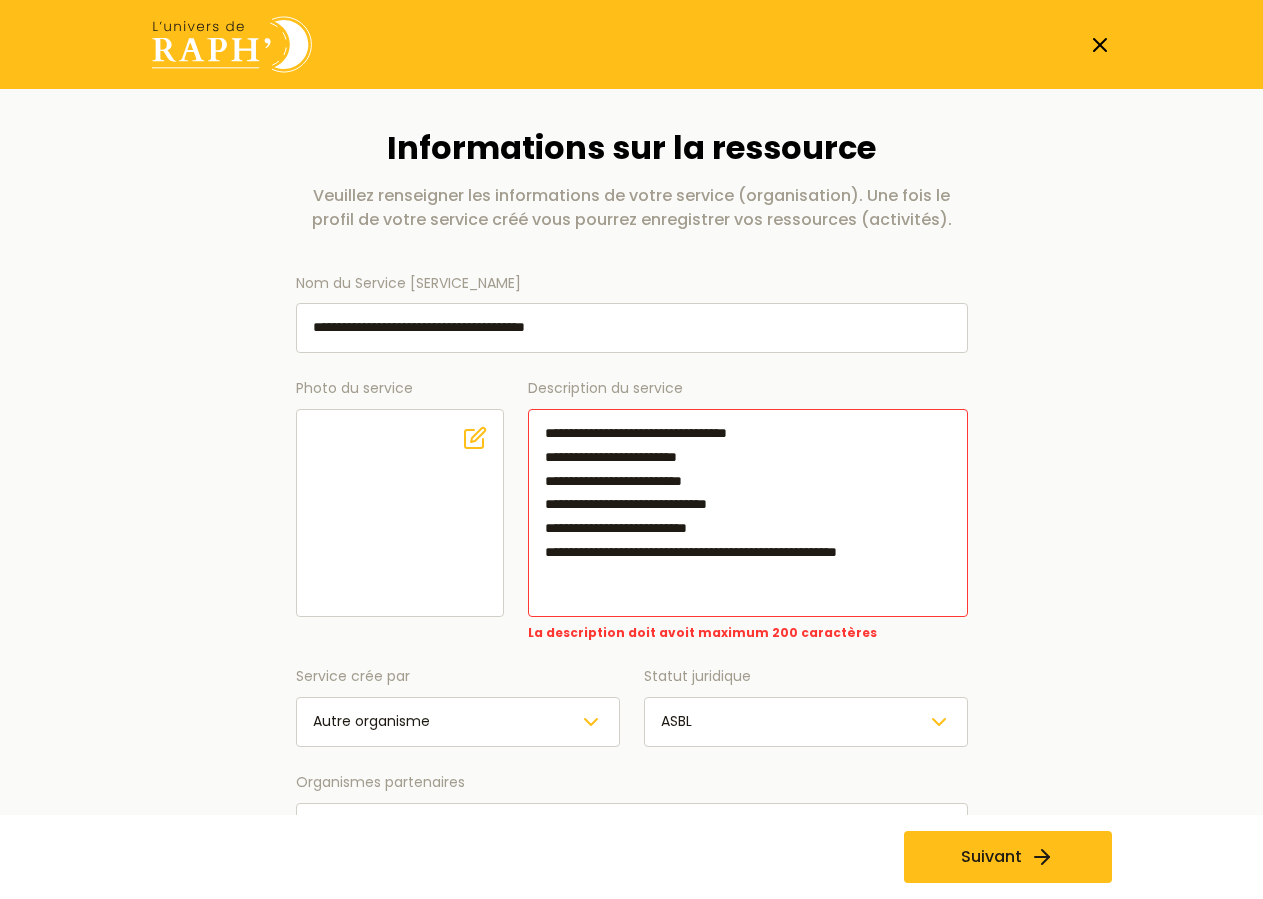 click on "**********" at bounding box center (748, 513) 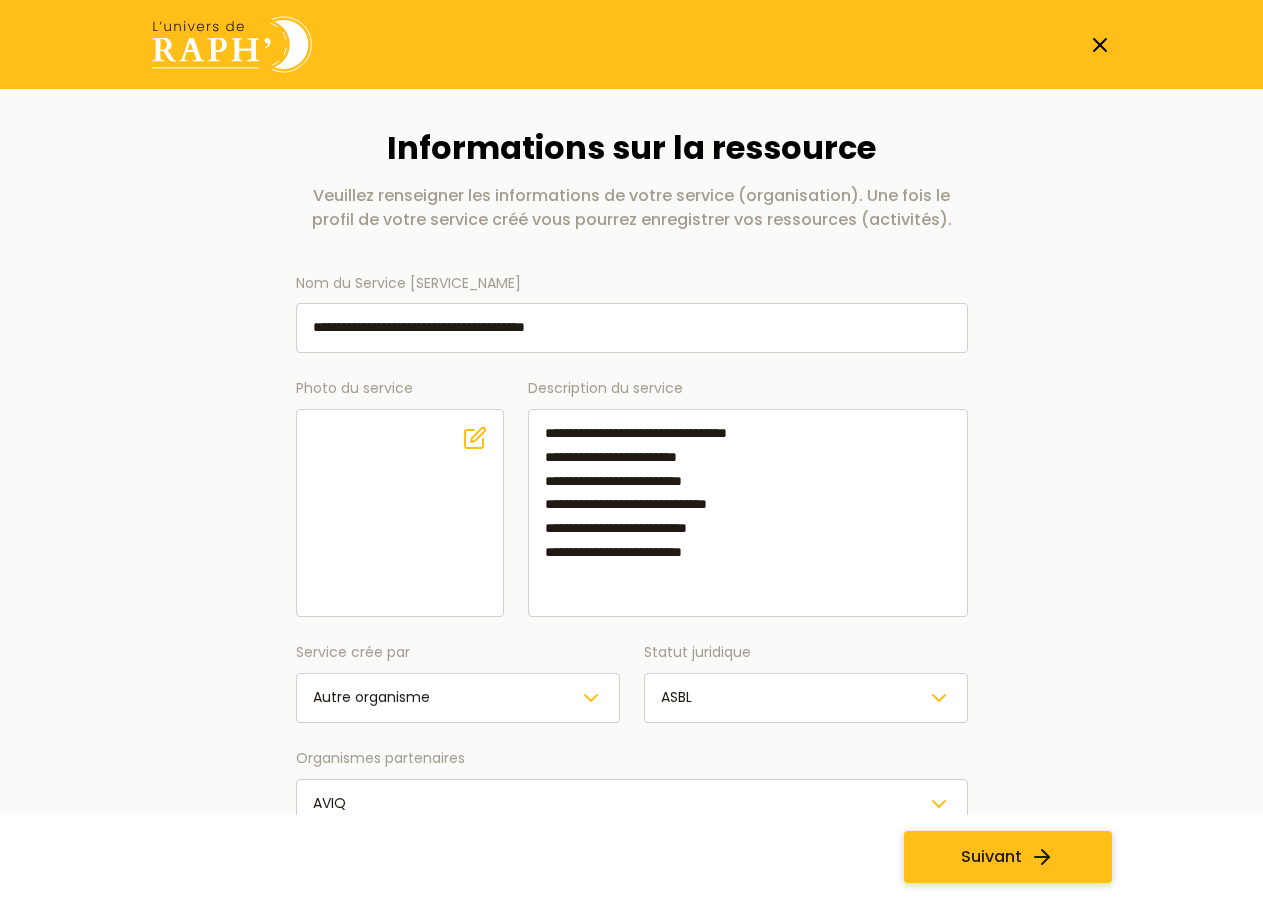 type on "**********" 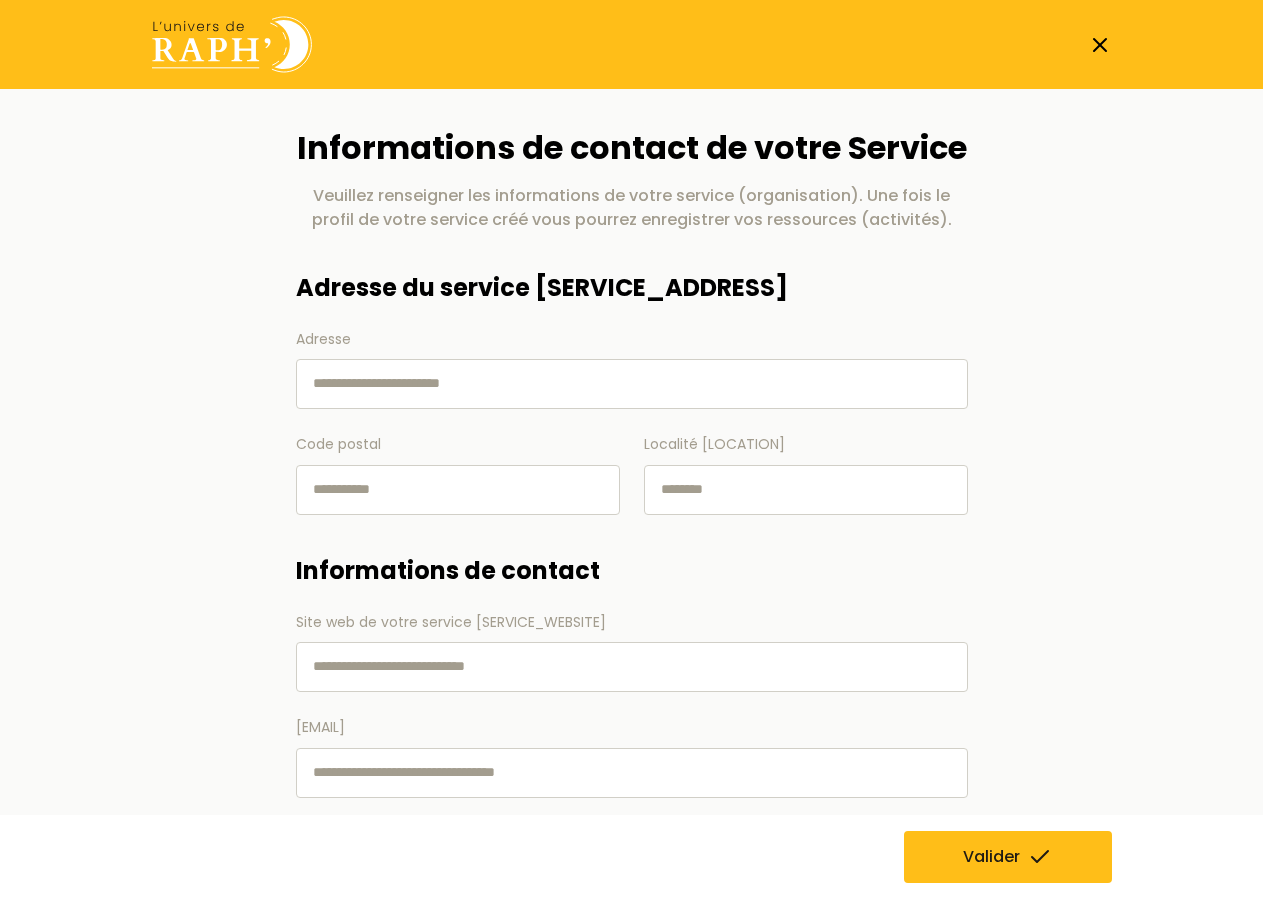 click on "Adresse" at bounding box center [632, 384] 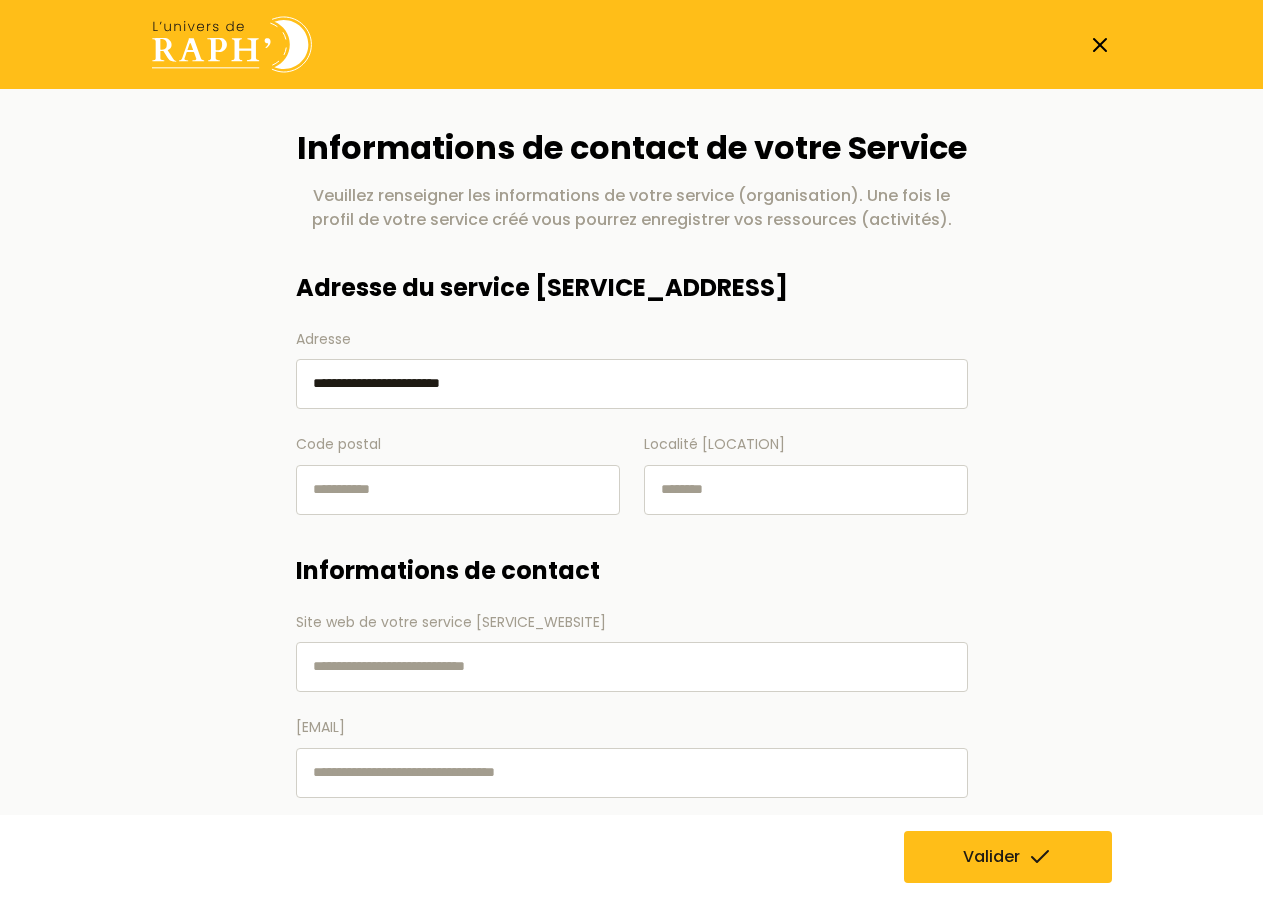 type on "**********" 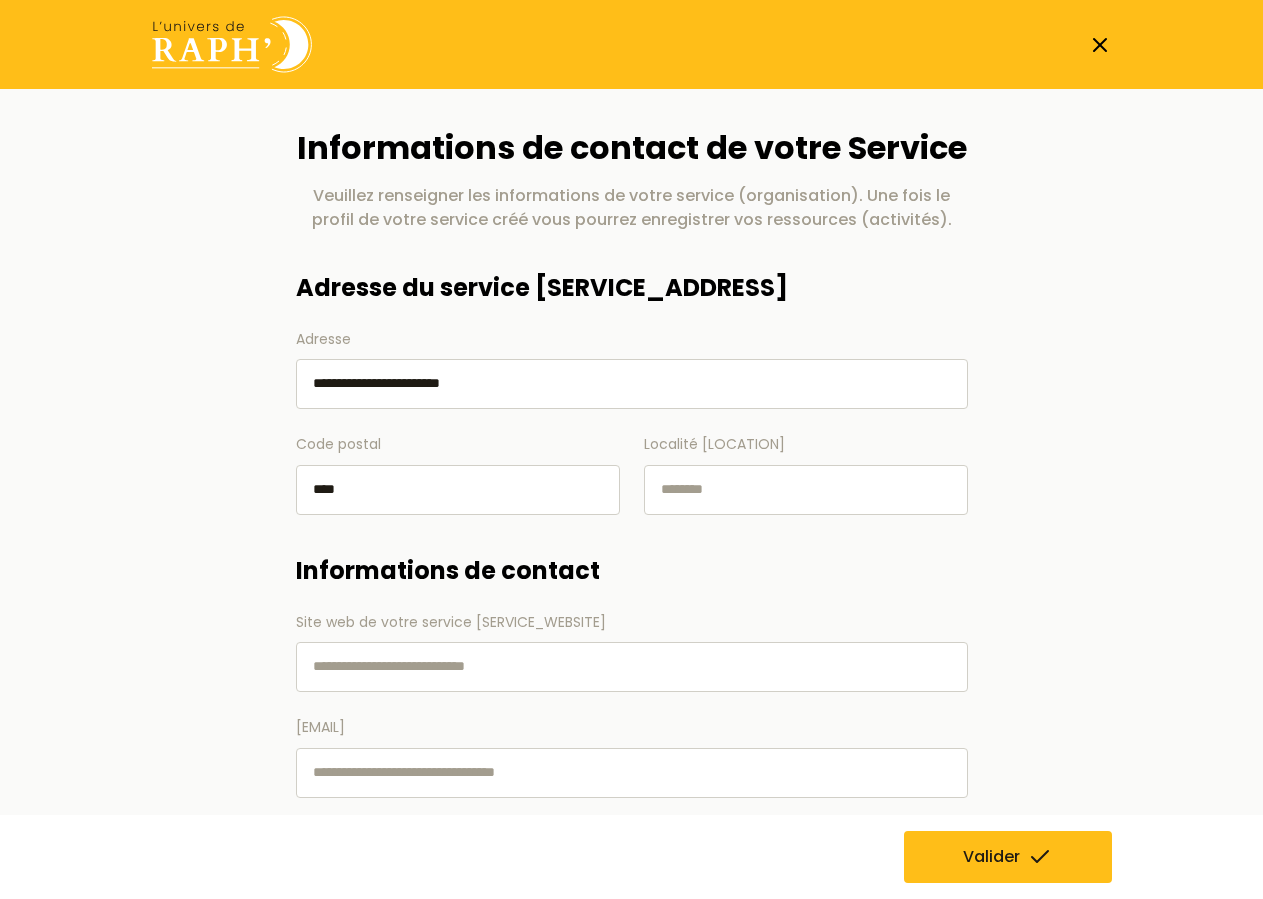 type on "****" 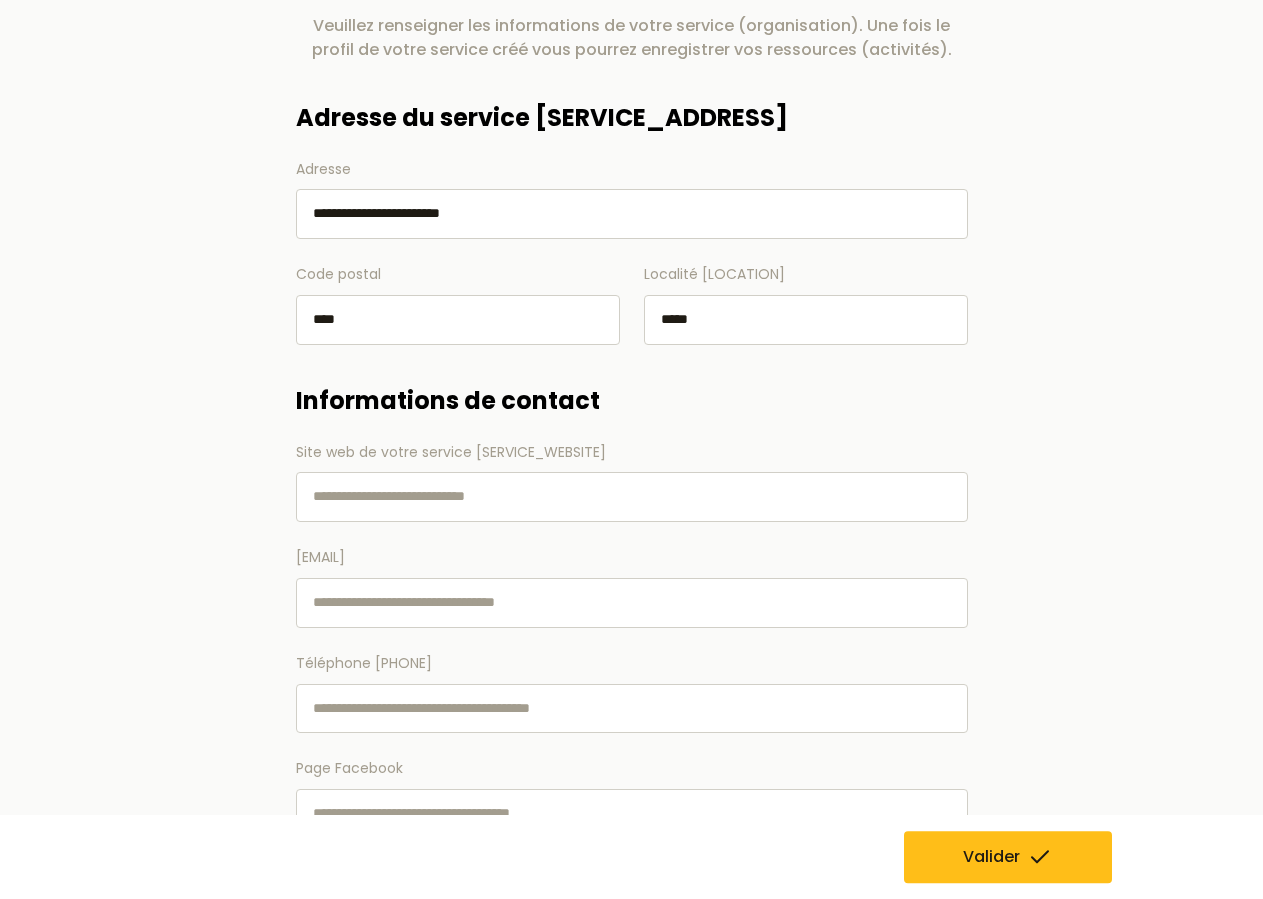scroll, scrollTop: 204, scrollLeft: 0, axis: vertical 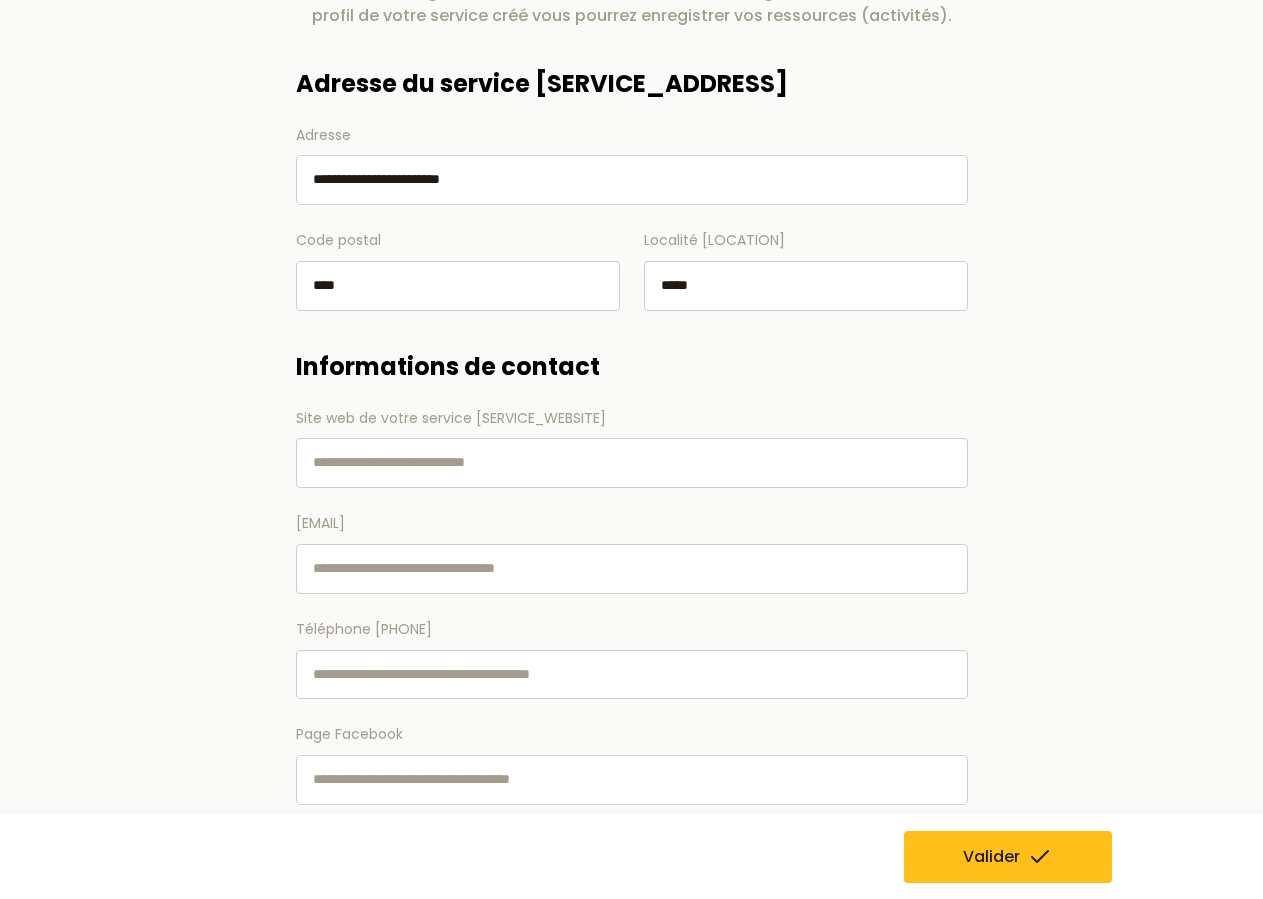 type on "*****" 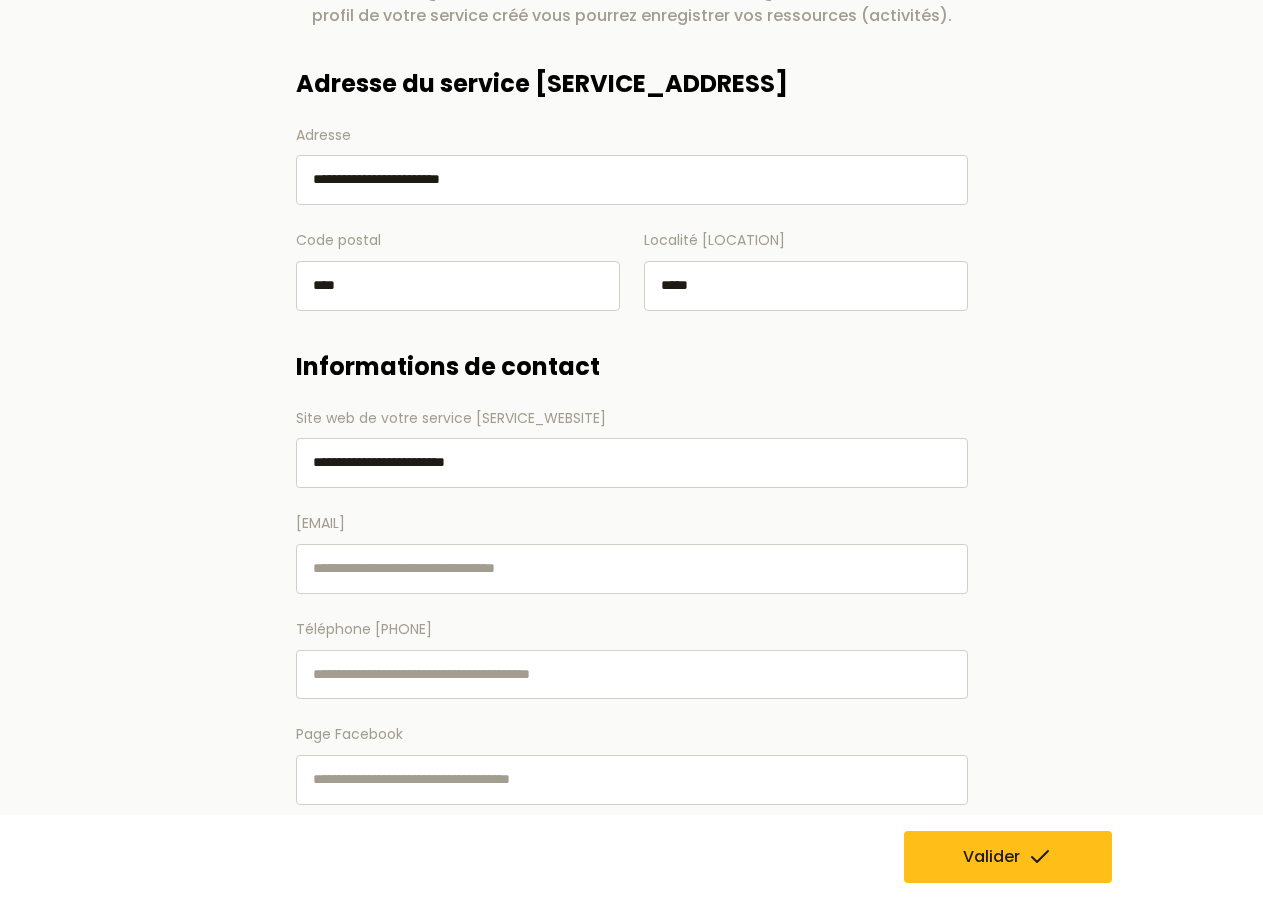 scroll, scrollTop: 278, scrollLeft: 0, axis: vertical 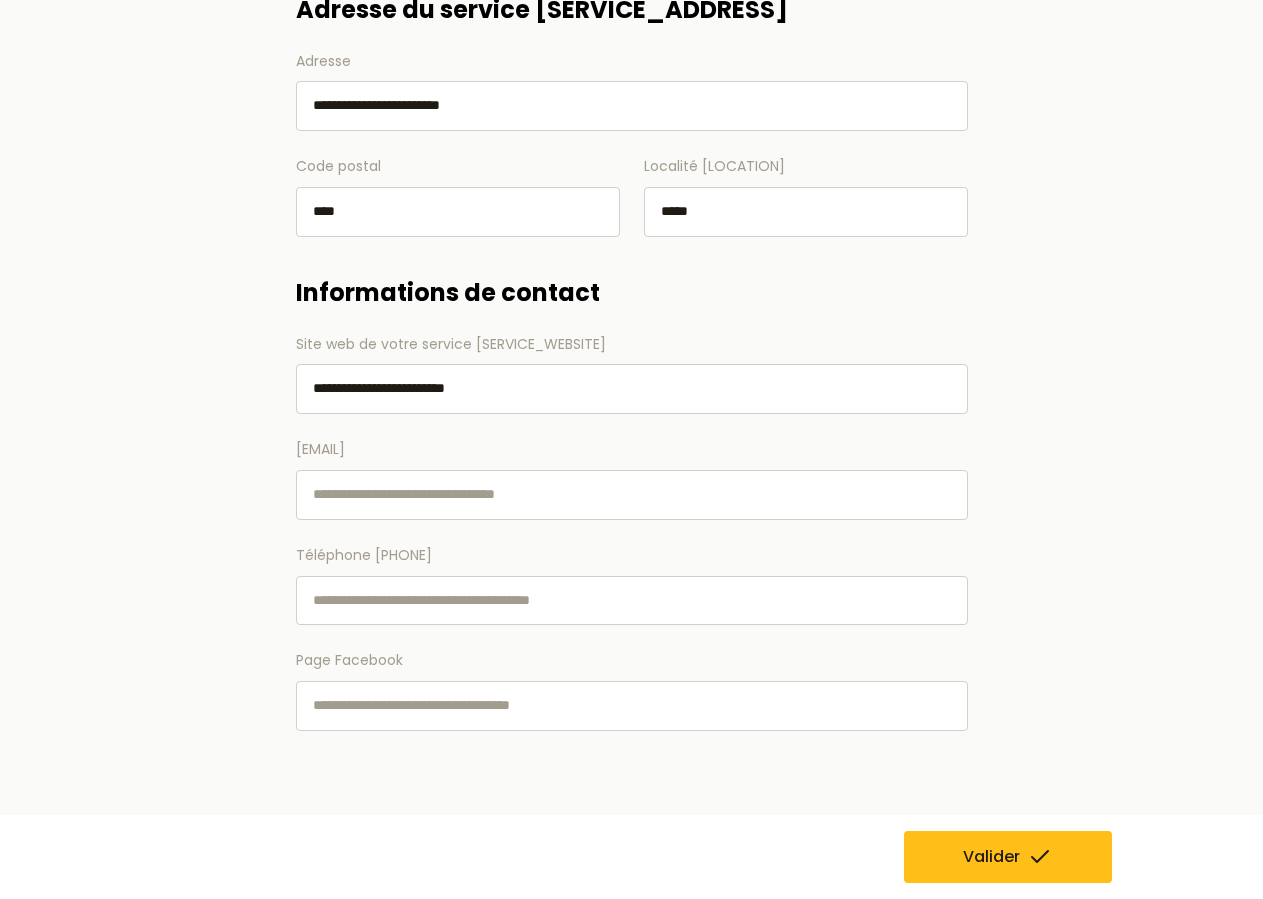 type on "**********" 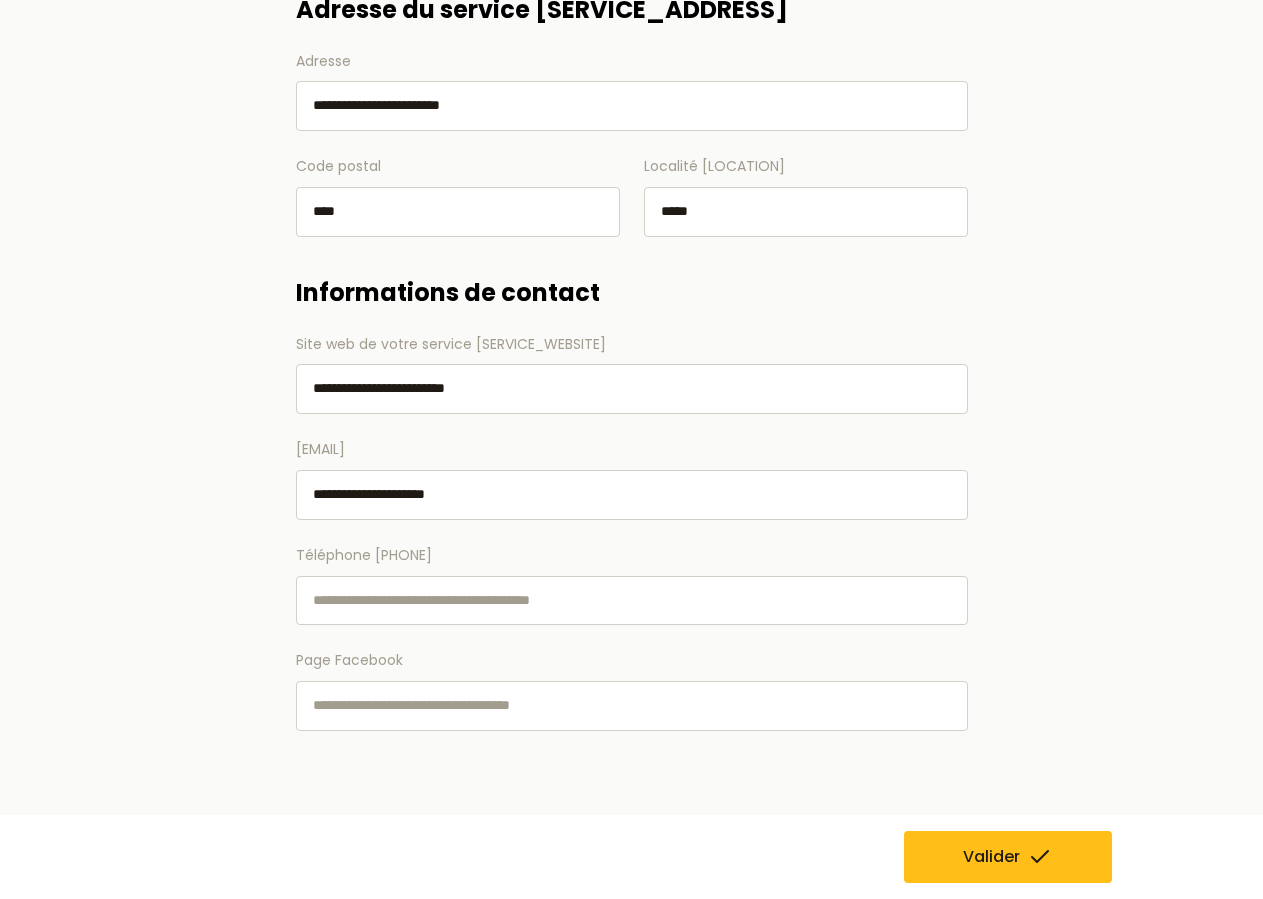 type on "**********" 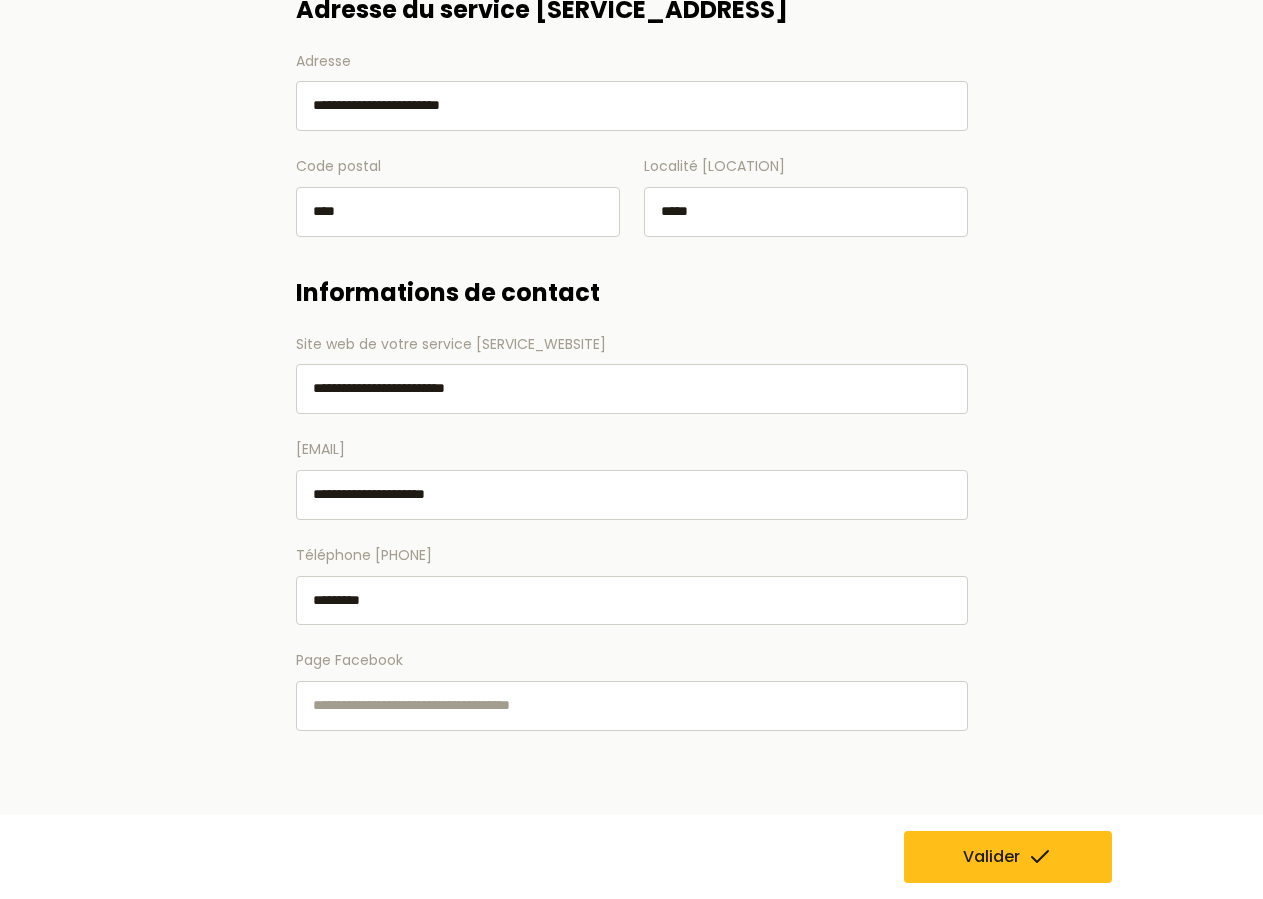 type on "*********" 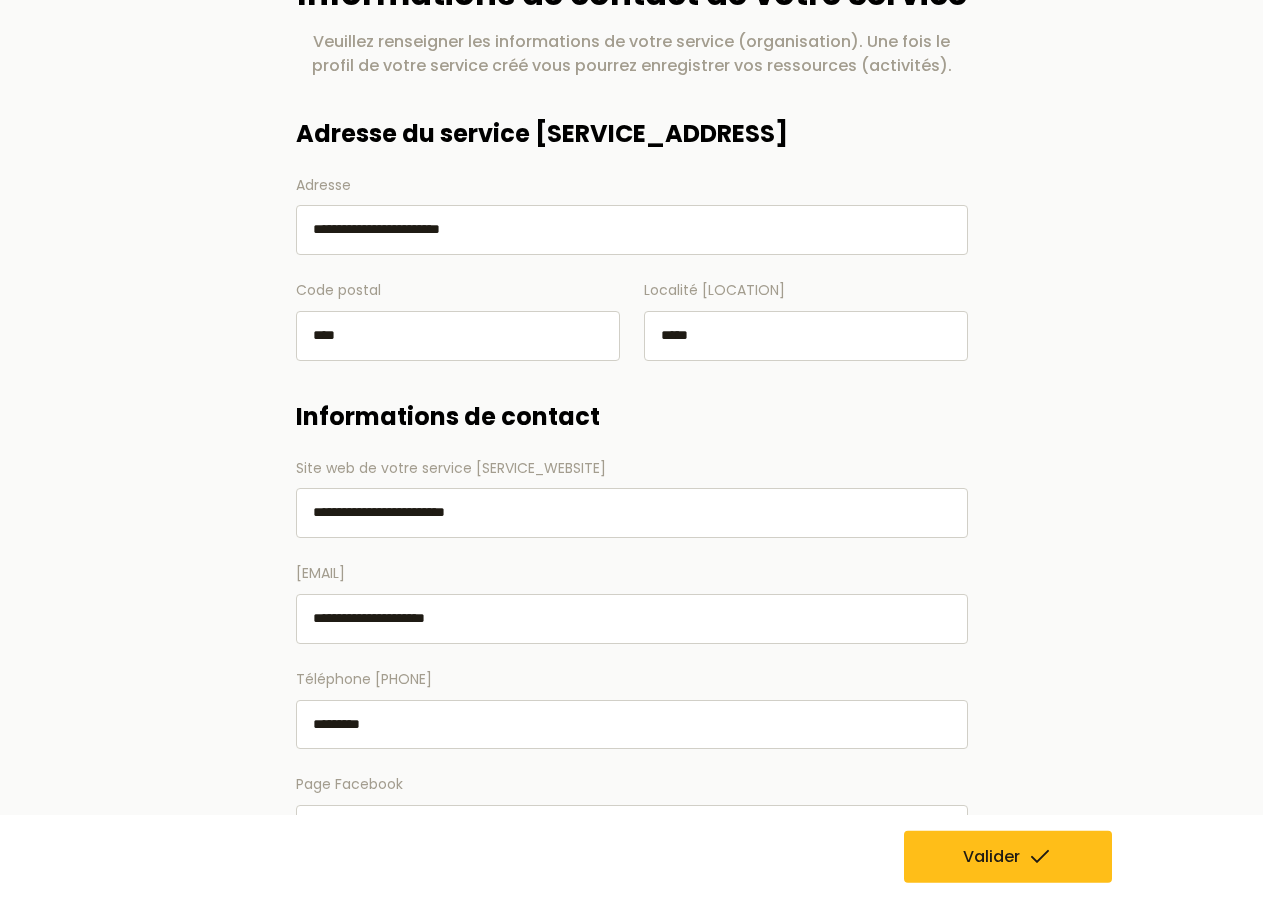 scroll, scrollTop: 204, scrollLeft: 0, axis: vertical 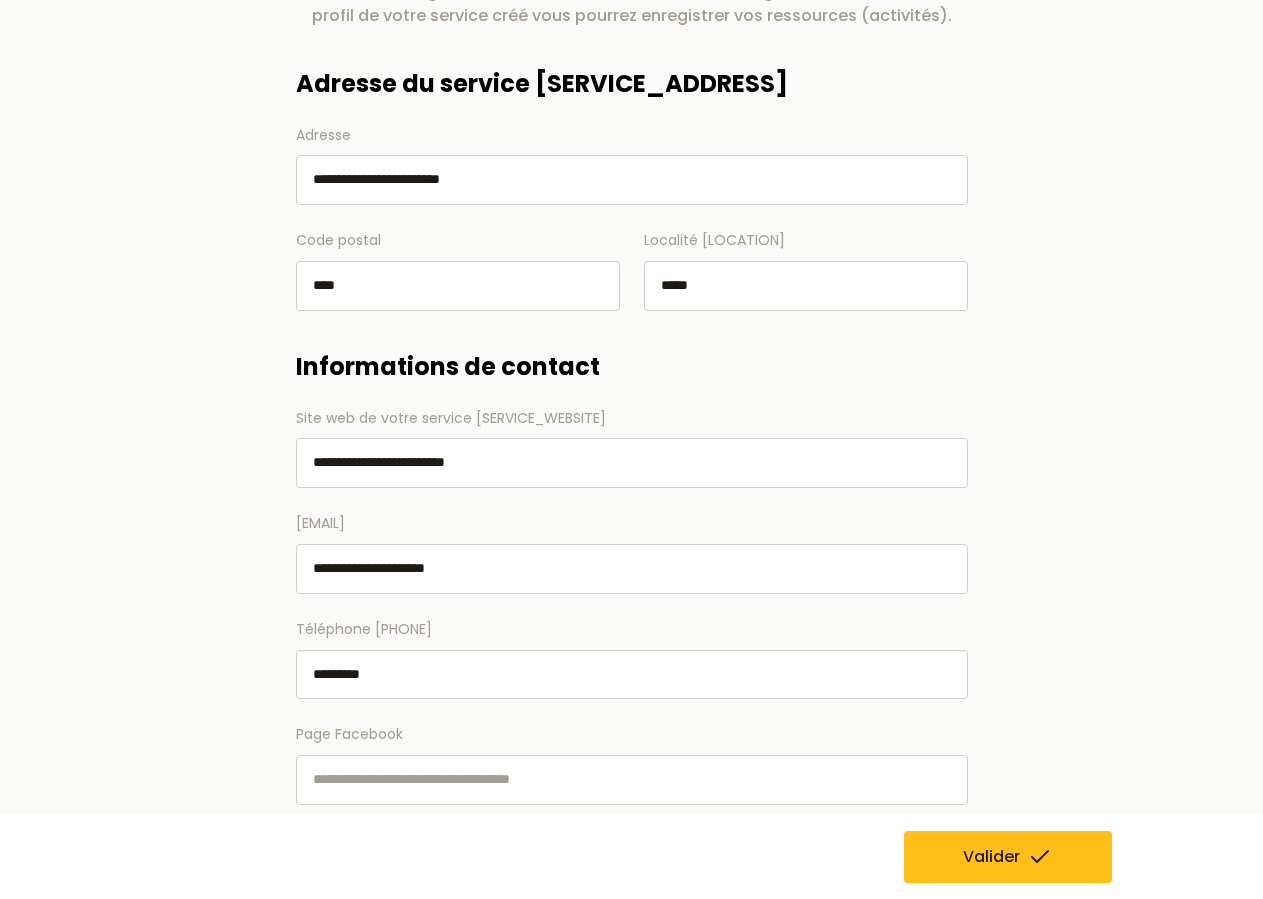 paste on "**********" 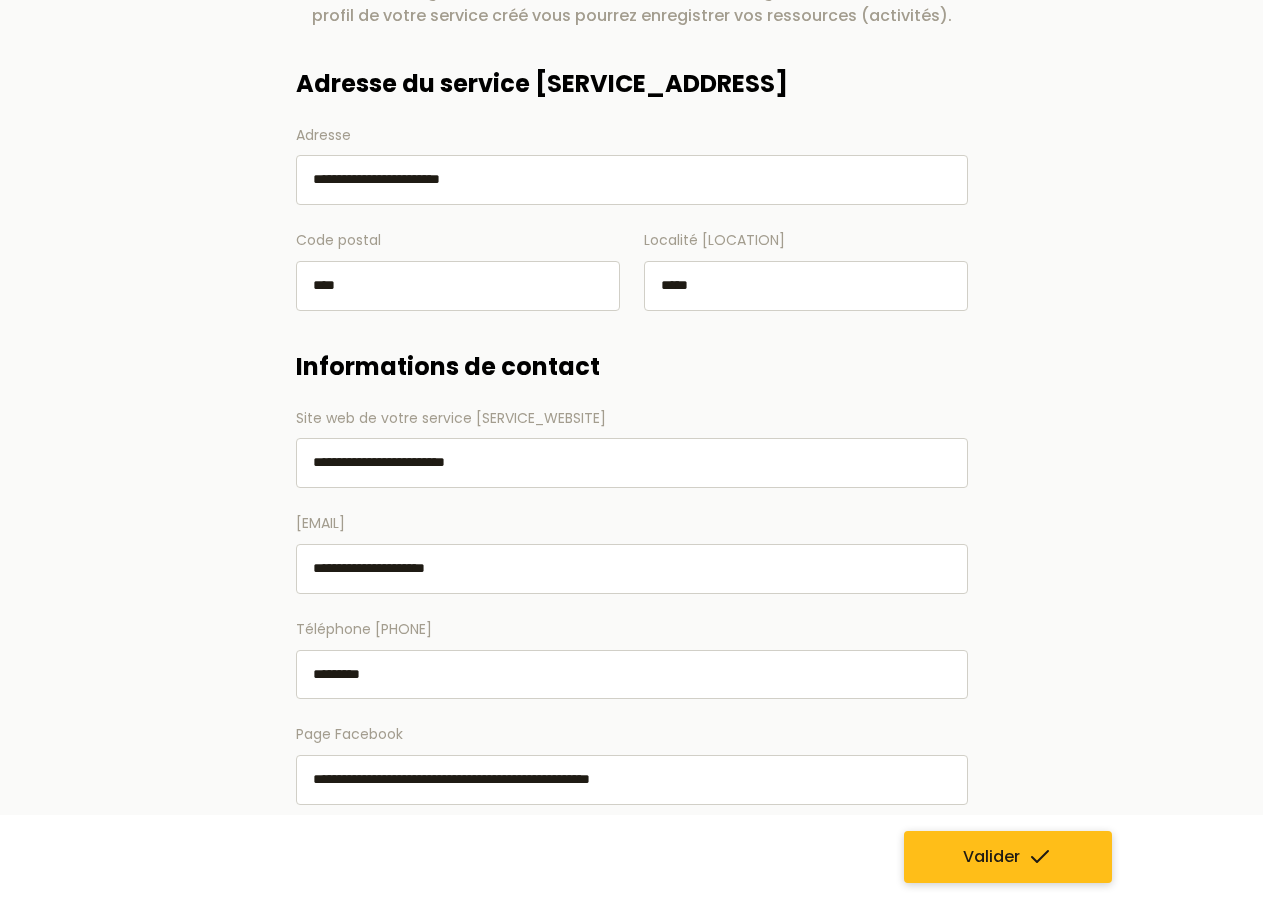 type on "**********" 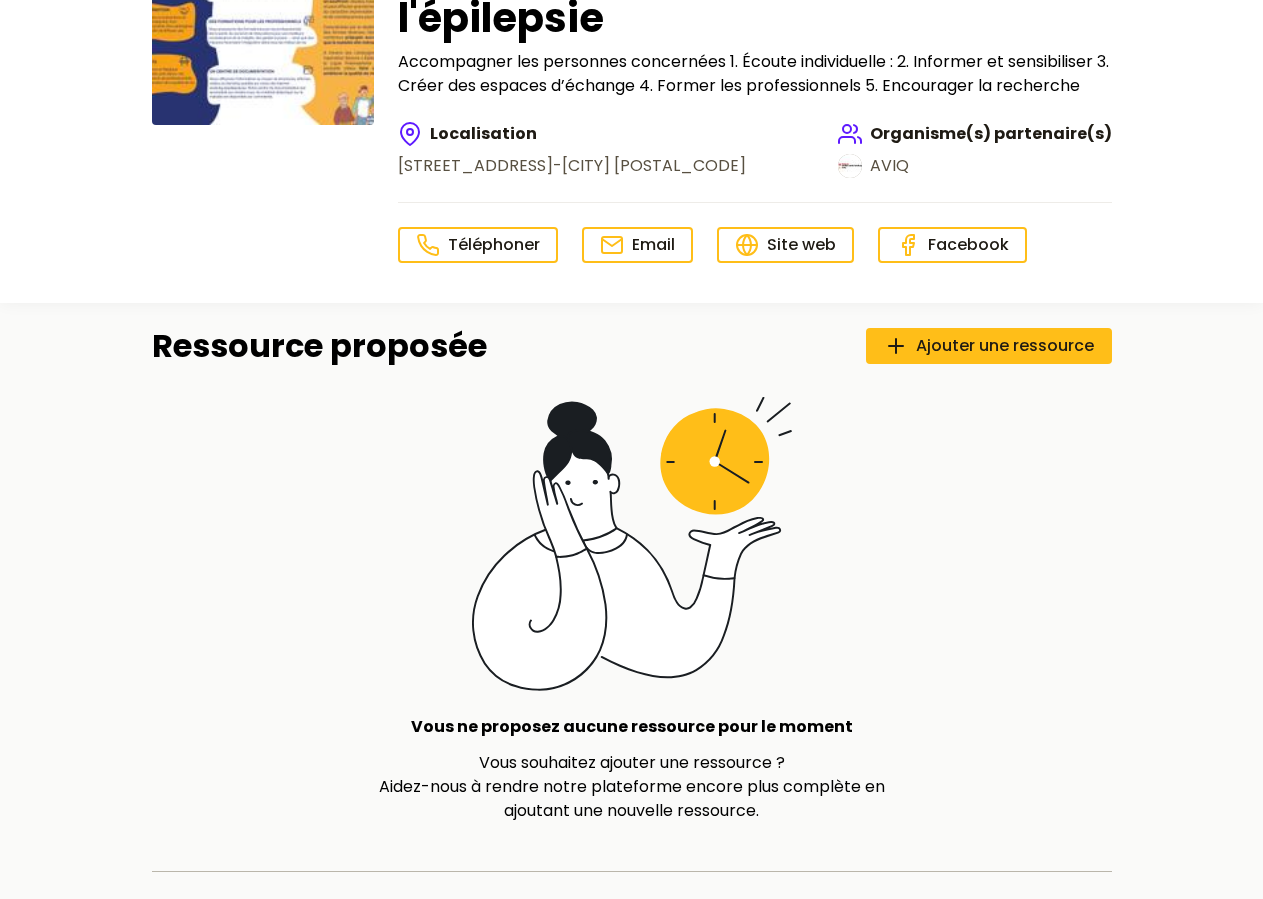 scroll, scrollTop: 0, scrollLeft: 0, axis: both 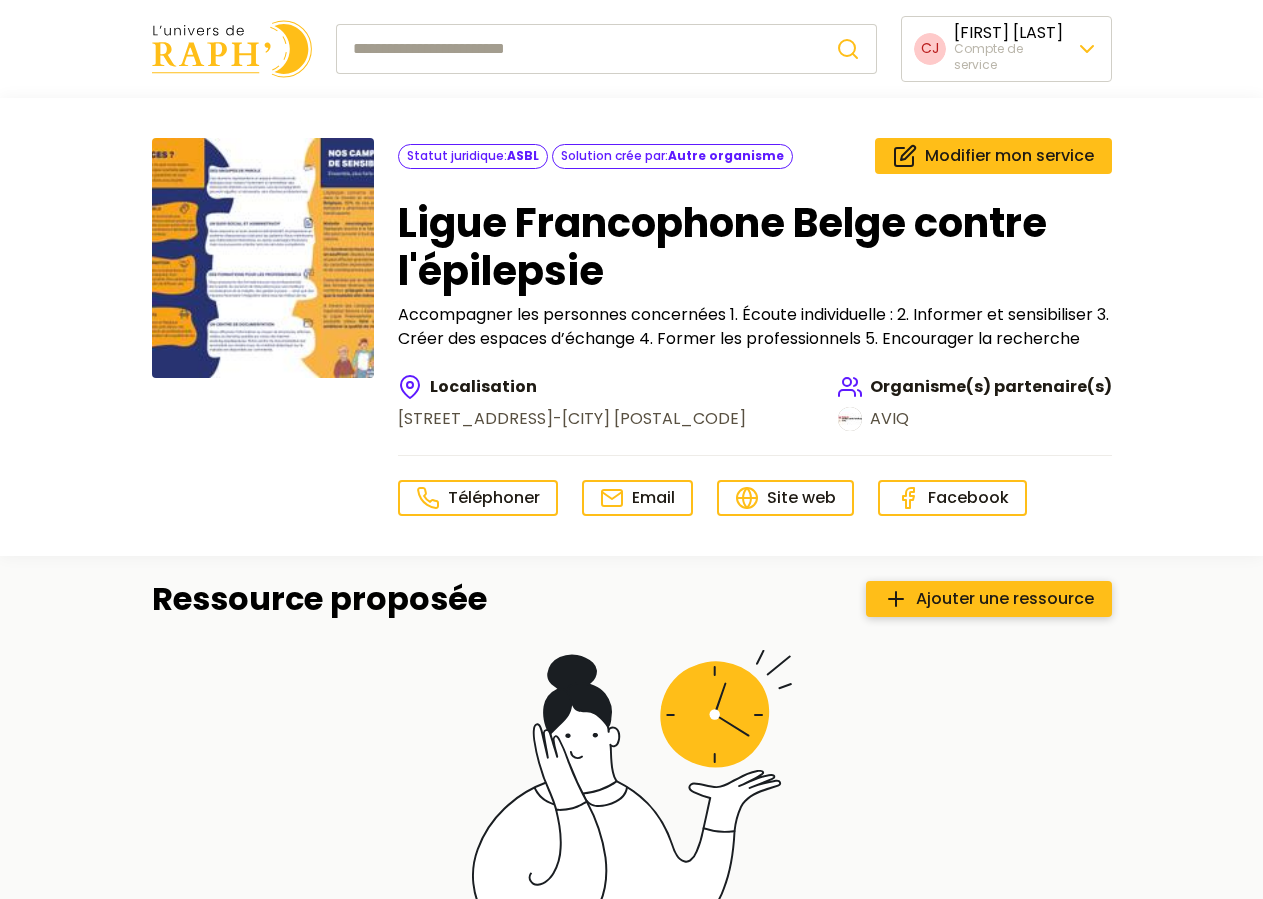 click on "Ajouter une ressource" at bounding box center [1005, 599] 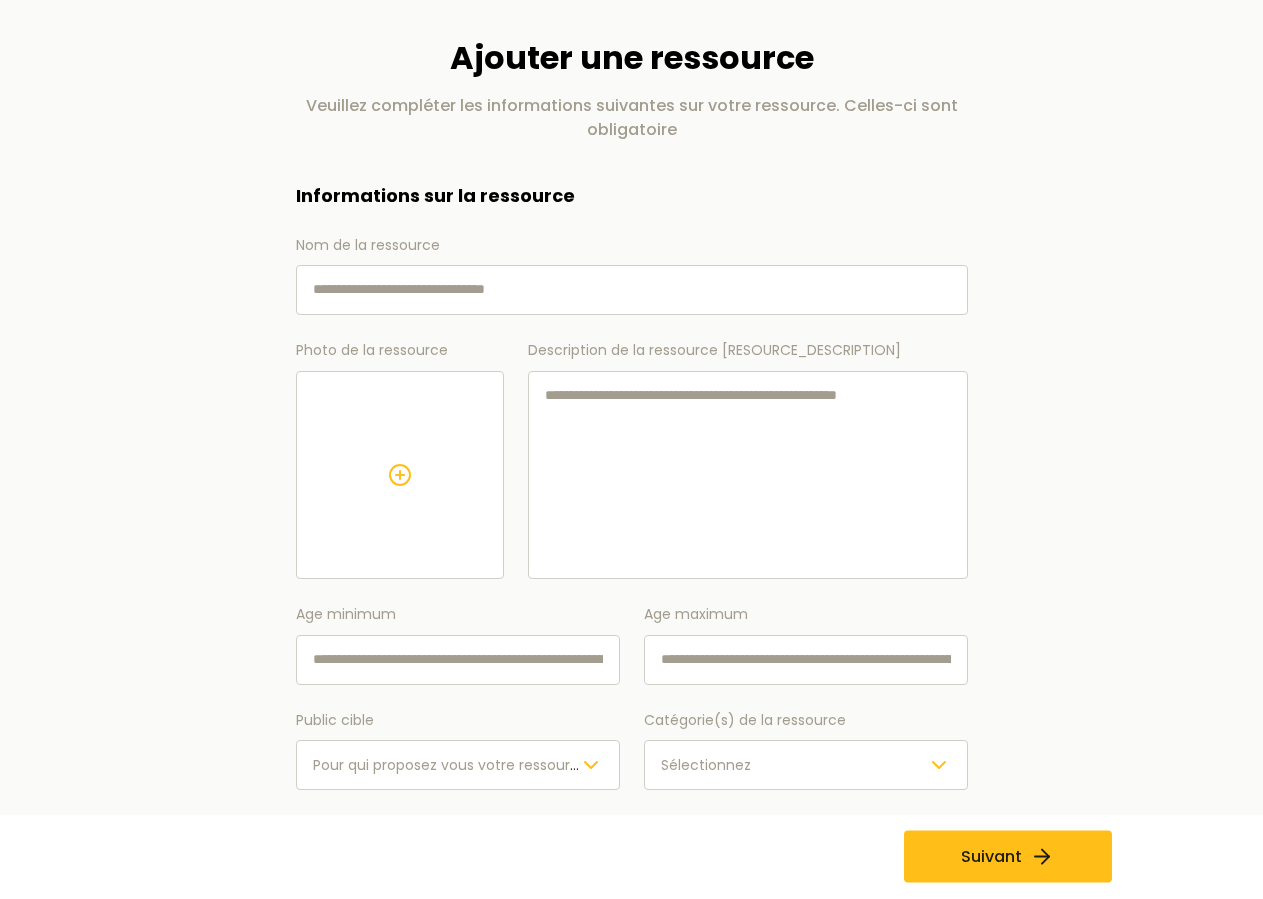 scroll, scrollTop: 0, scrollLeft: 0, axis: both 